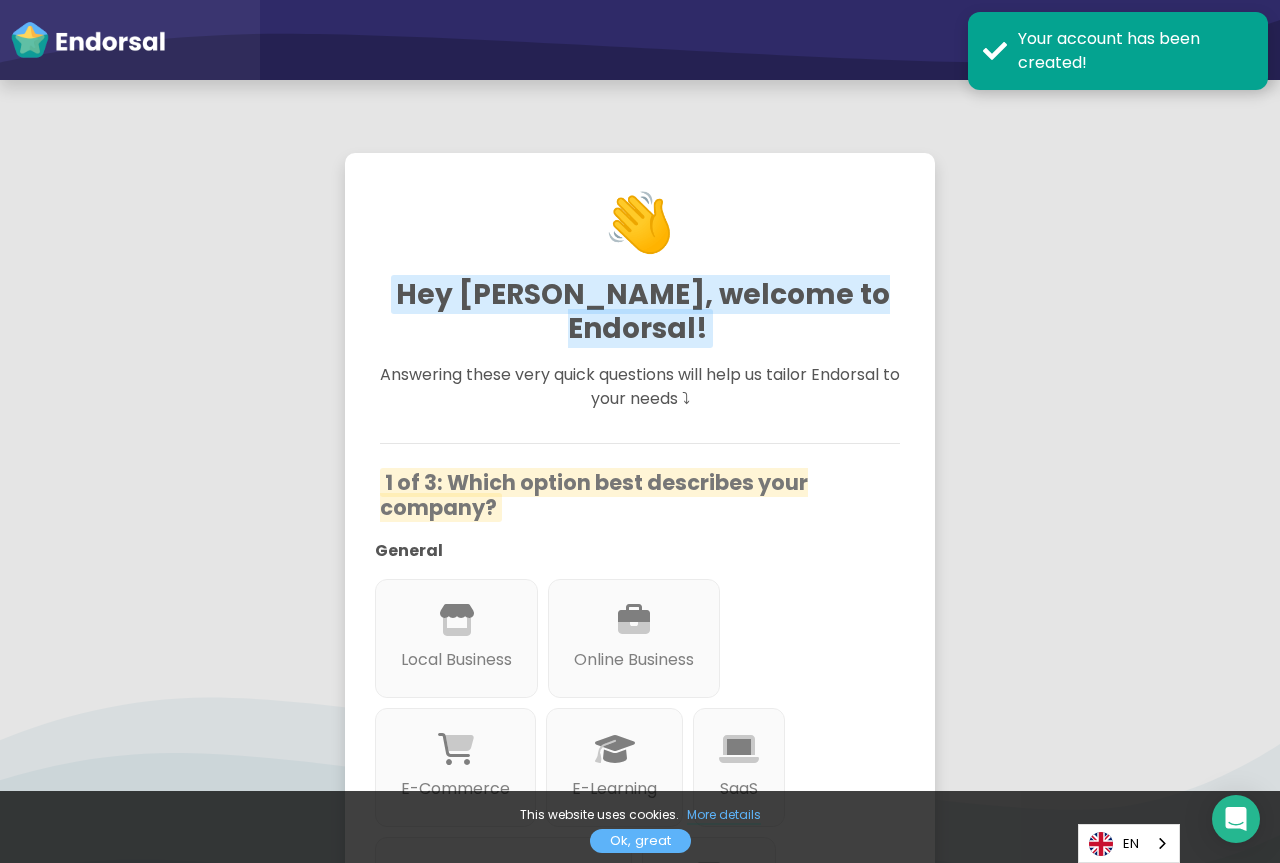 scroll, scrollTop: 0, scrollLeft: 0, axis: both 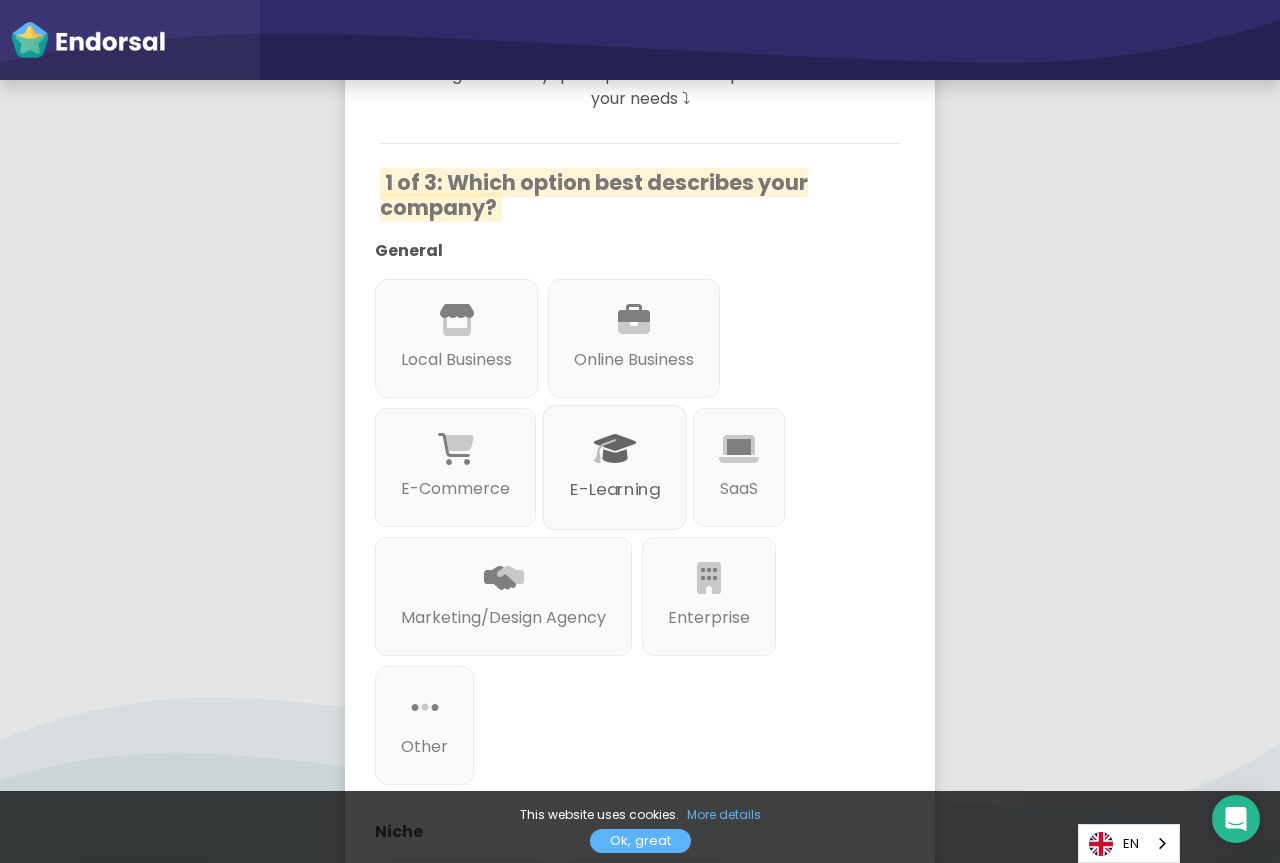 click on "E-Learning" 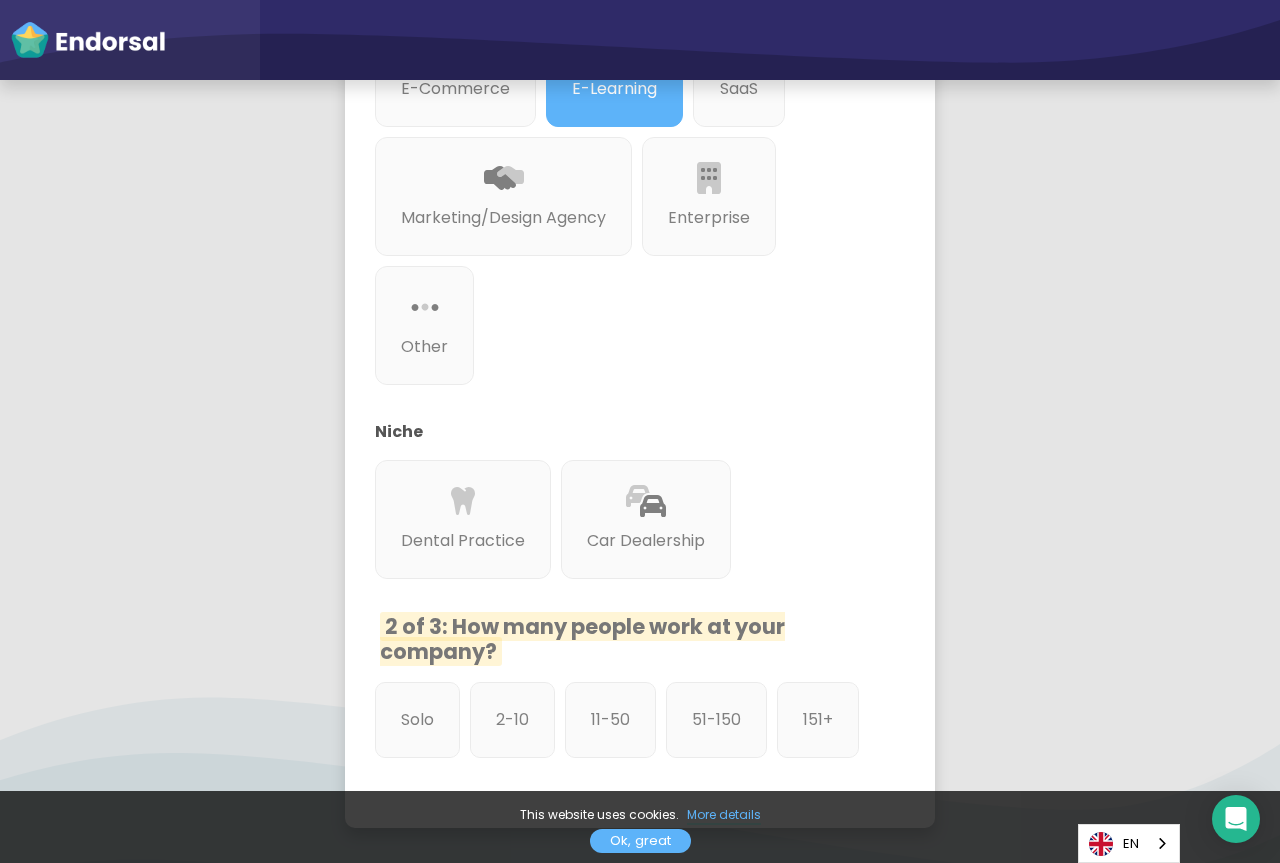 scroll, scrollTop: 956, scrollLeft: 0, axis: vertical 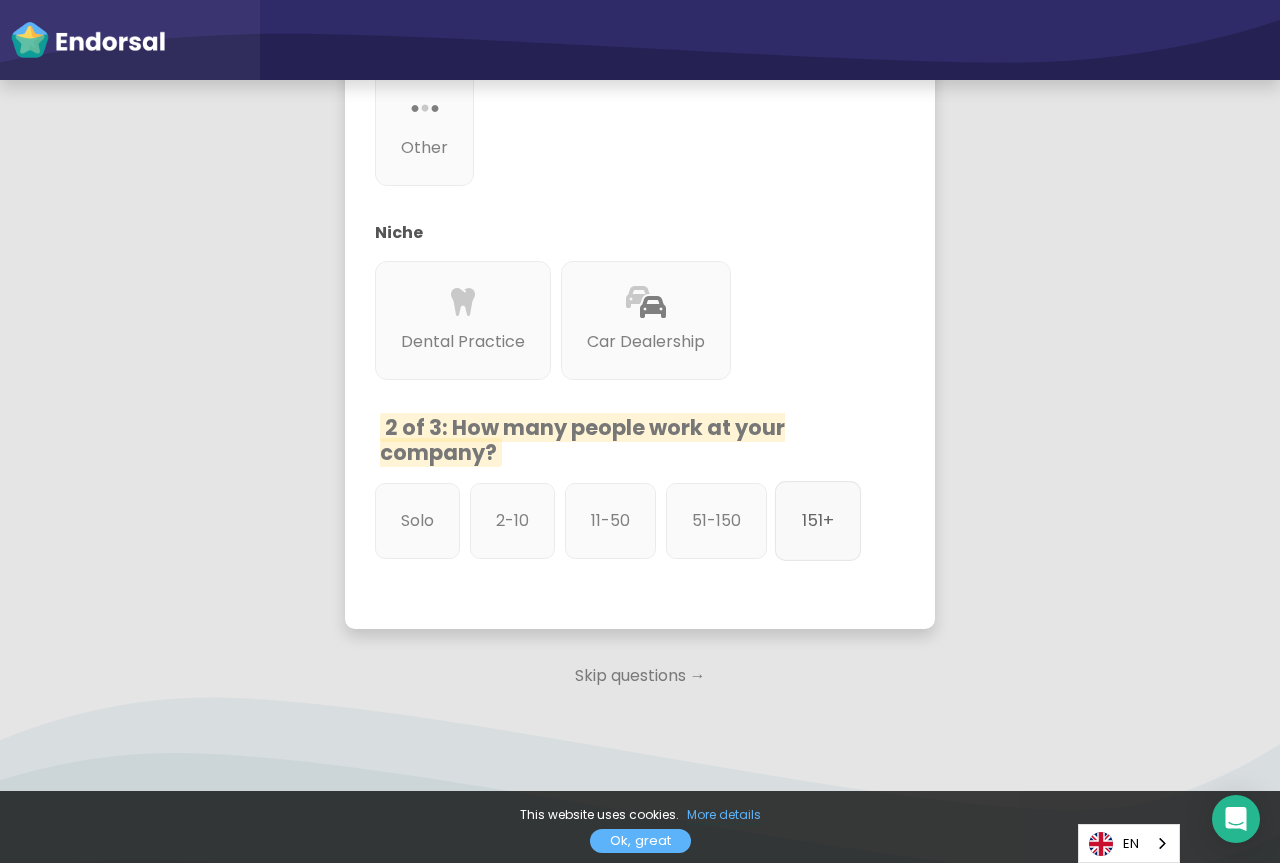 click on "151+" 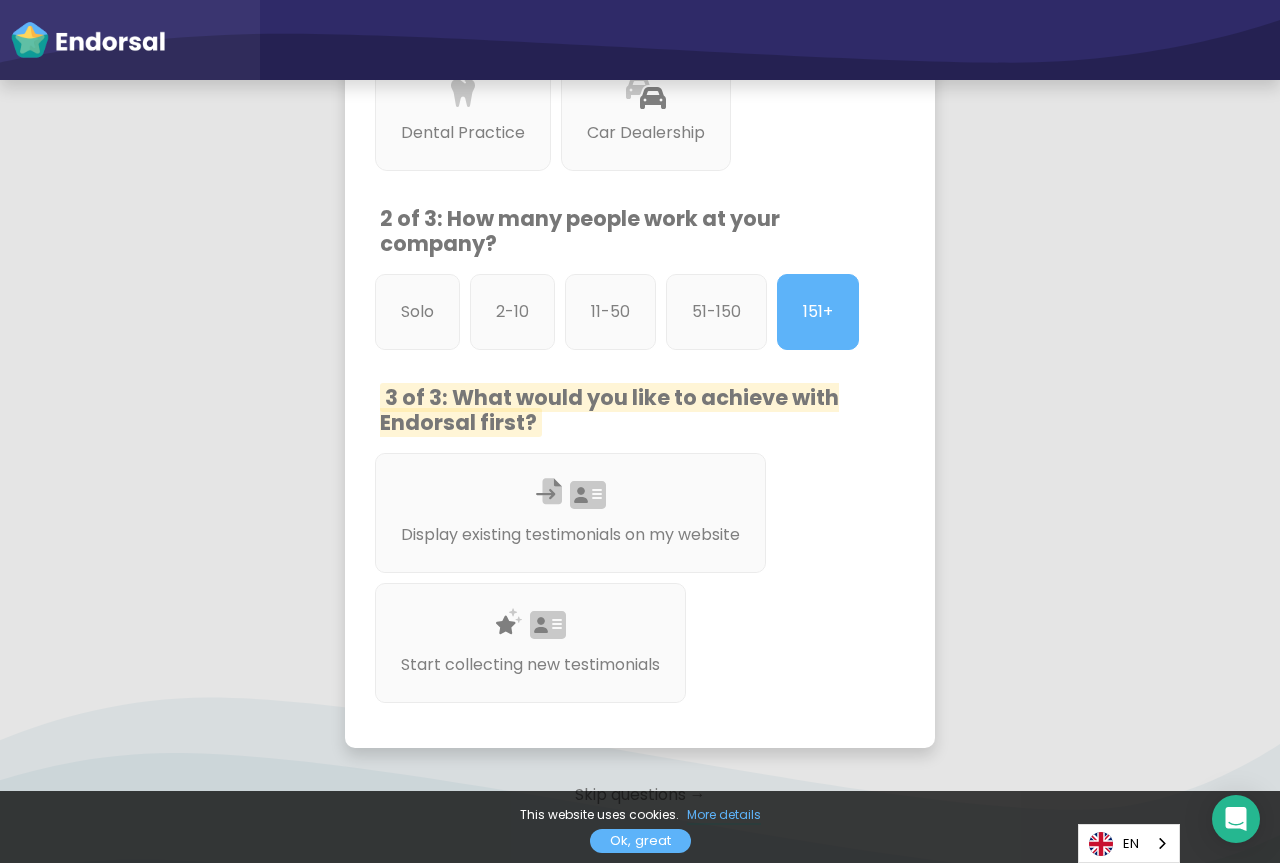 scroll, scrollTop: 1256, scrollLeft: 0, axis: vertical 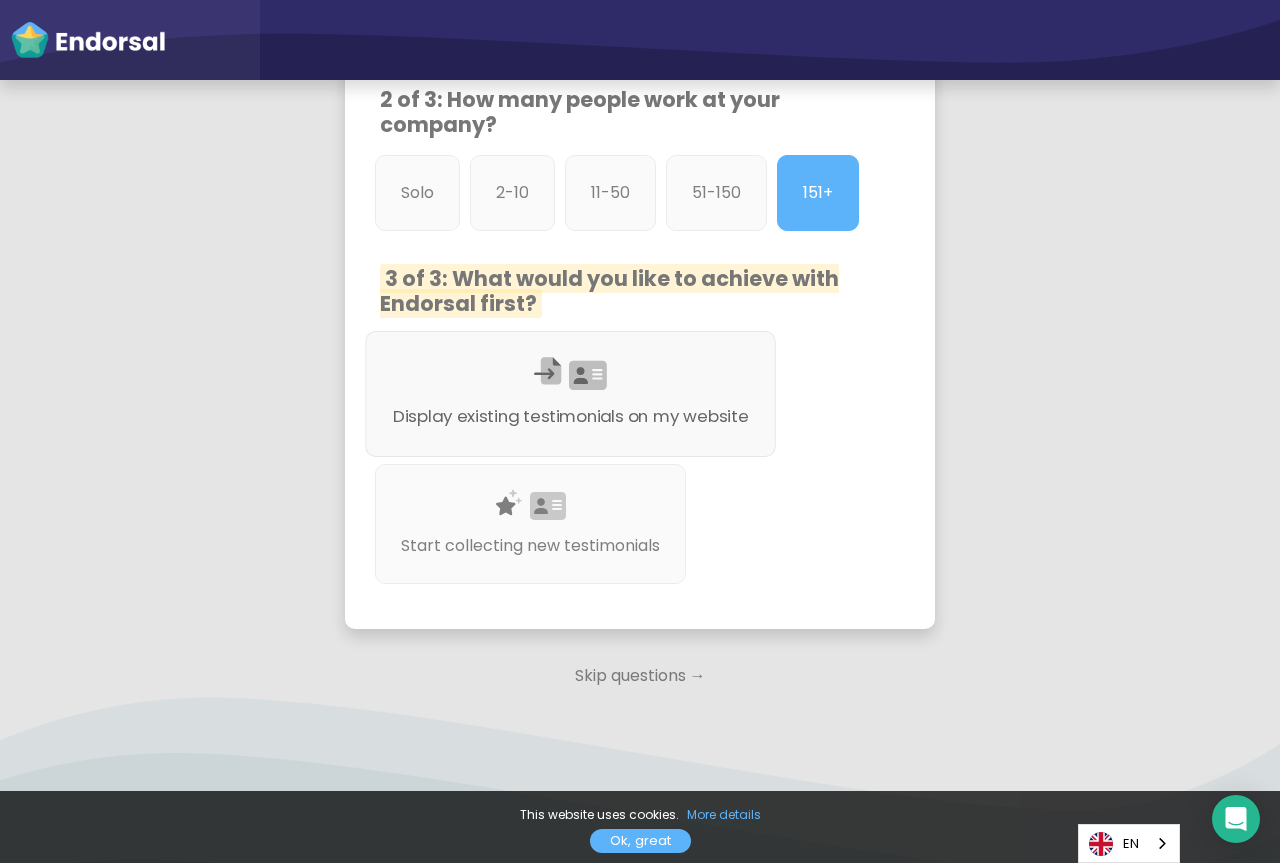 click 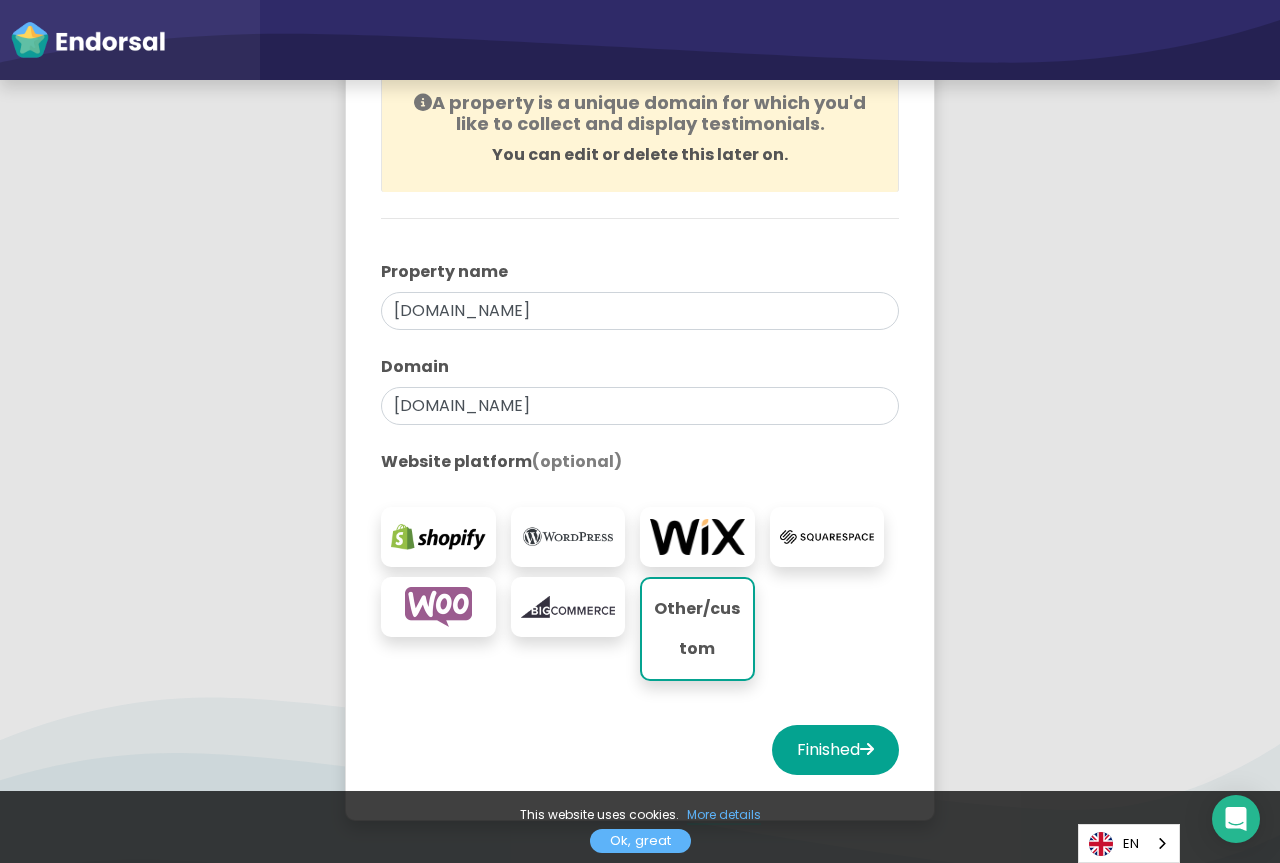 scroll, scrollTop: 364, scrollLeft: 0, axis: vertical 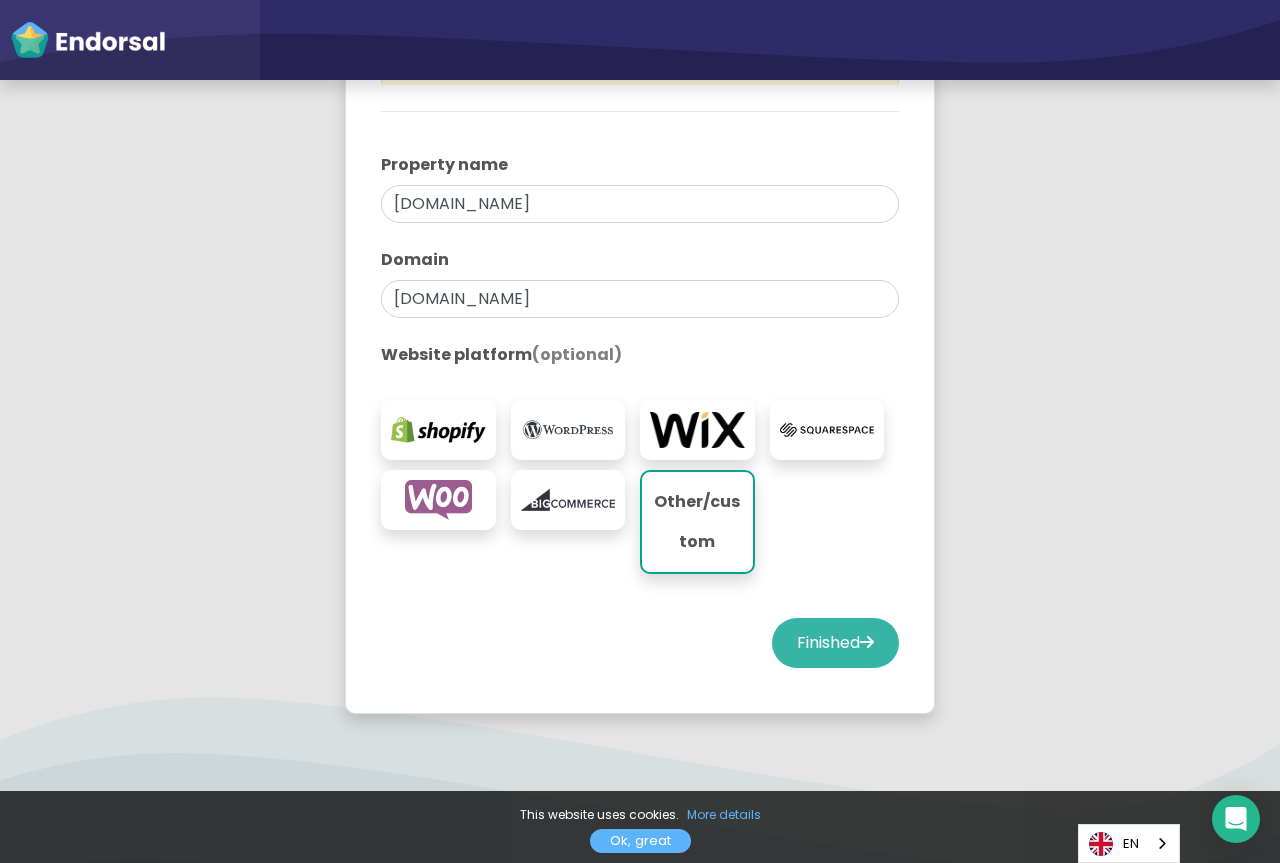 click on "Finished" 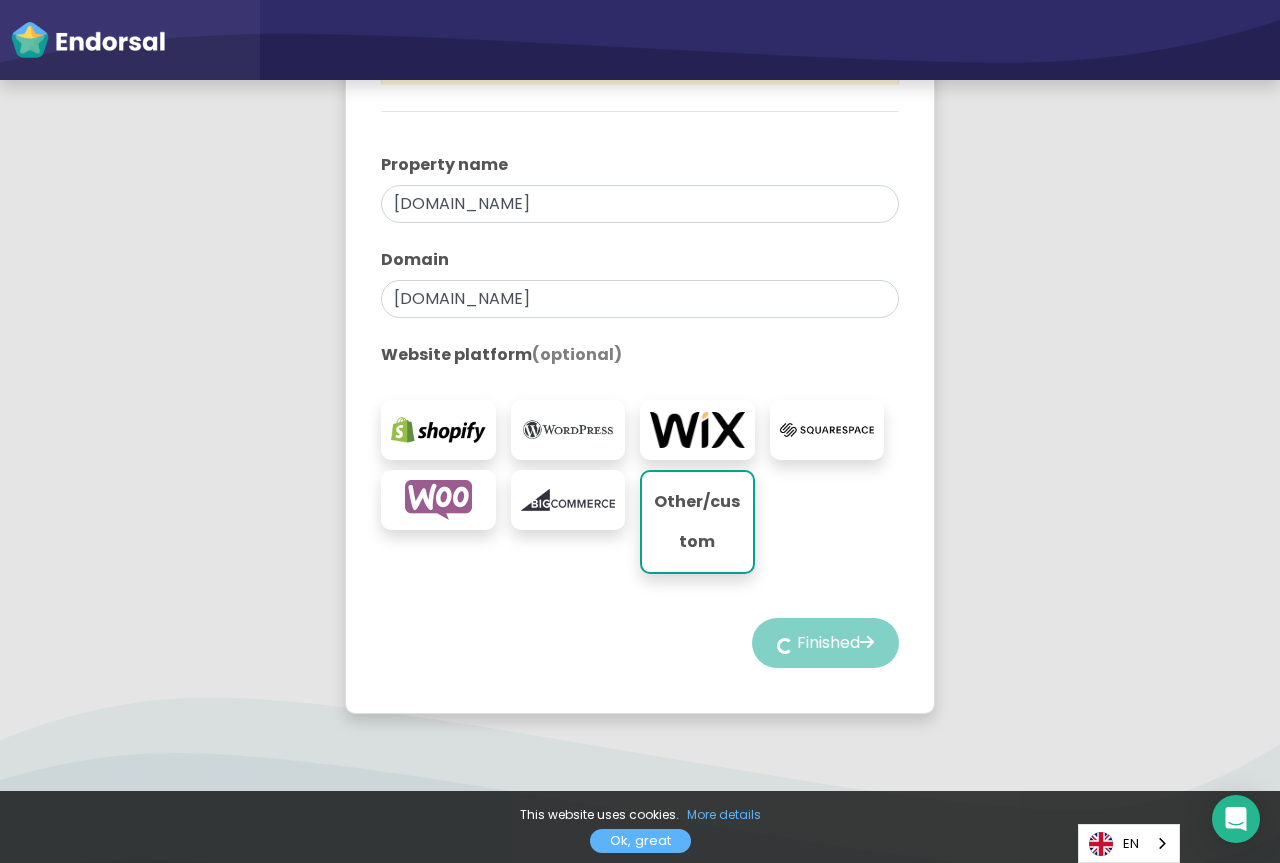 select on "14" 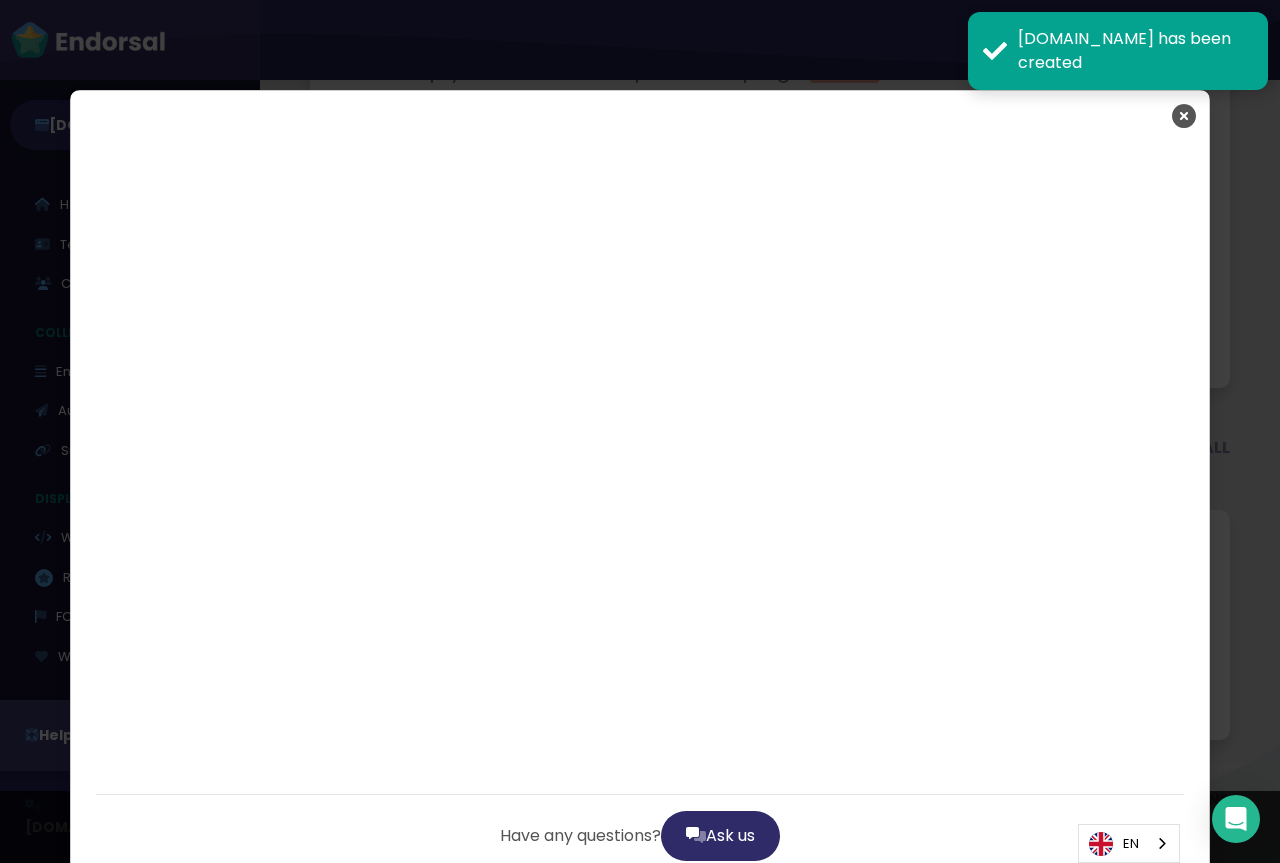 scroll, scrollTop: 2729, scrollLeft: 0, axis: vertical 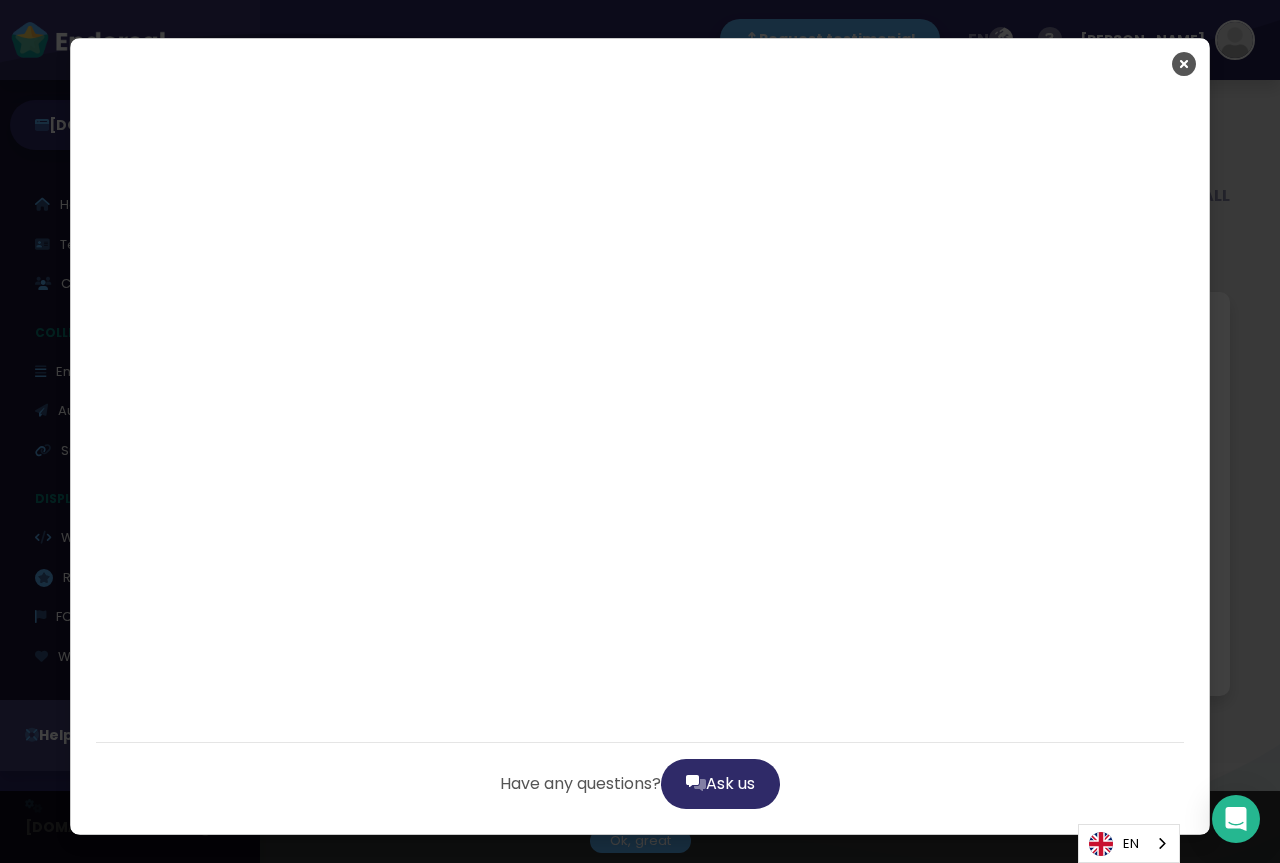 click on "EN" at bounding box center [1129, 843] 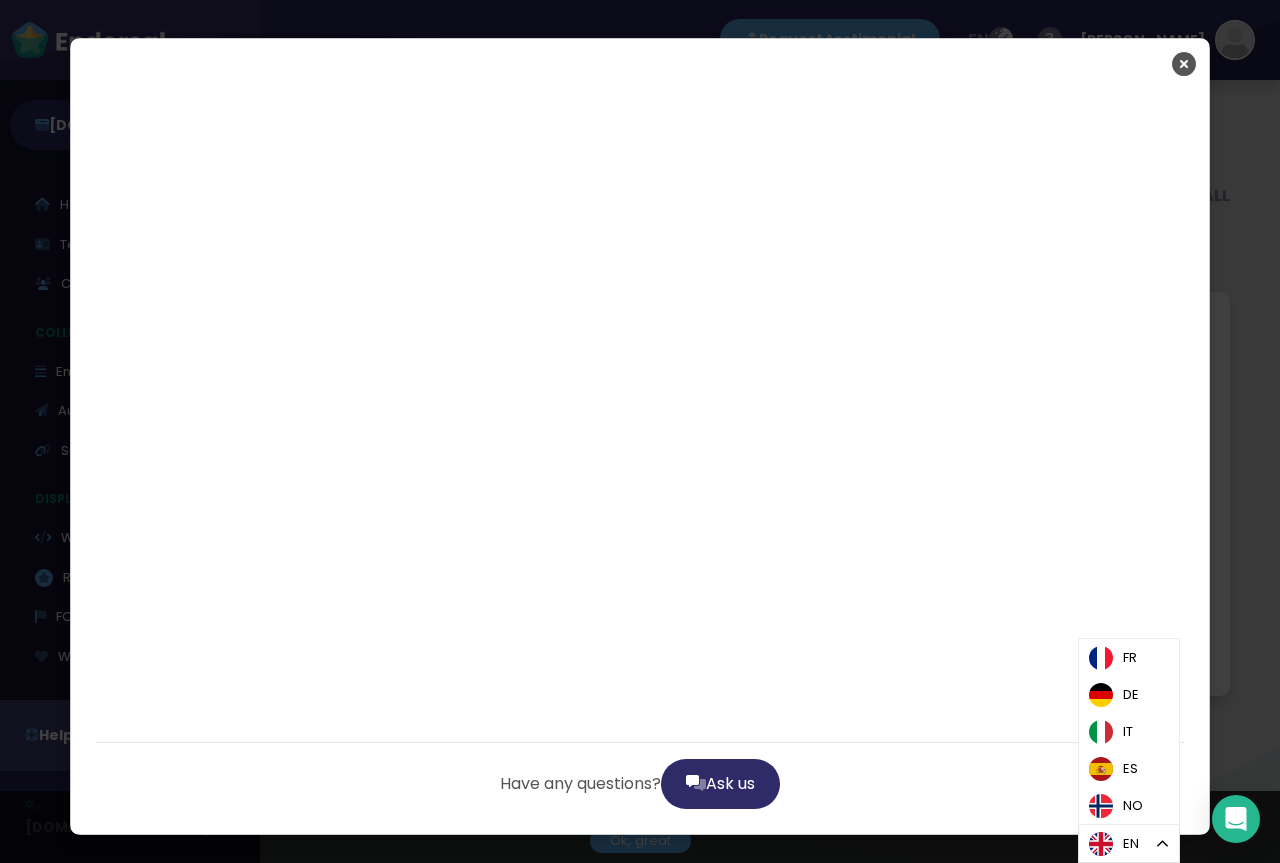 click on "Have any questions?     Ask us" at bounding box center [640, 461] 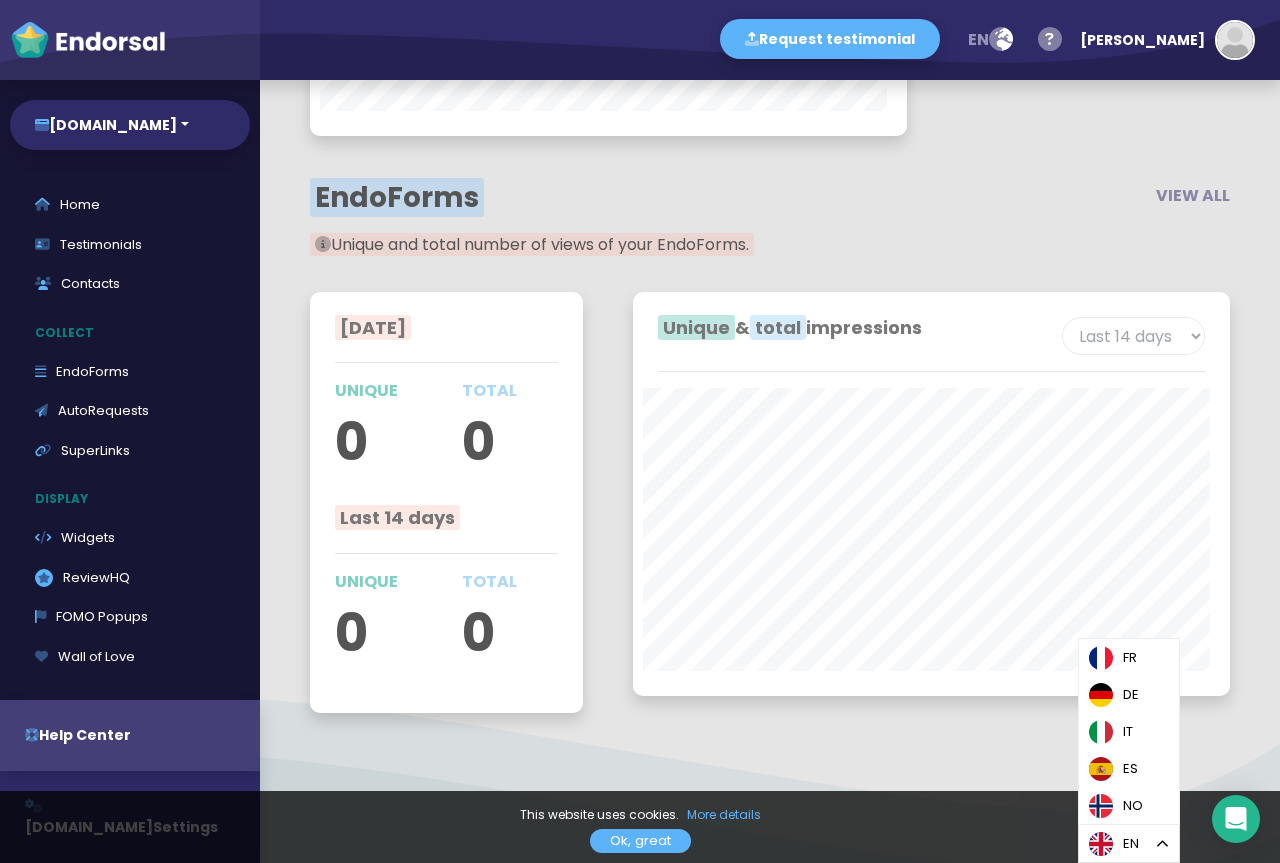 click on "VIEW ALL" 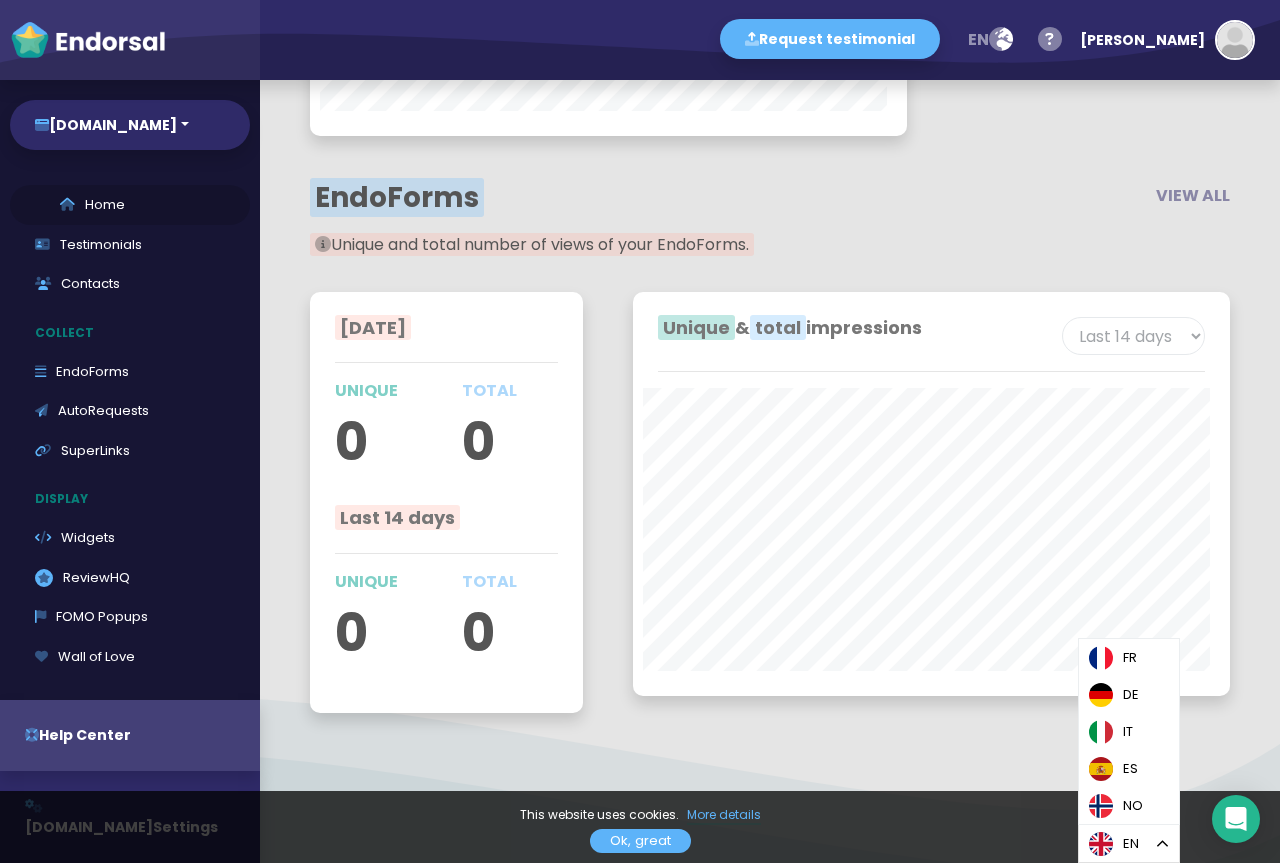click on "Home" at bounding box center [130, 205] 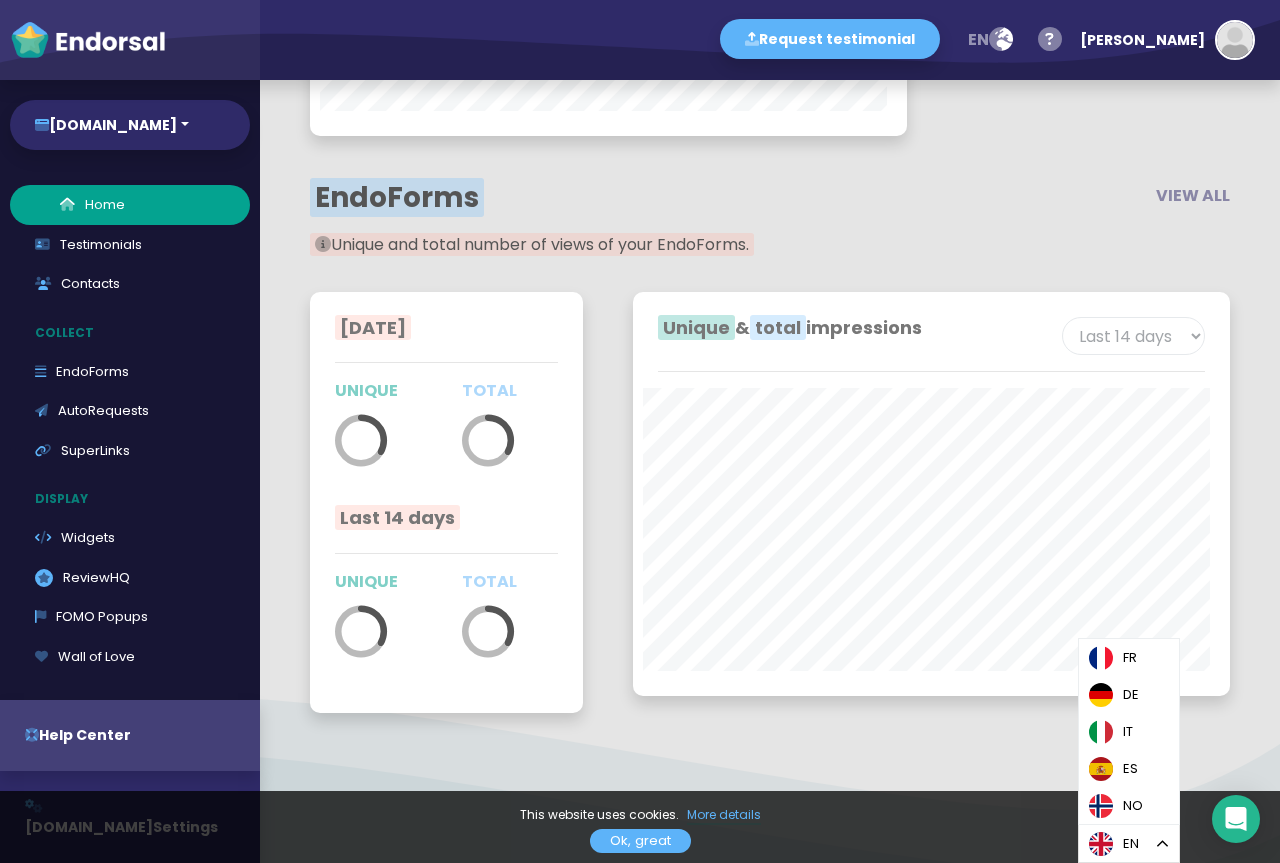 scroll, scrollTop: 2729, scrollLeft: 0, axis: vertical 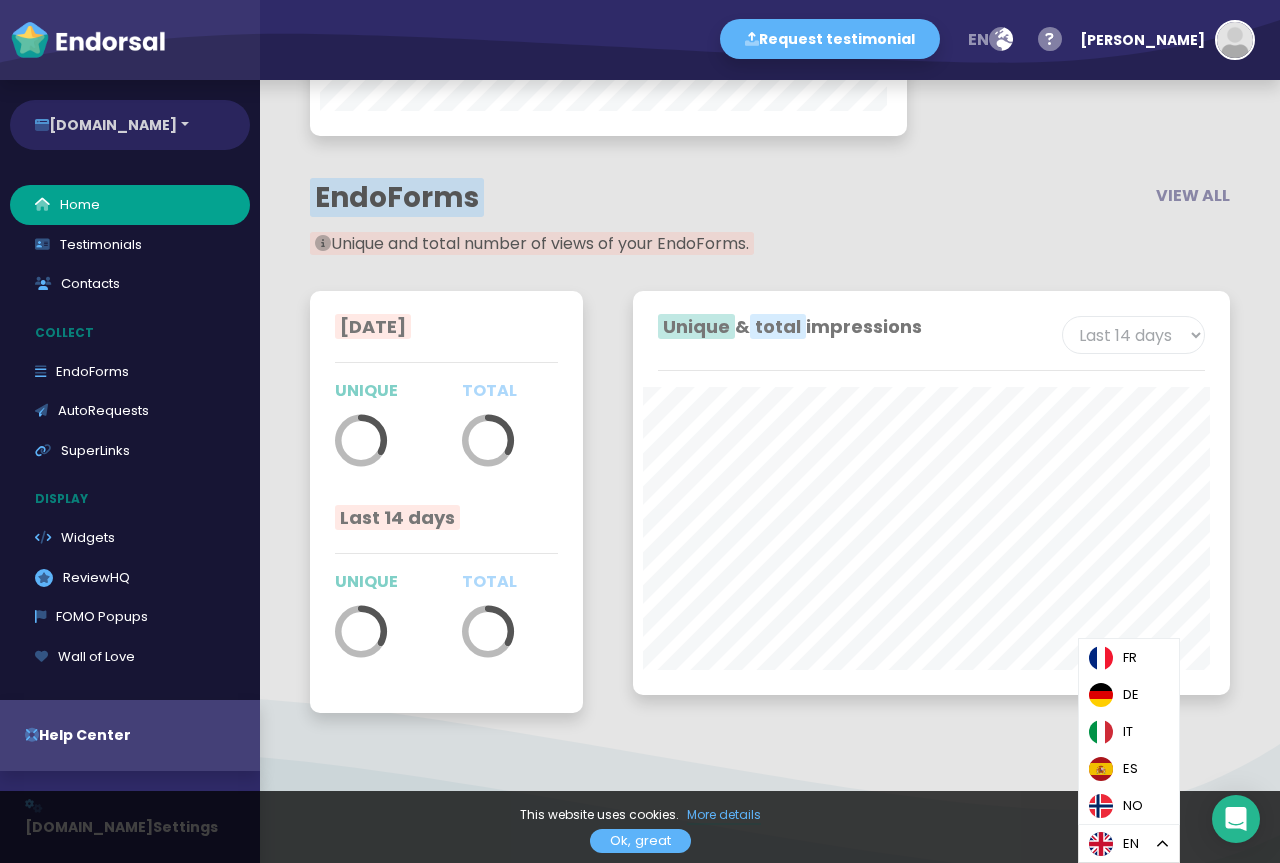 click on "[DOMAIN_NAME]" 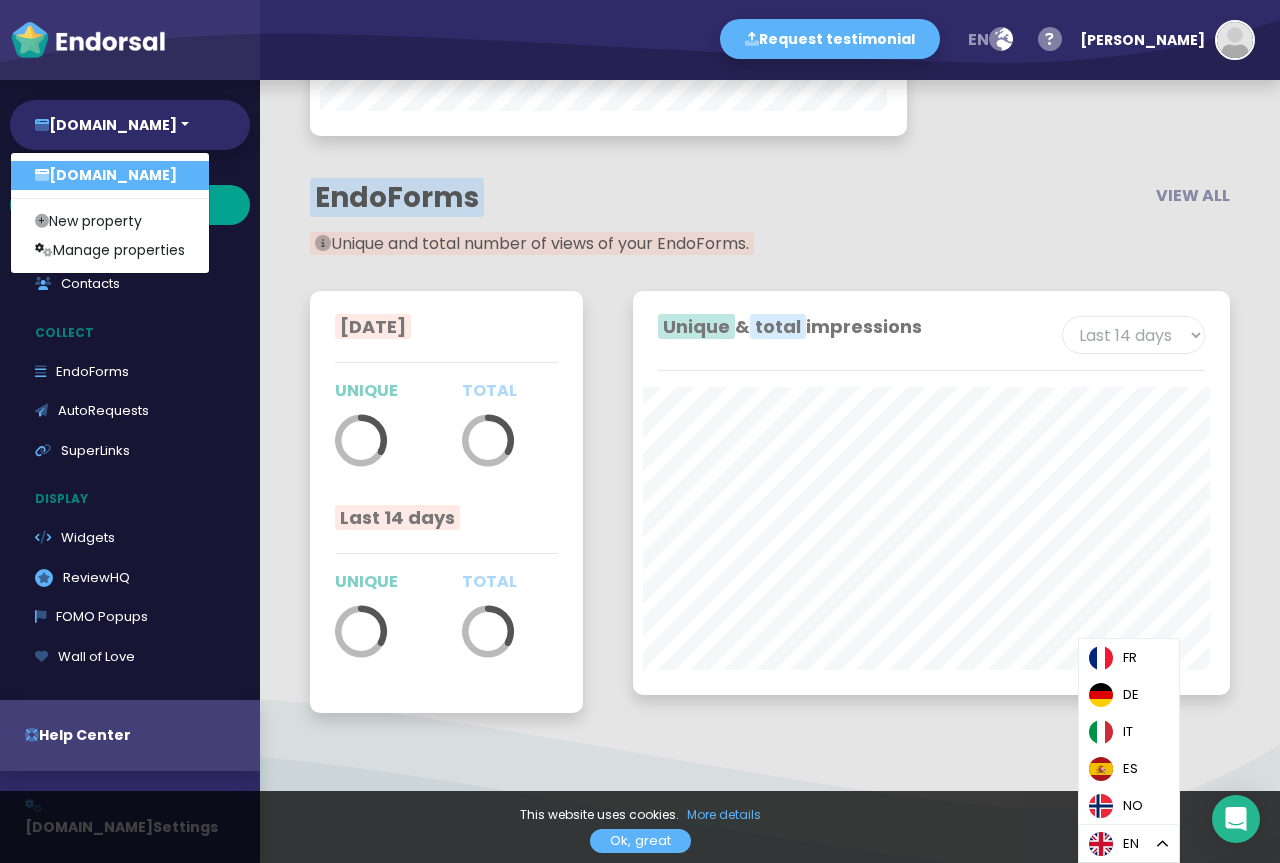 click on "[DOMAIN_NAME]" 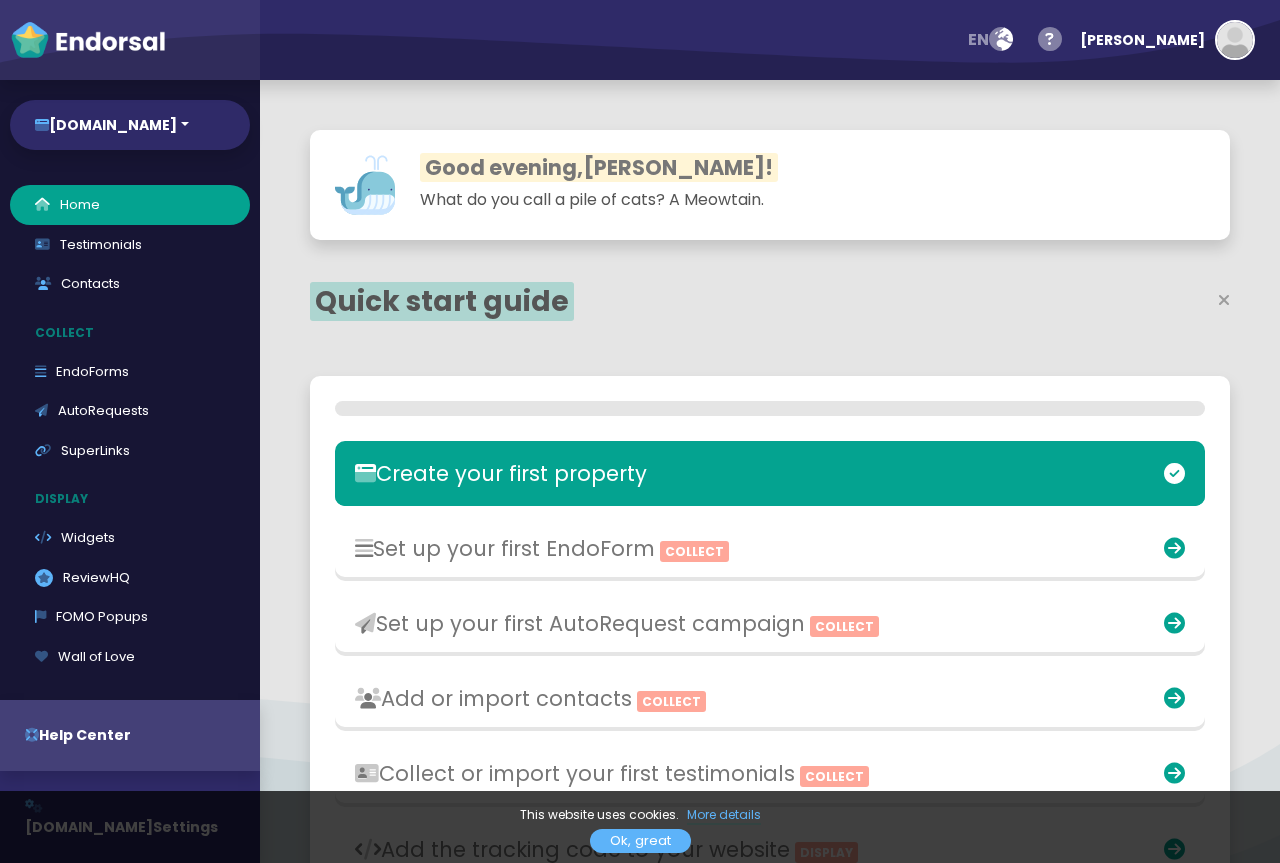 select on "14" 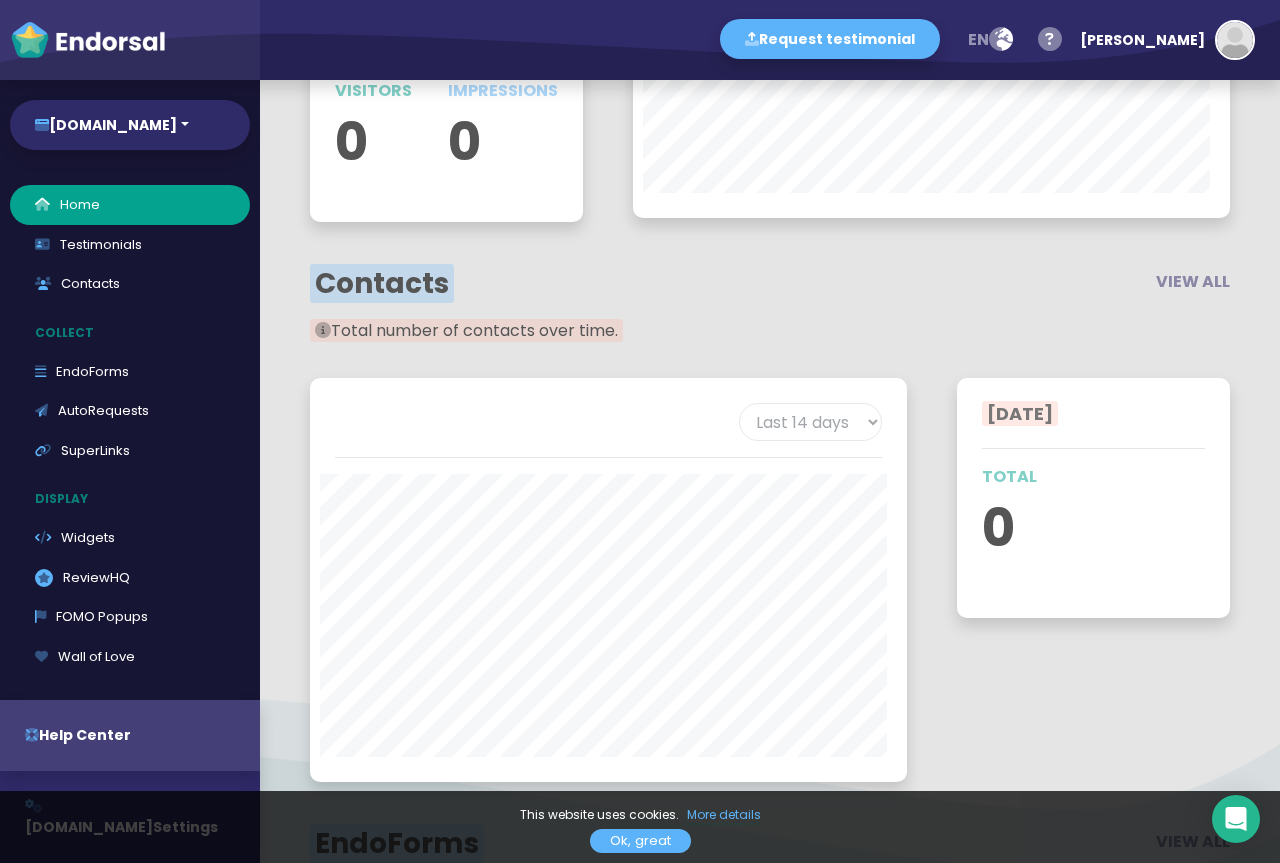 scroll, scrollTop: 2899, scrollLeft: 0, axis: vertical 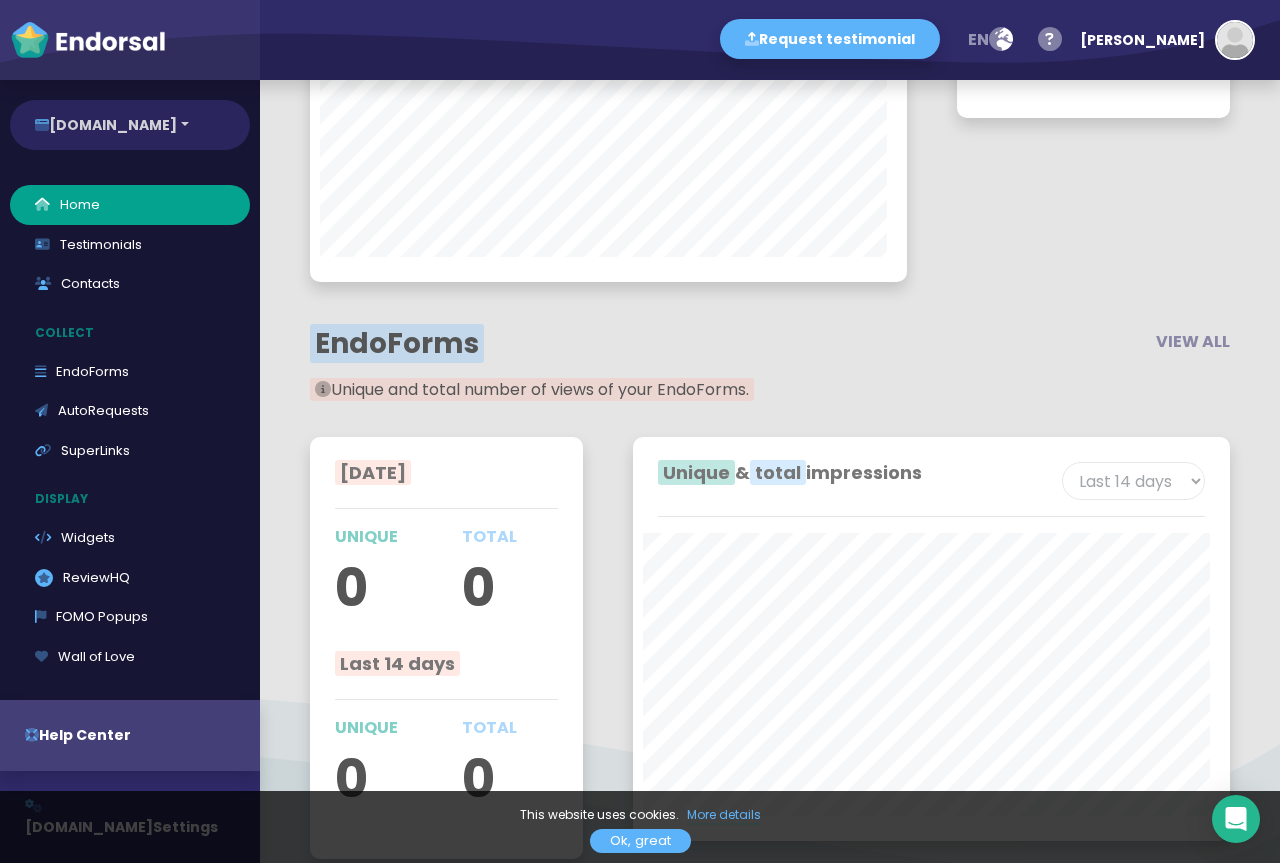 click on "[DOMAIN_NAME]" at bounding box center (130, 125) 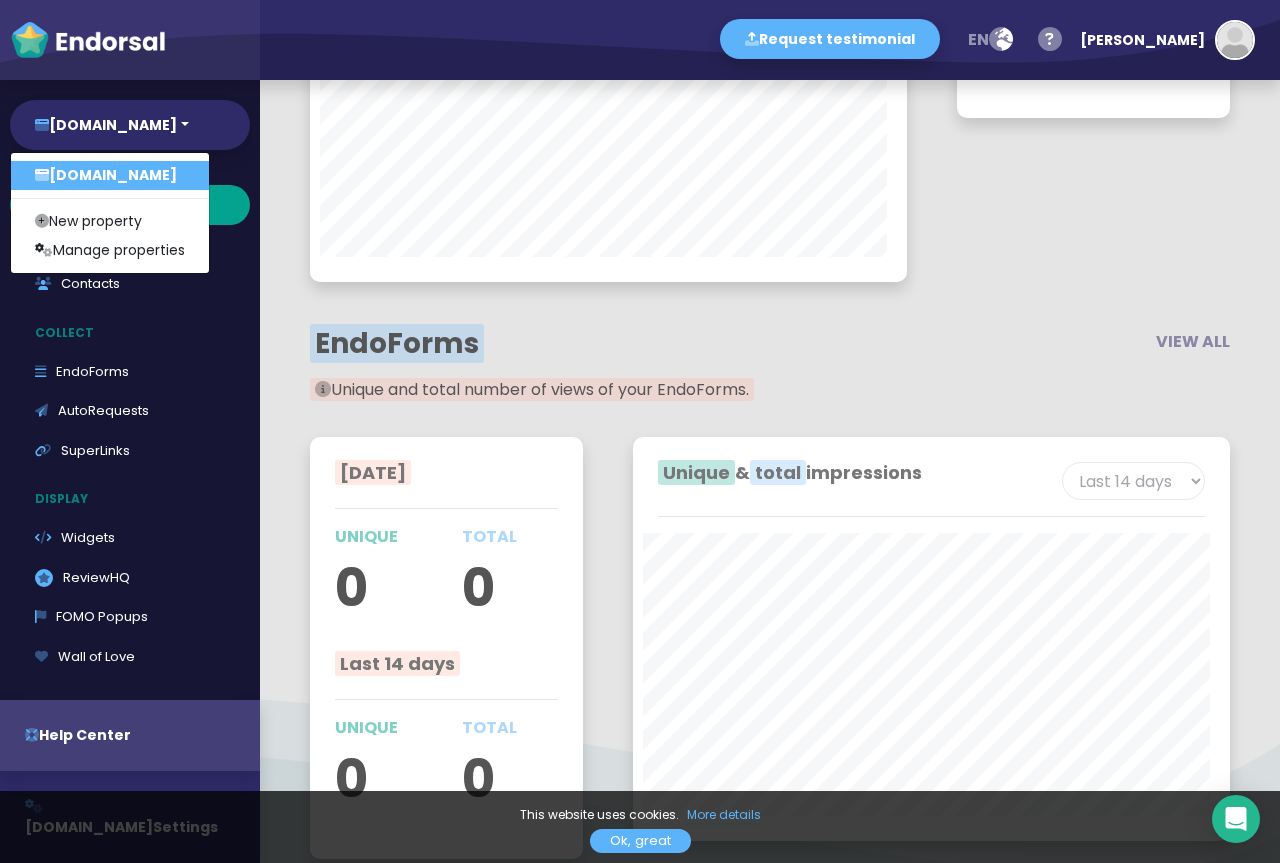 click on "Today TOTAL  0" 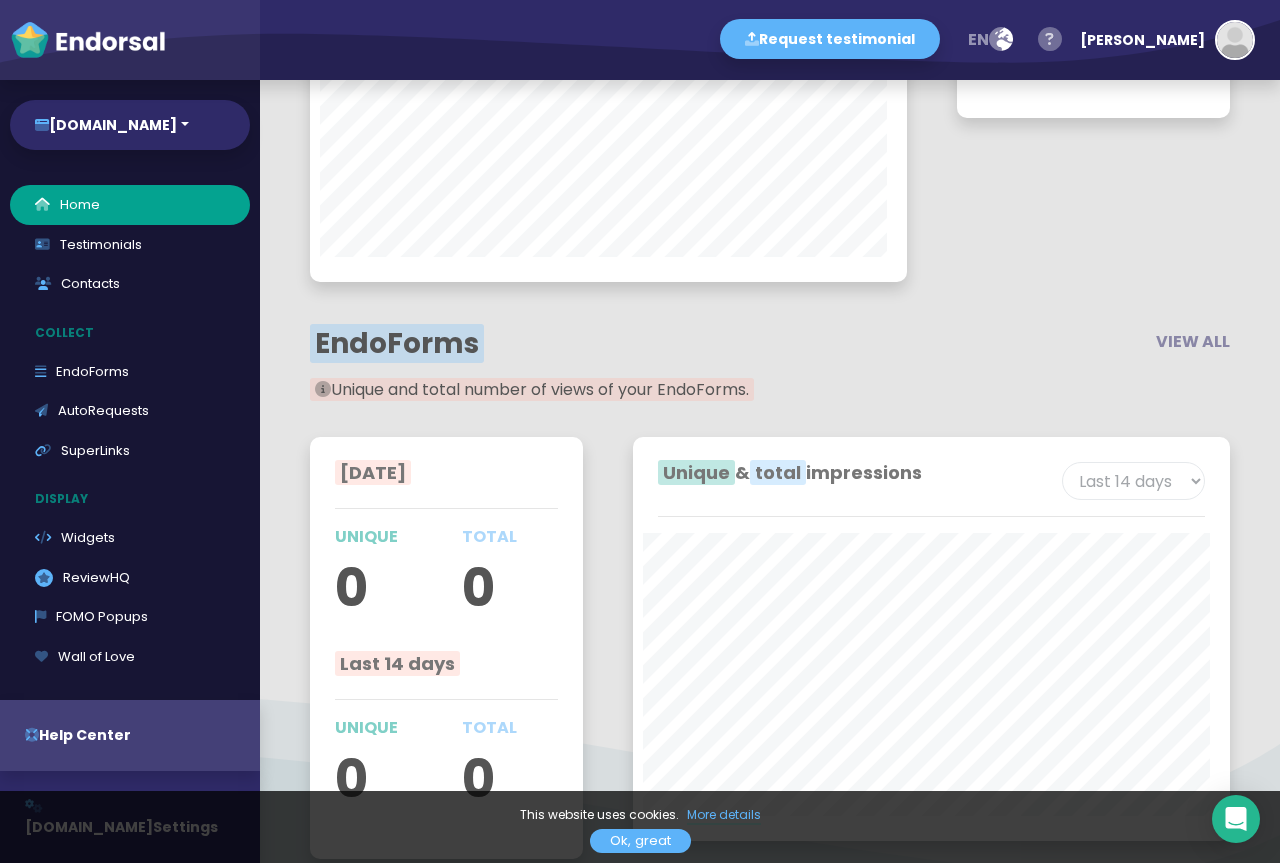 click at bounding box center [1050, 40] 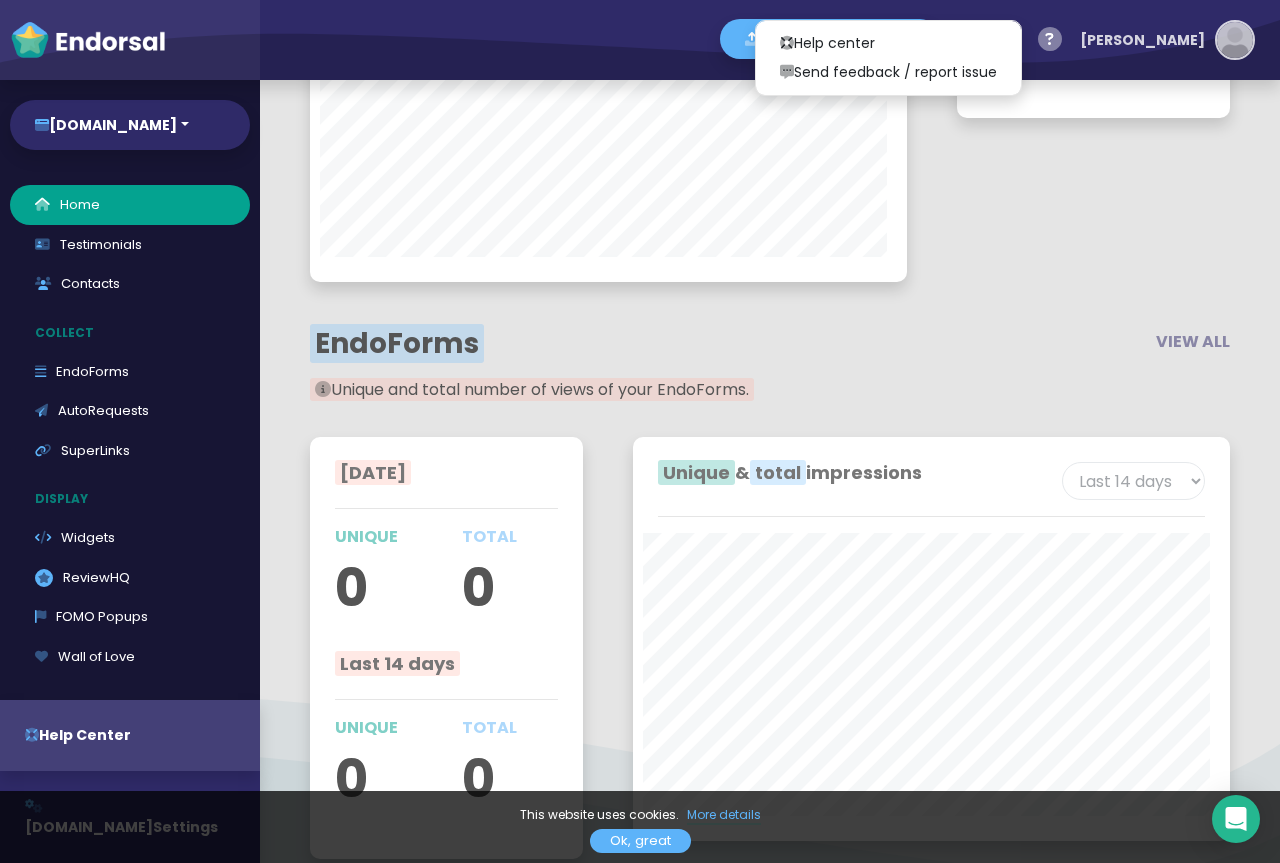 click at bounding box center [1235, 40] 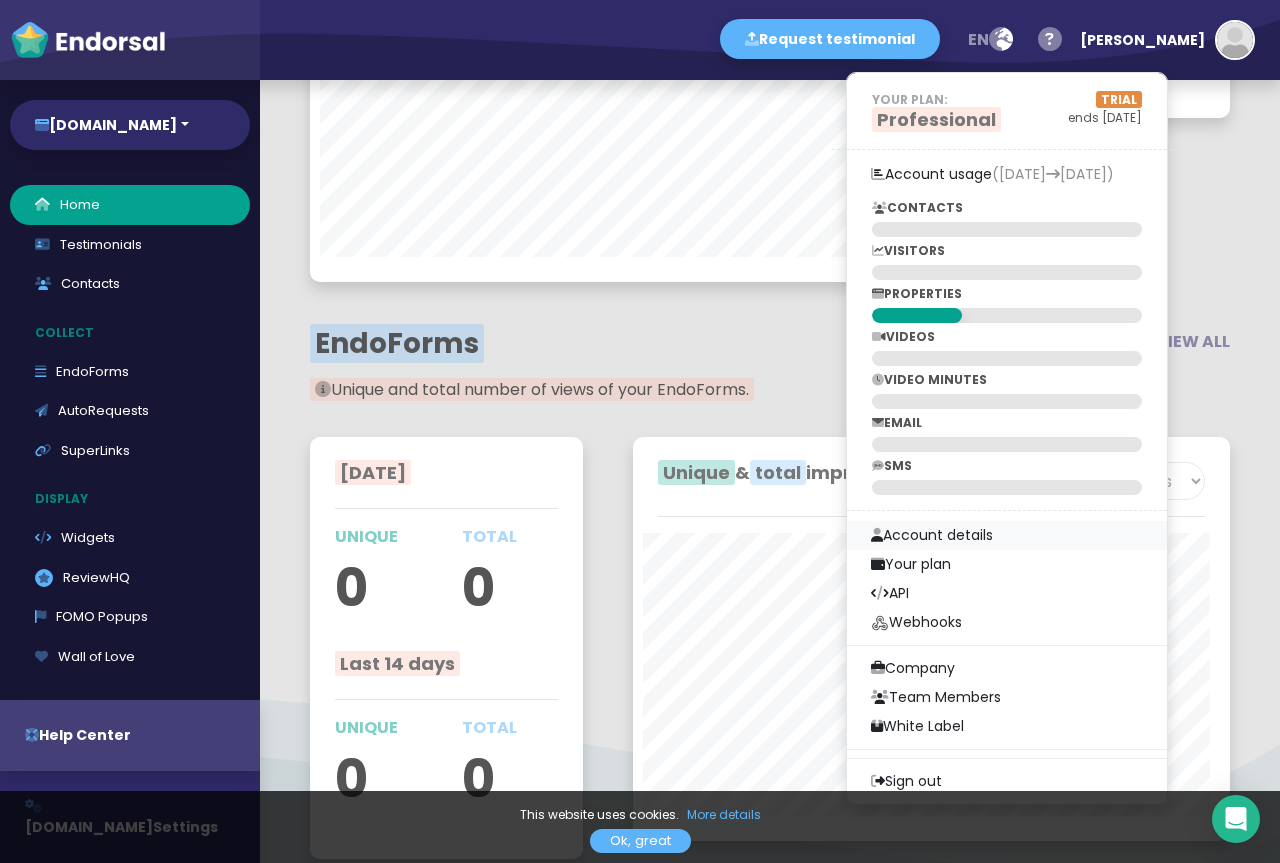 click on "Account details" at bounding box center (1007, 535) 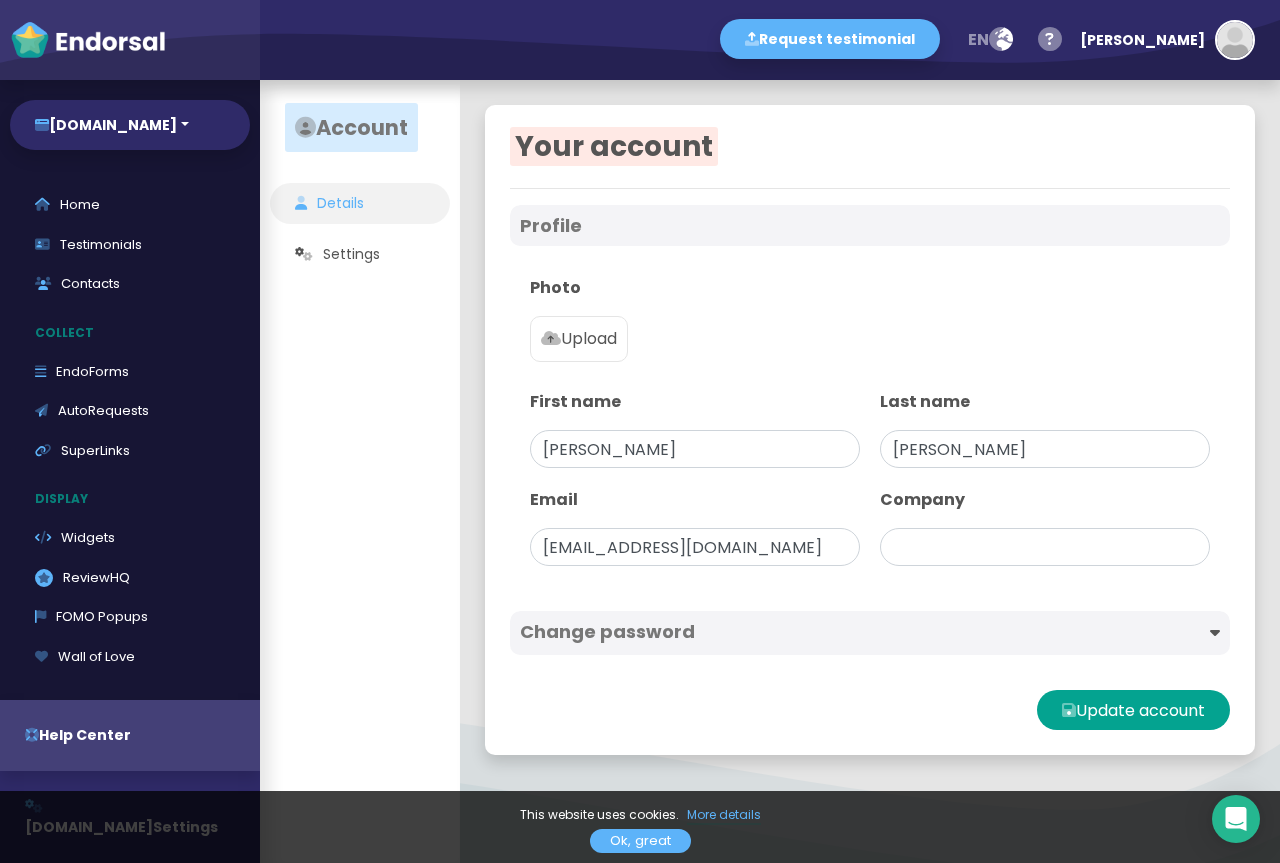 scroll, scrollTop: 0, scrollLeft: 0, axis: both 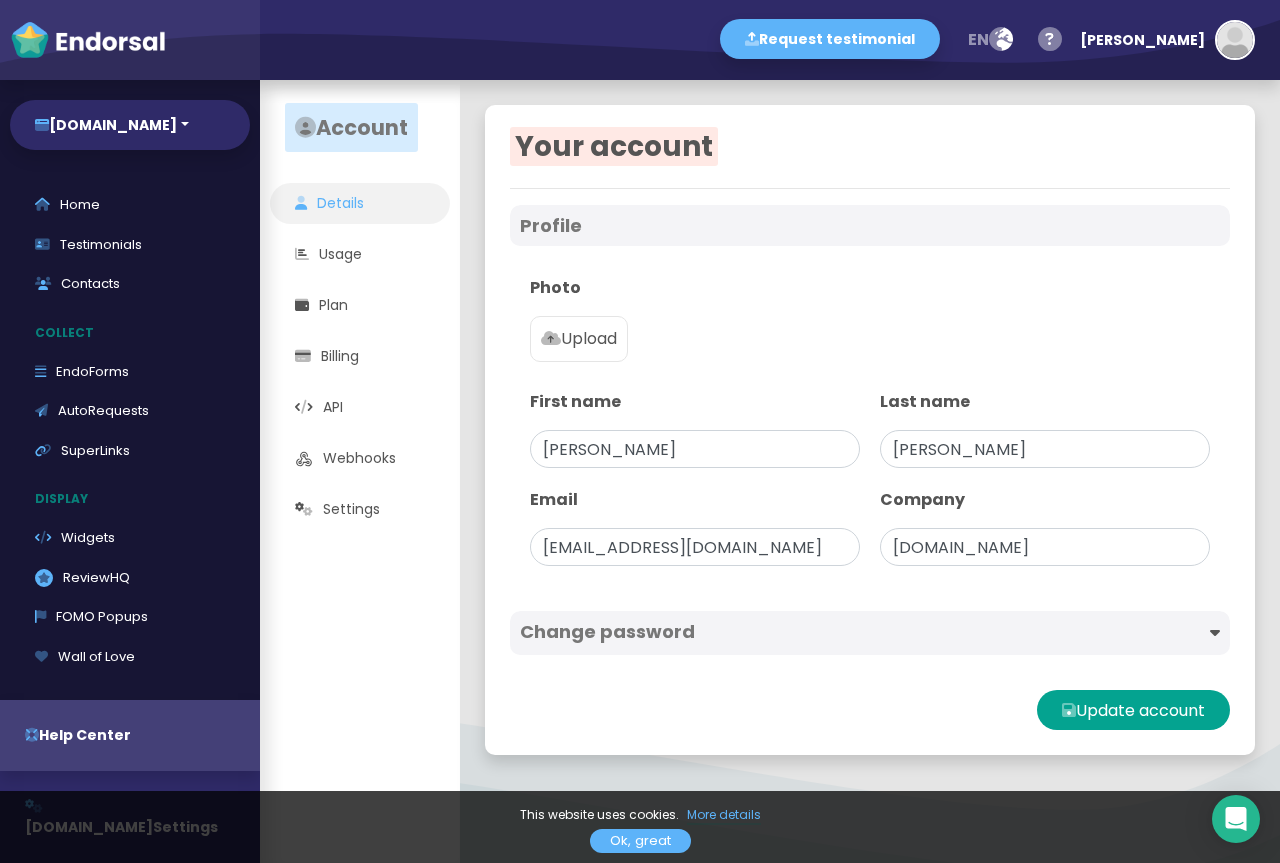 click on "This website uses cookies.   More details
Ok, great" at bounding box center [640, 827] 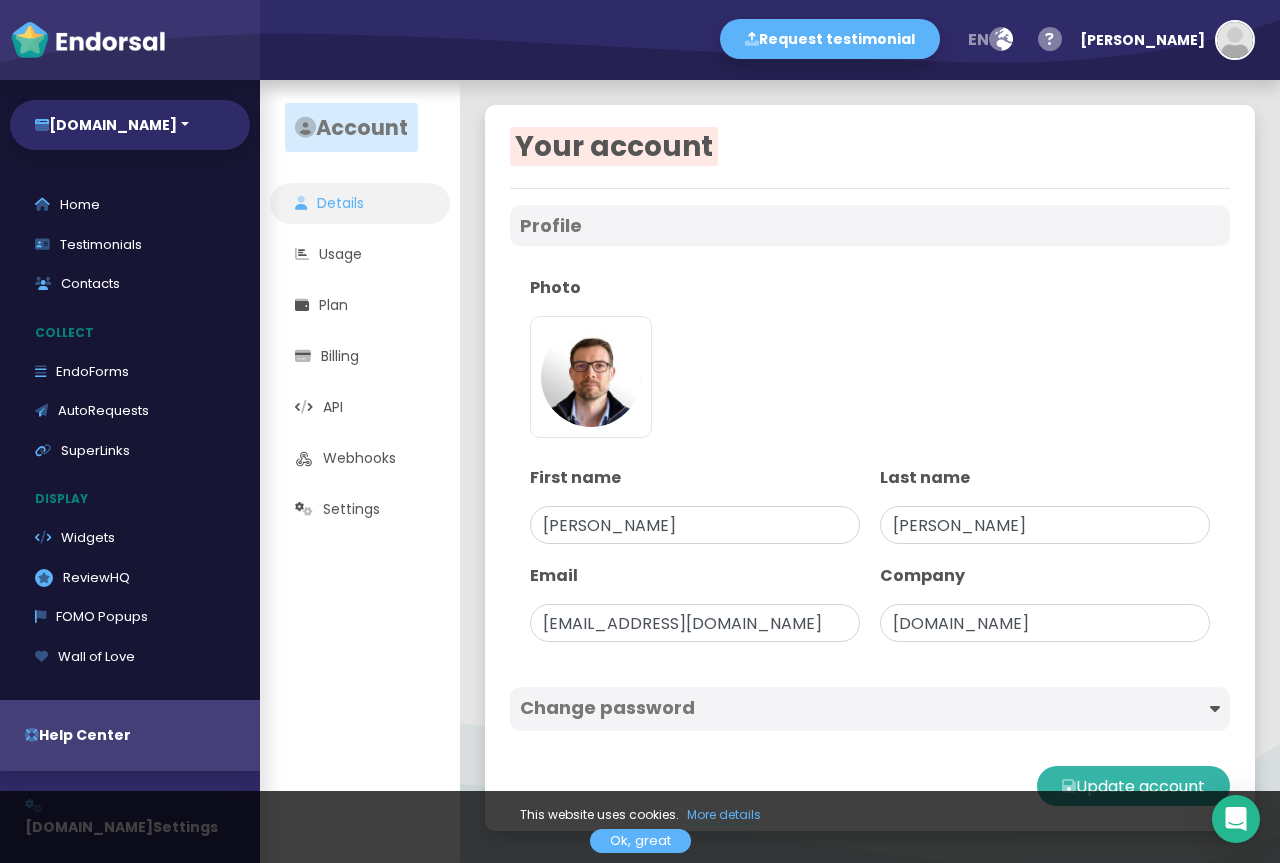 click on "Update account" 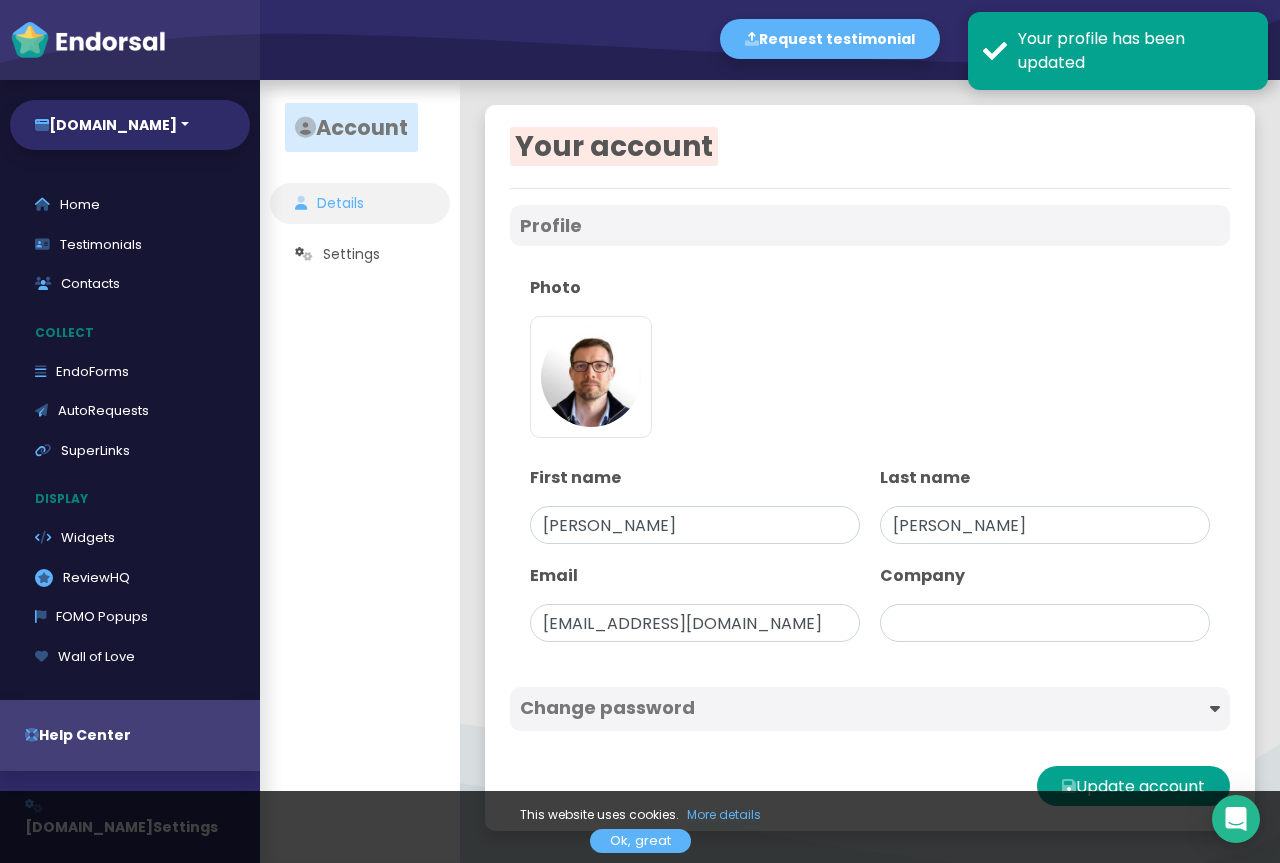 type on "[DOMAIN_NAME]" 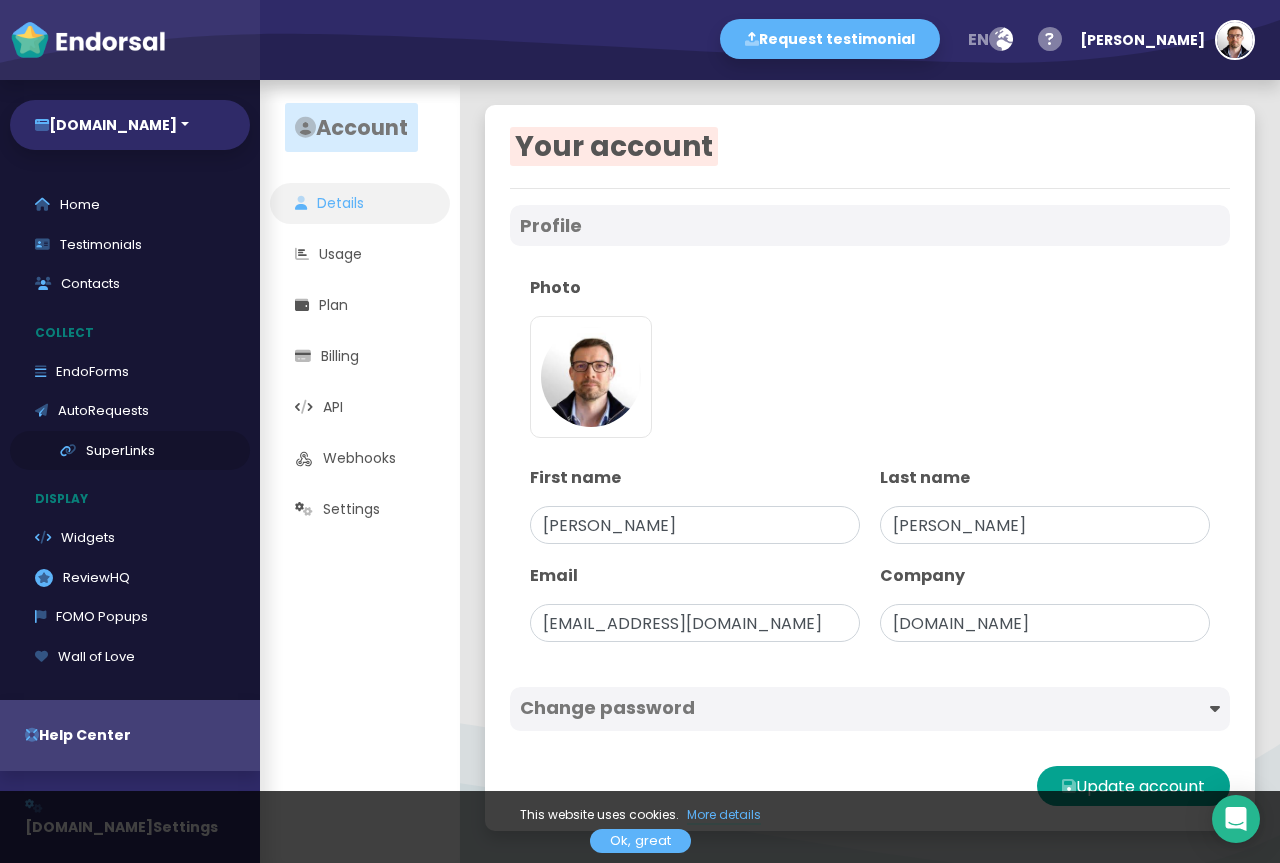 click on "SuperLinks" at bounding box center [130, 451] 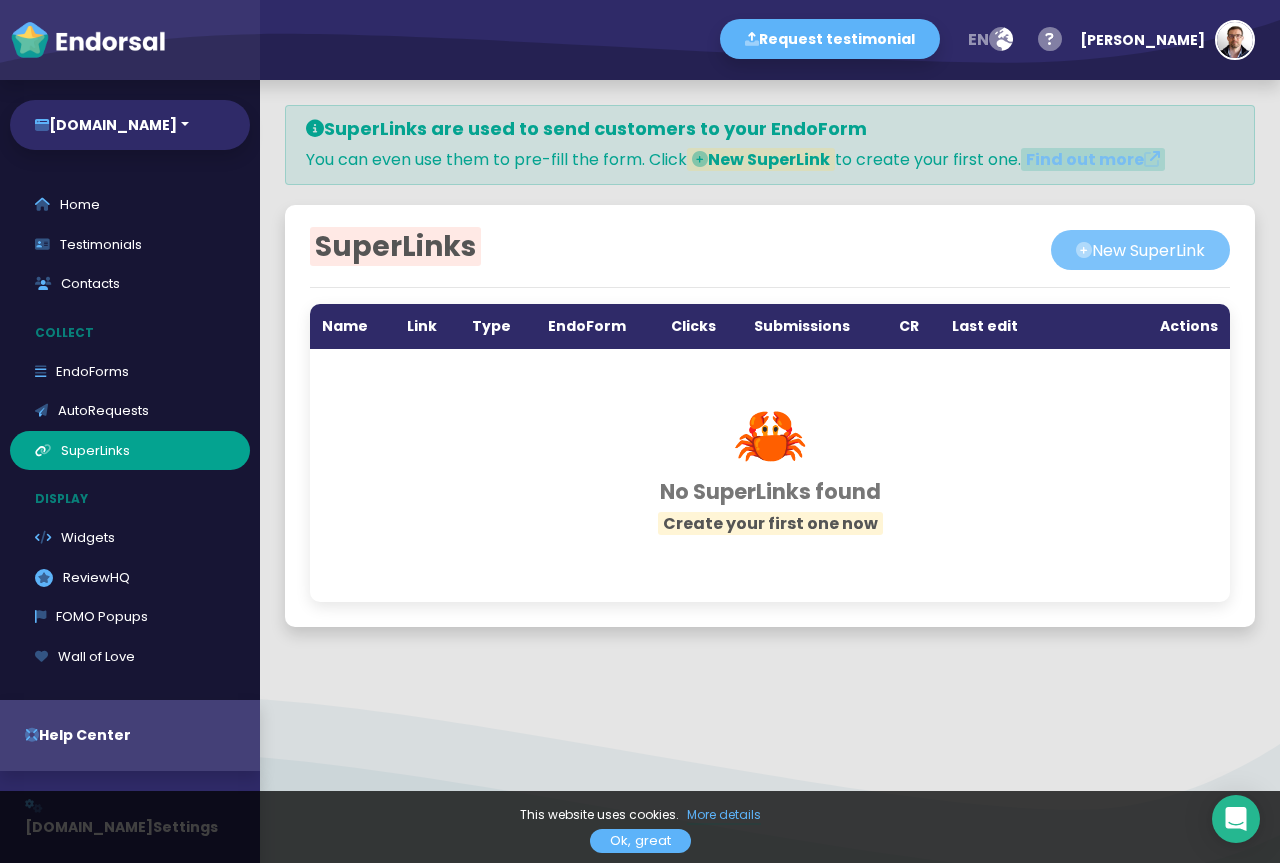 click on "New SuperLink" 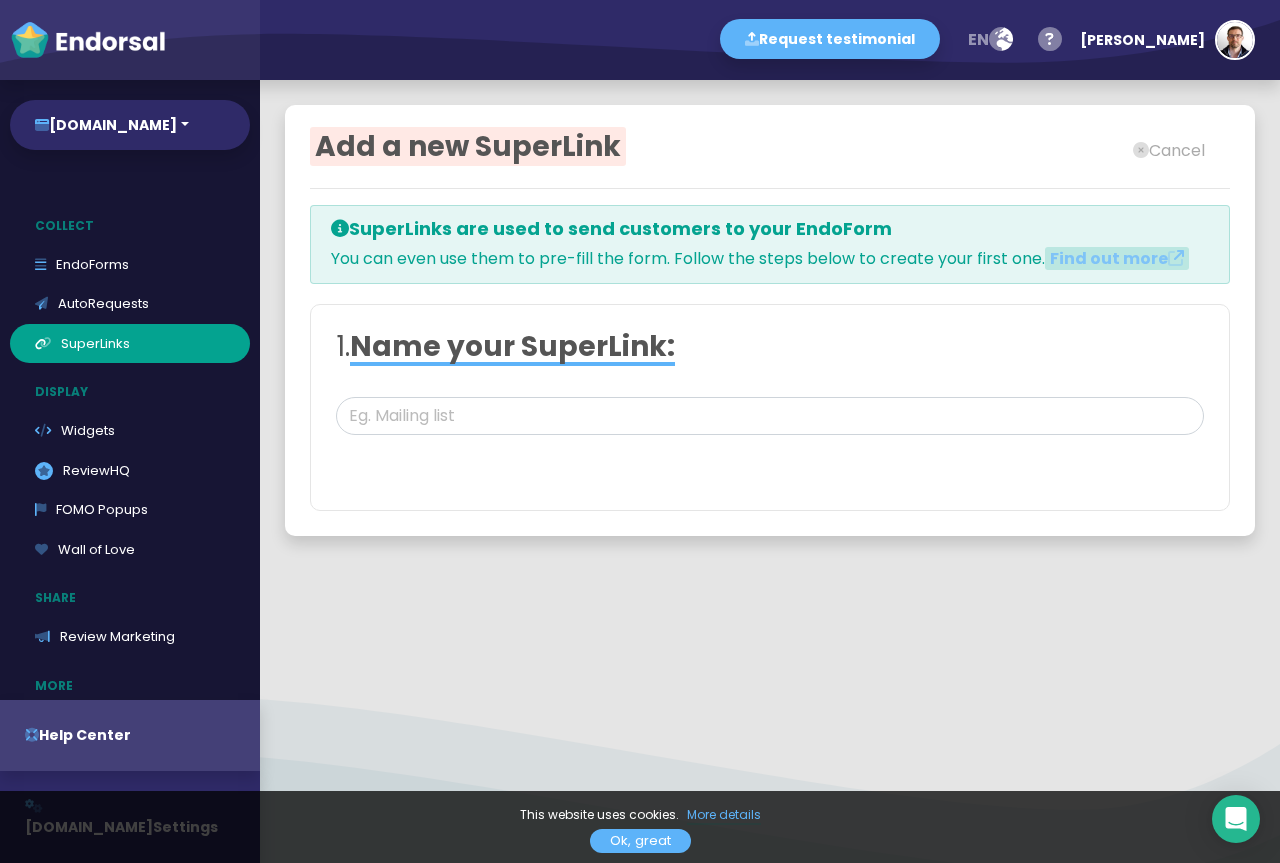 scroll, scrollTop: 293, scrollLeft: 0, axis: vertical 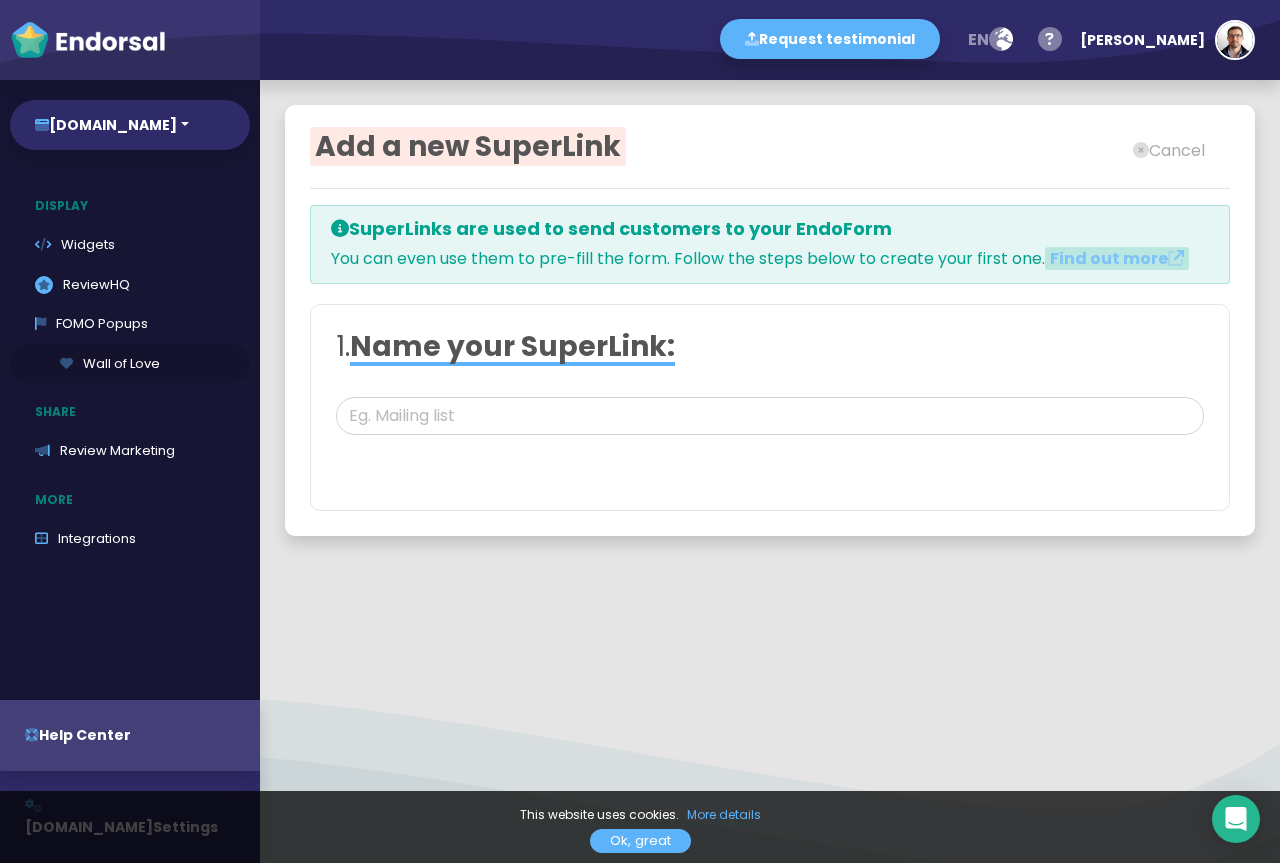 click on "Wall of Love" at bounding box center [130, 364] 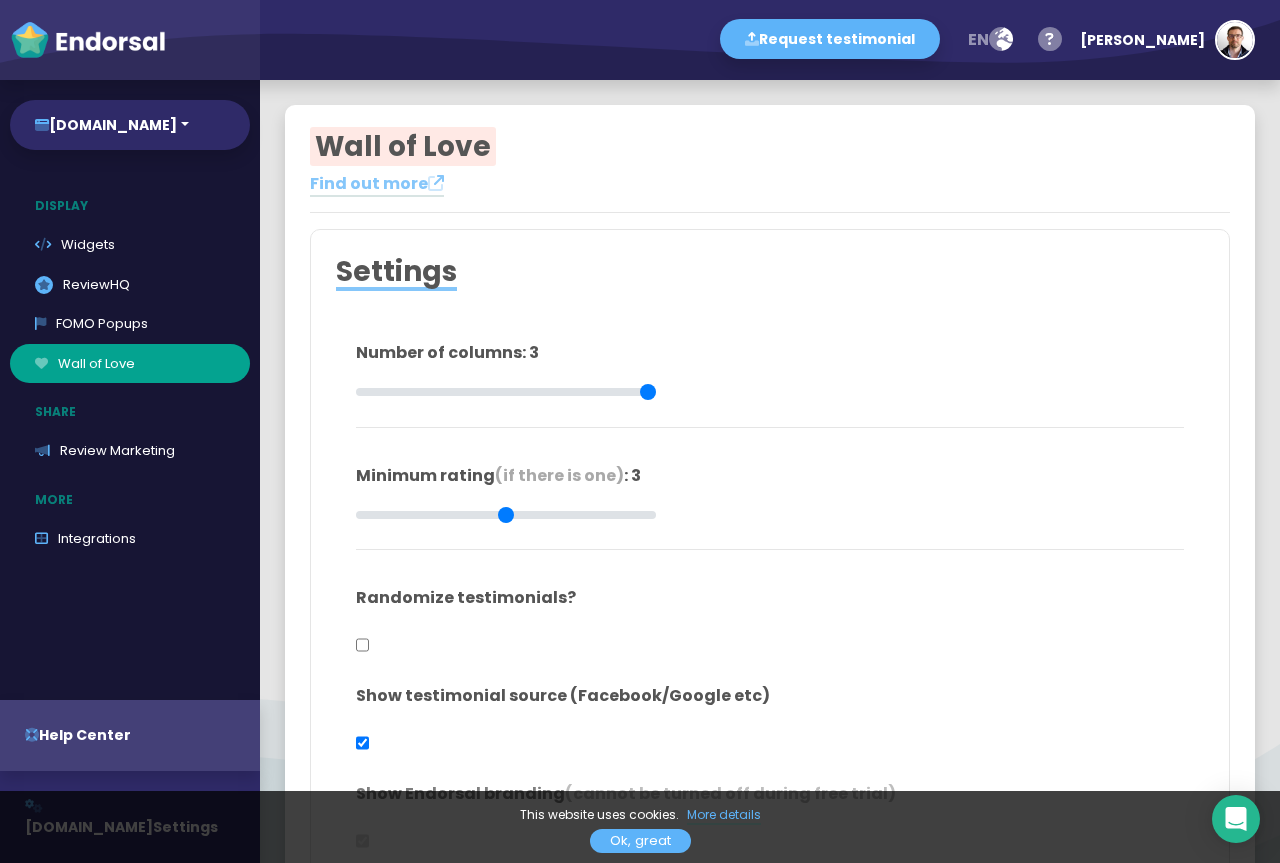 type on "#FFFFFF" 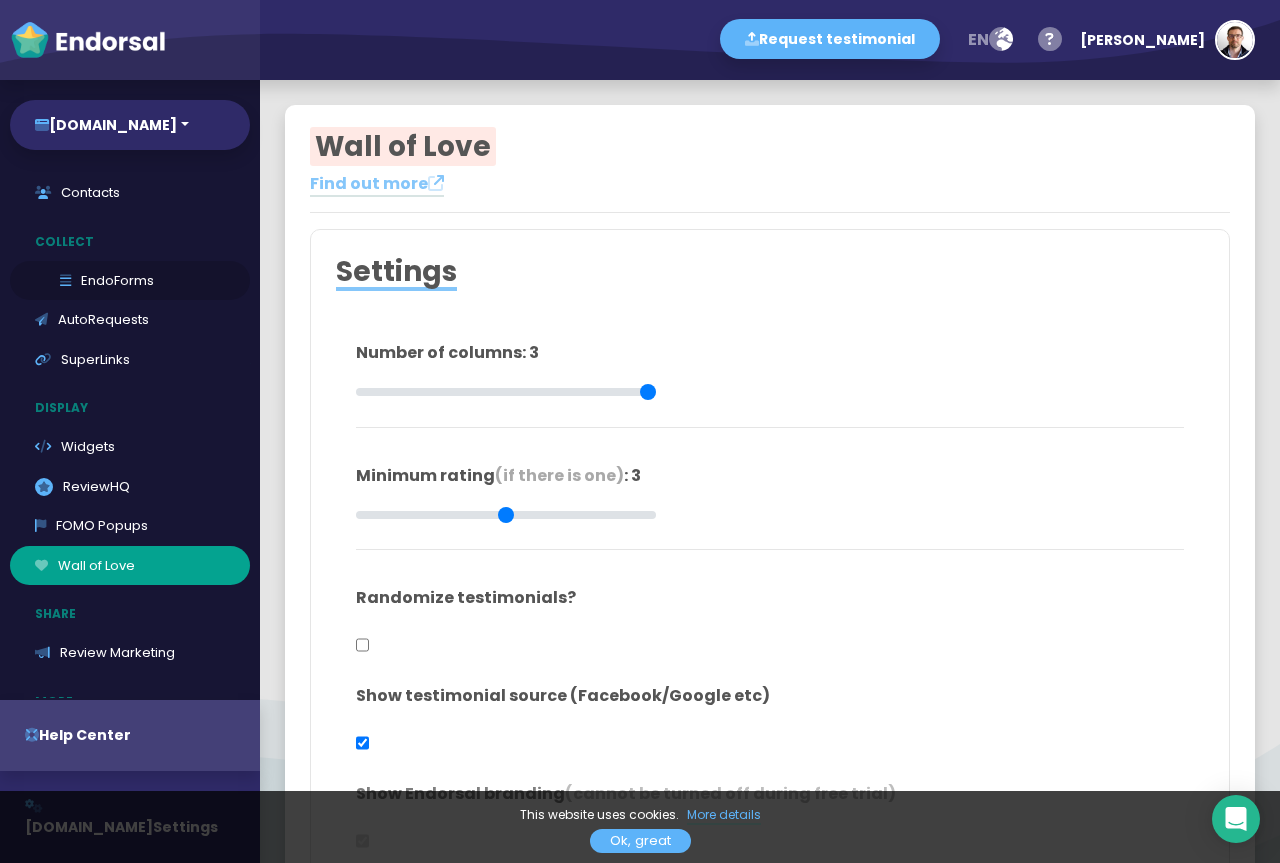 scroll, scrollTop: 0, scrollLeft: 0, axis: both 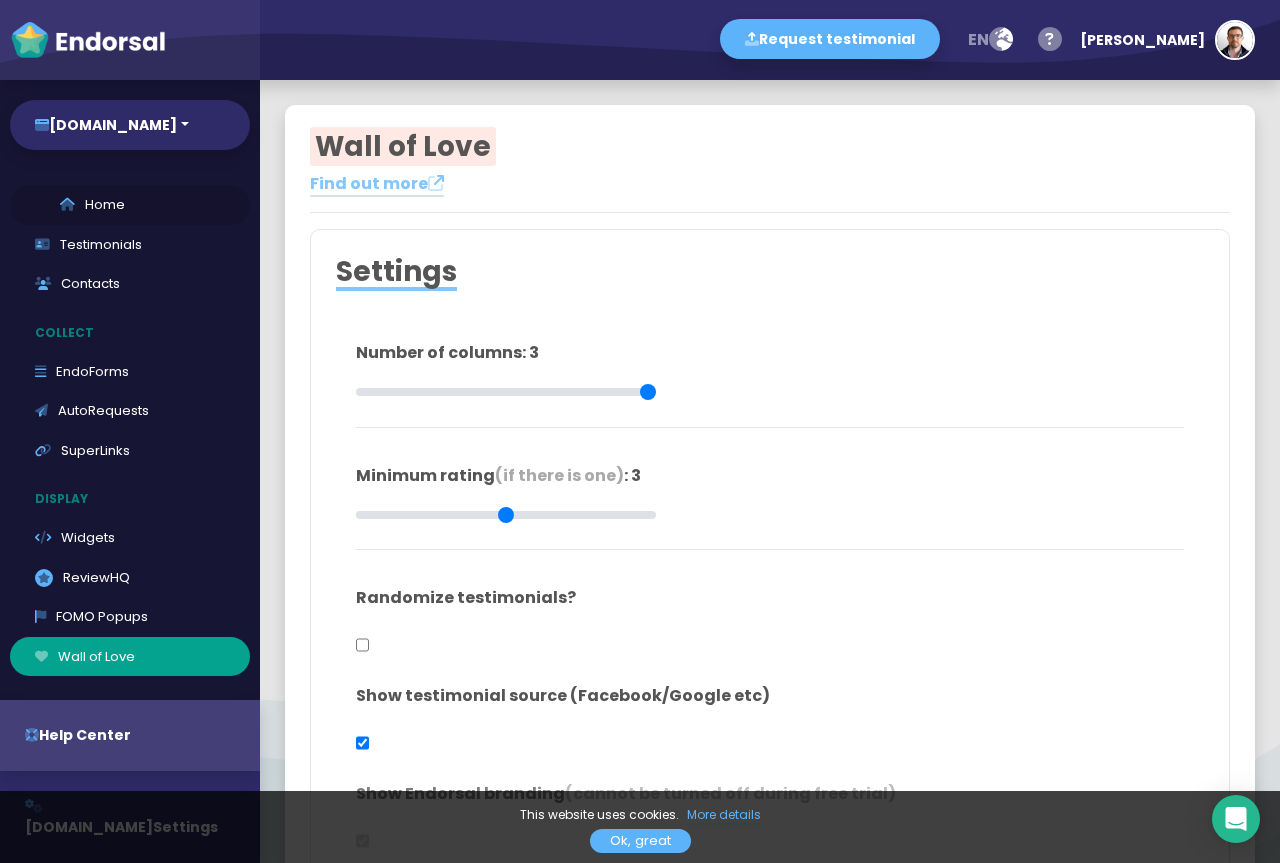 click on "Home" at bounding box center [130, 205] 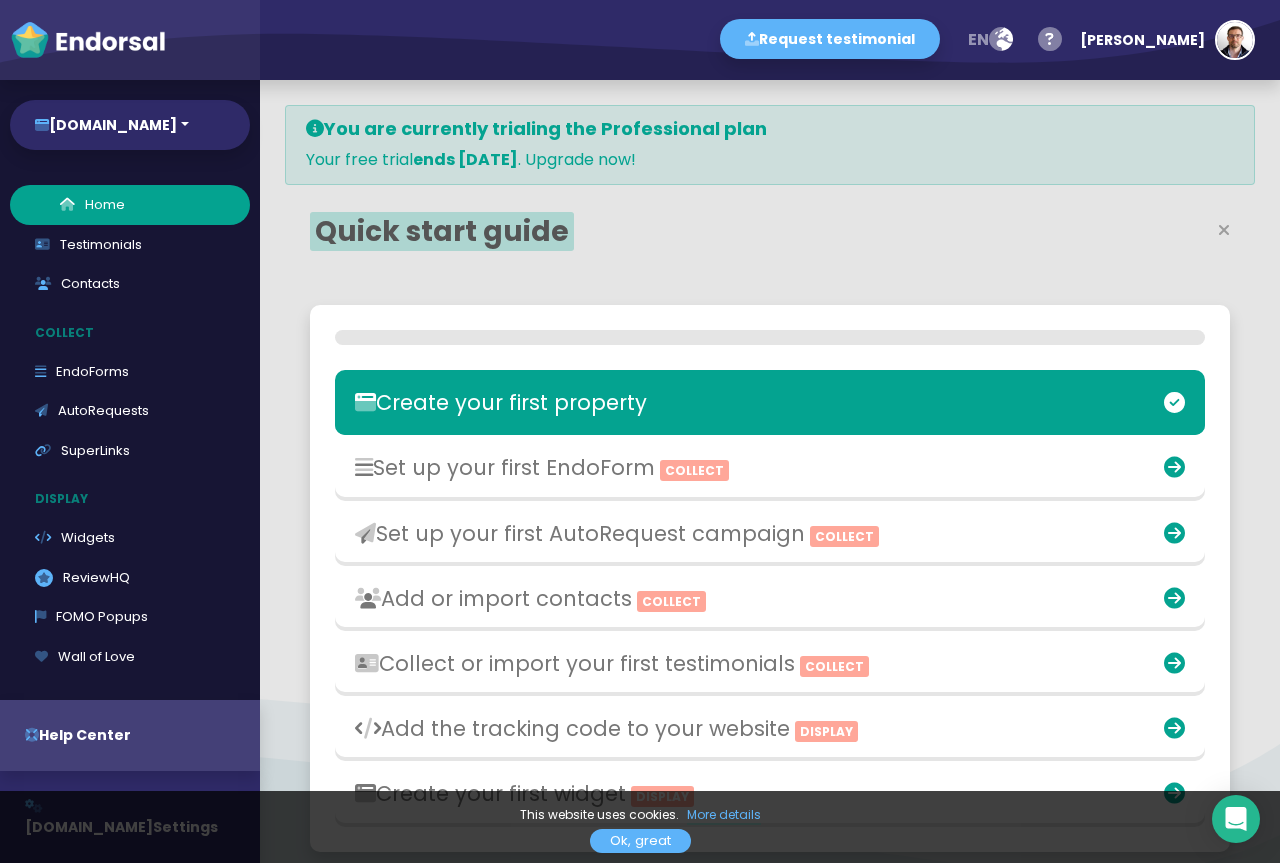 scroll, scrollTop: 999583, scrollLeft: 999413, axis: both 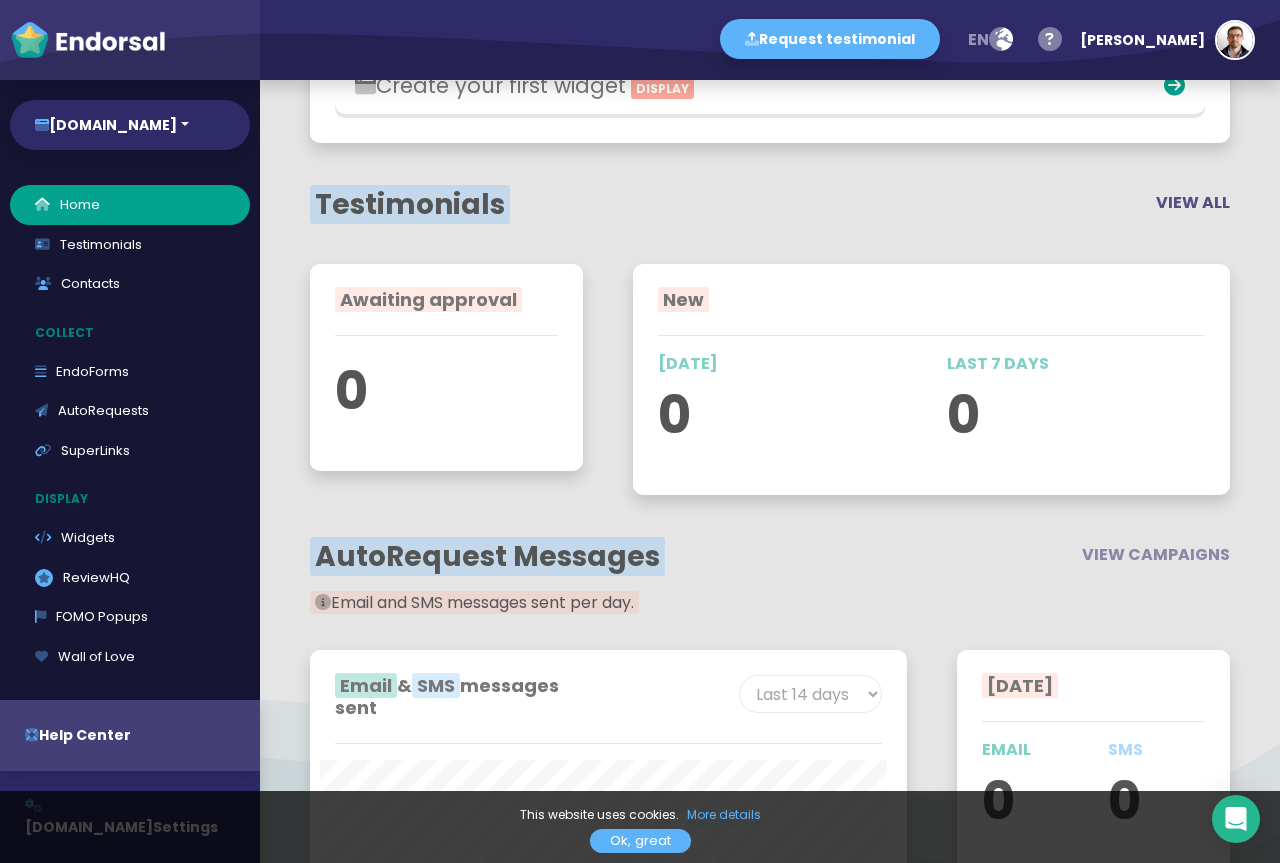click on "VIEW ALL" 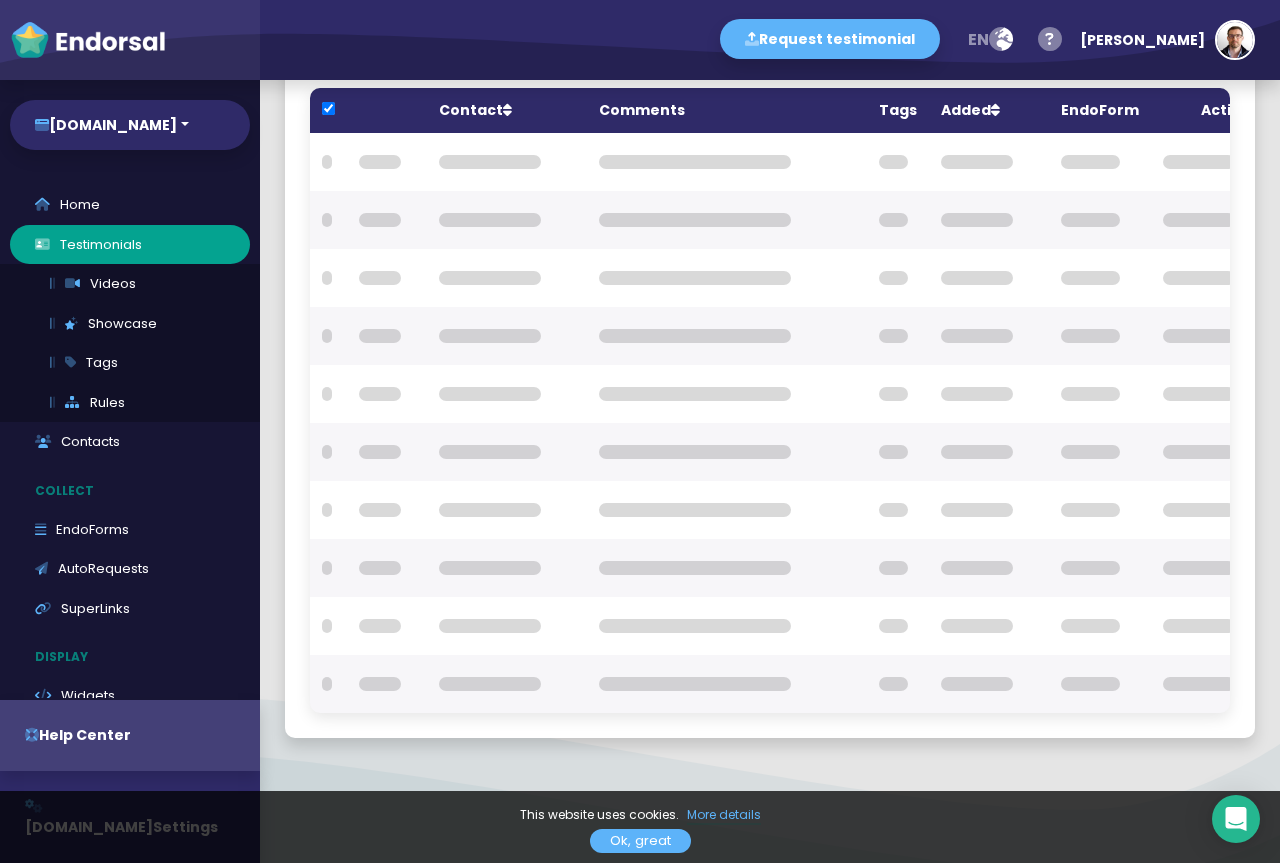 checkbox on "true" 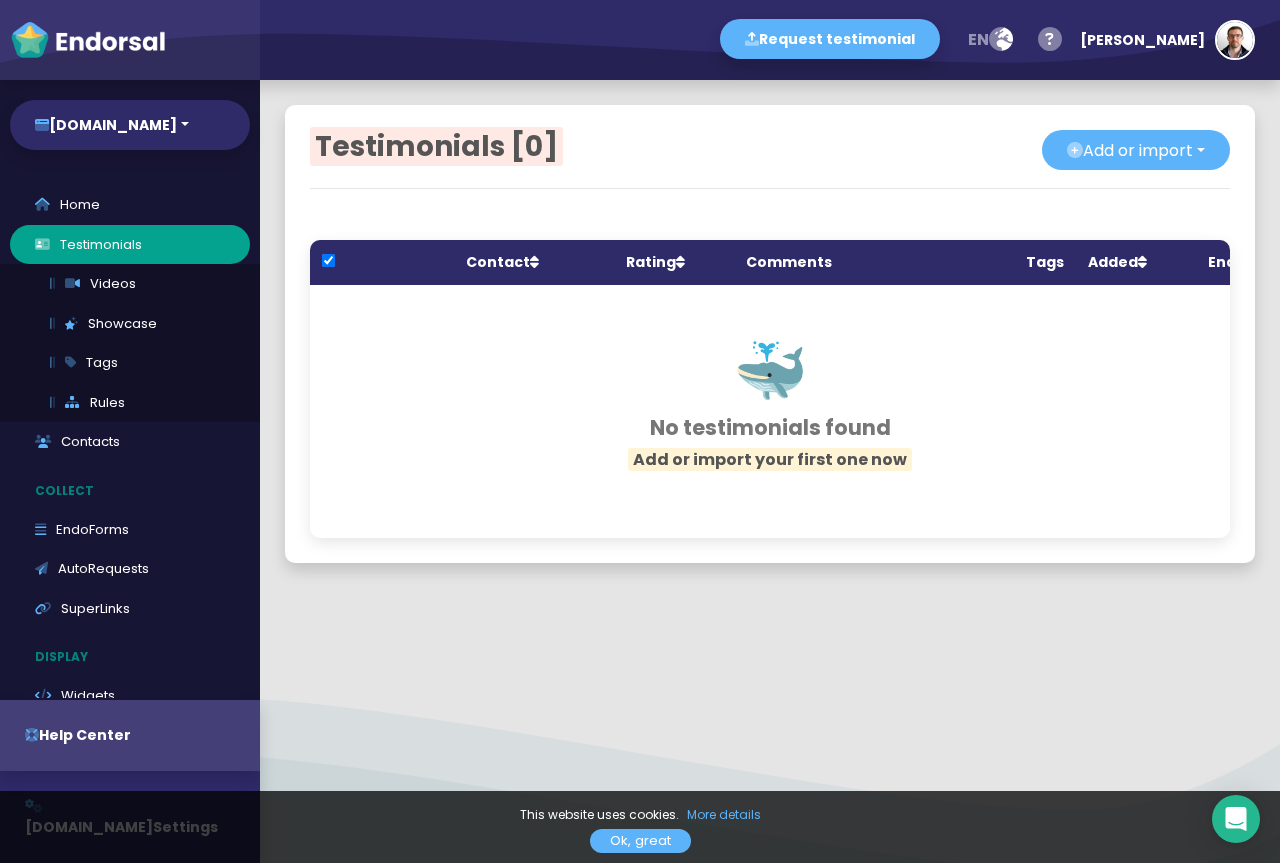 scroll, scrollTop: 0, scrollLeft: 0, axis: both 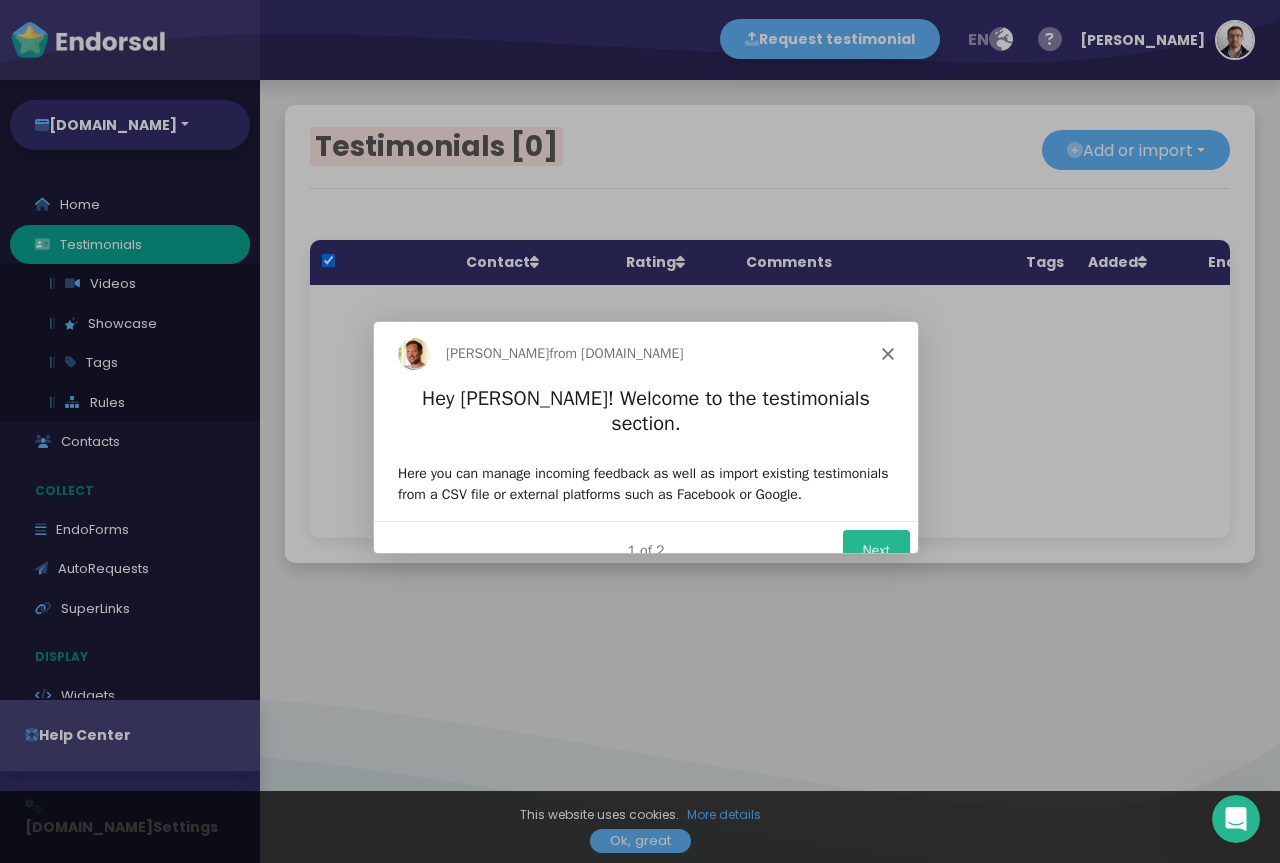 click on "Next" at bounding box center (875, 548) 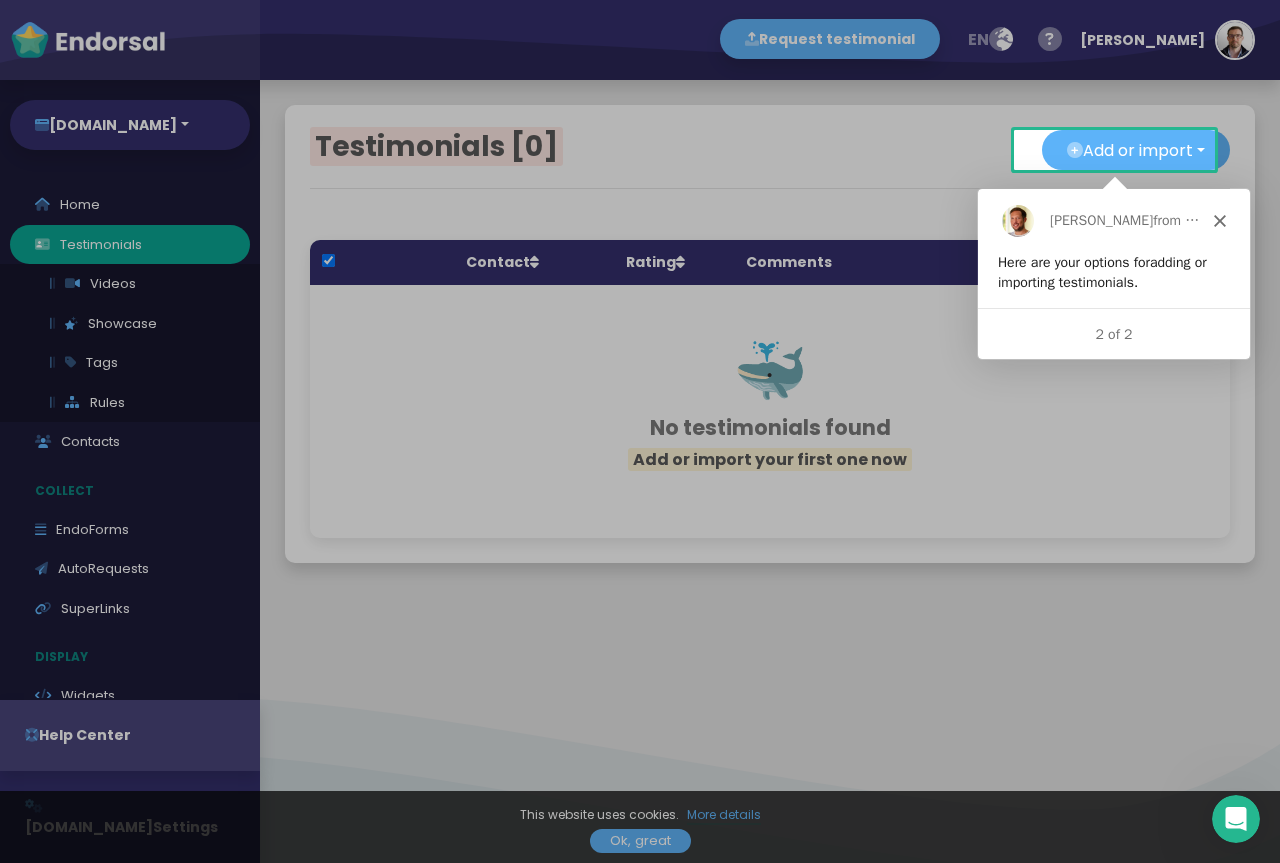 scroll, scrollTop: 0, scrollLeft: 0, axis: both 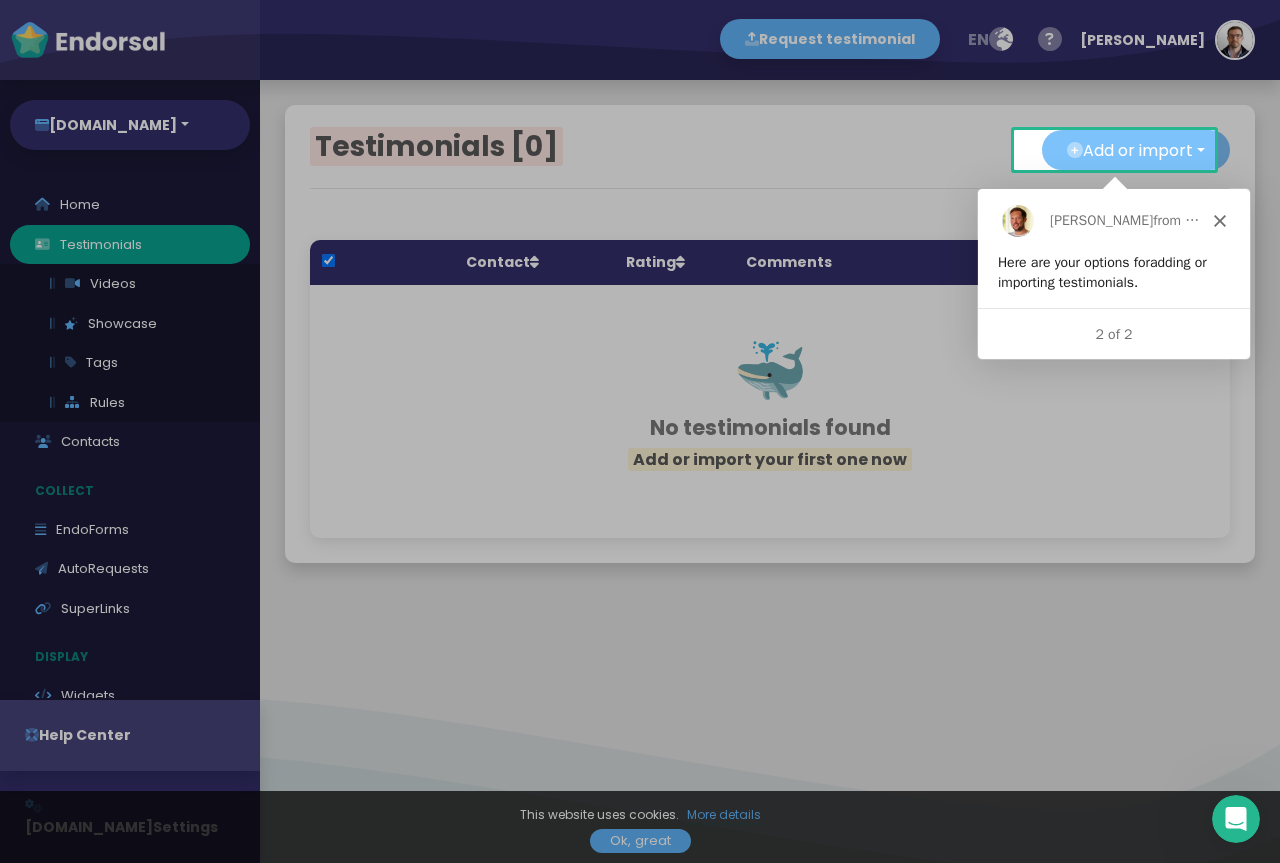 click on "Add or import" 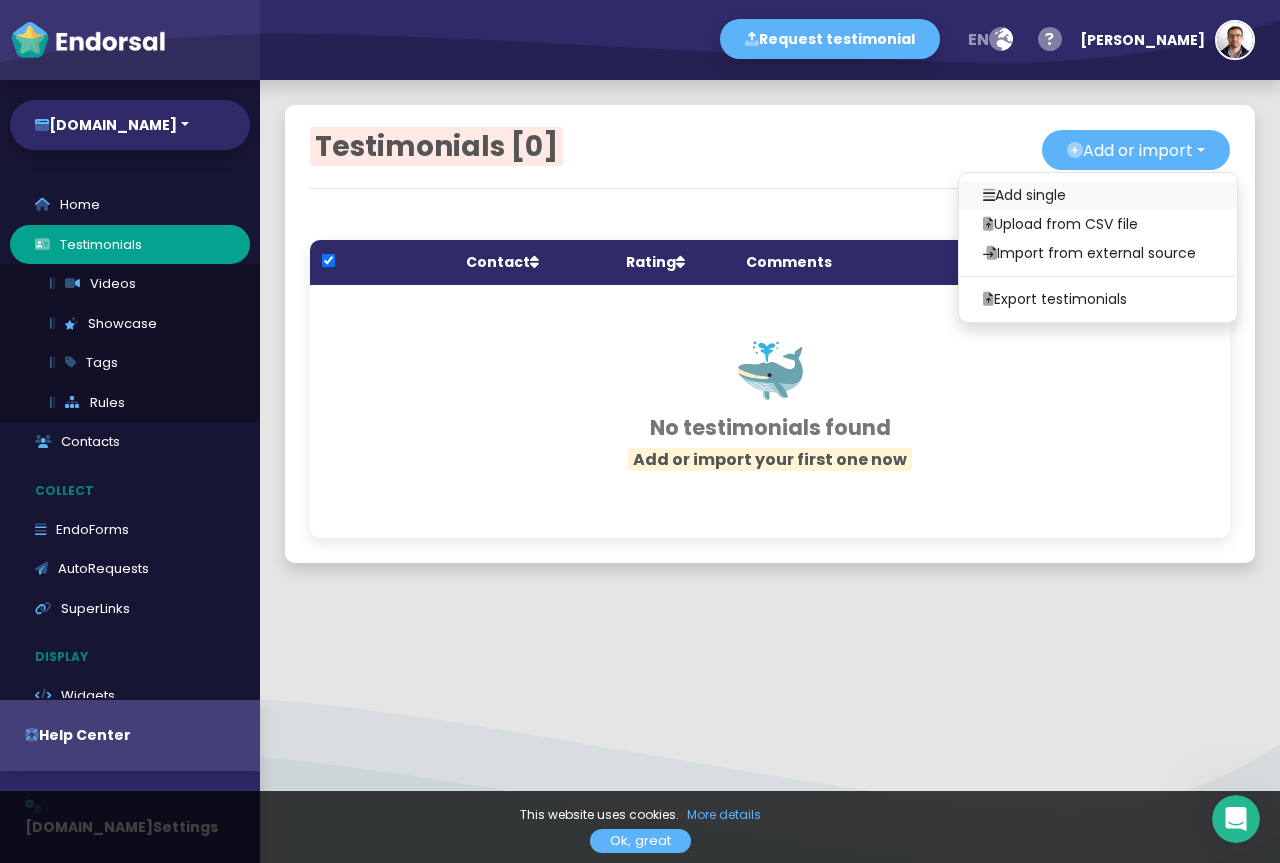 click on "Add single" 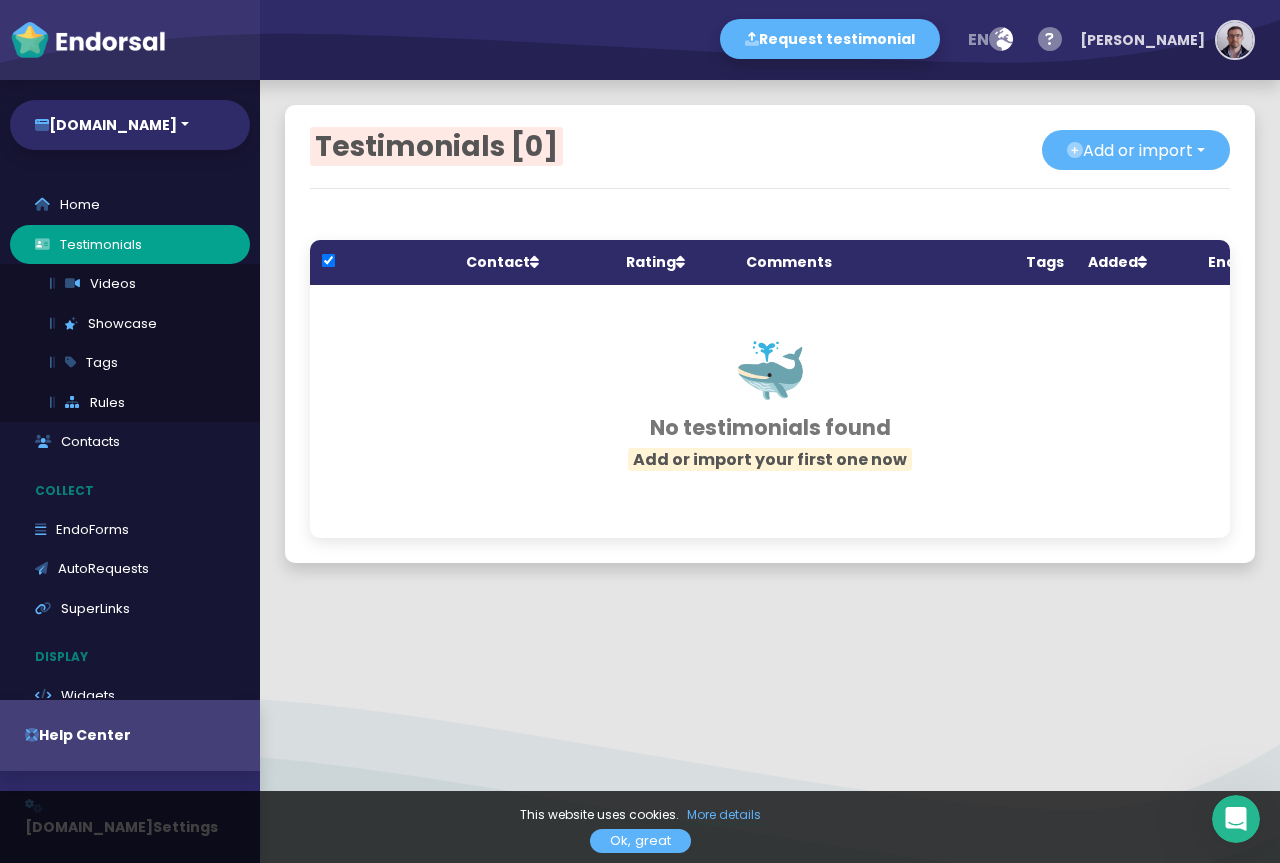 click at bounding box center [1235, 40] 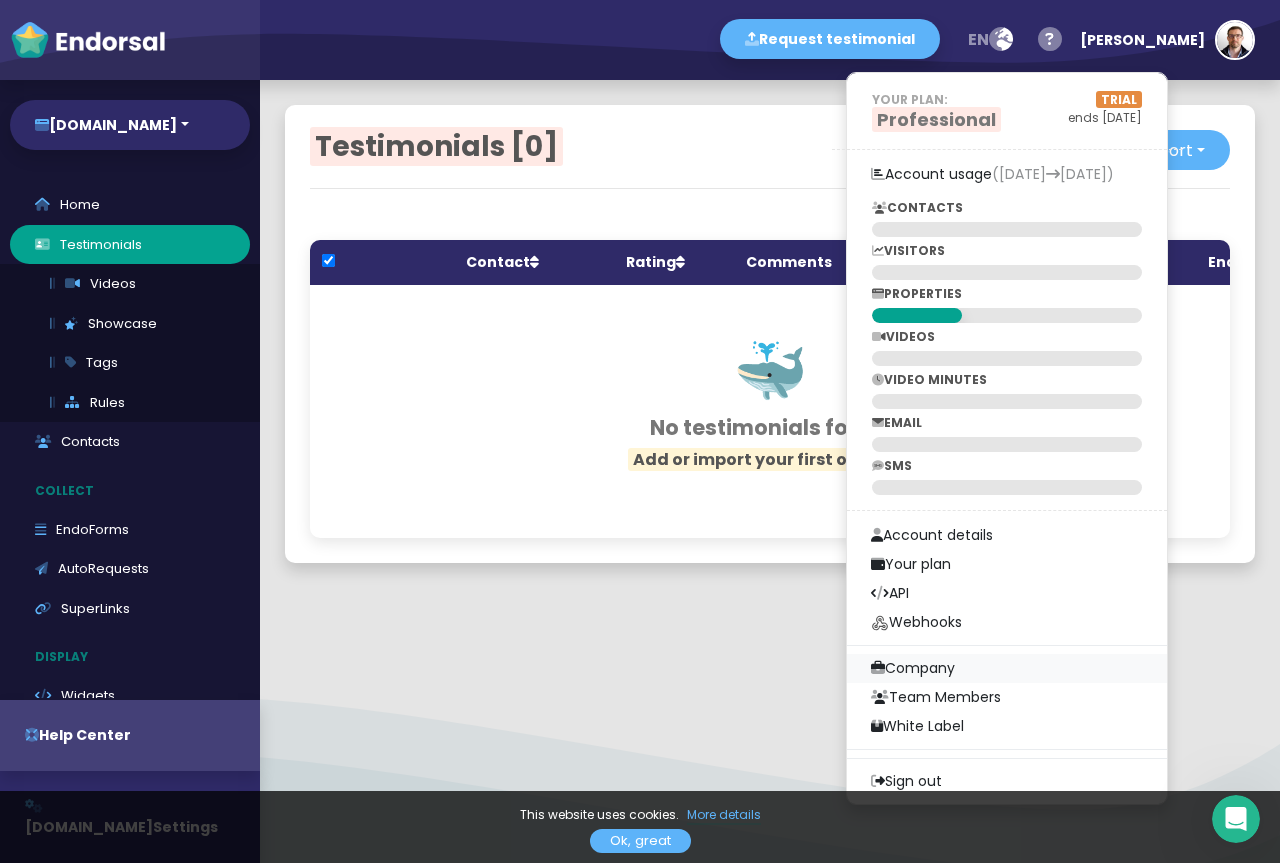 click on "Company" at bounding box center (1007, 668) 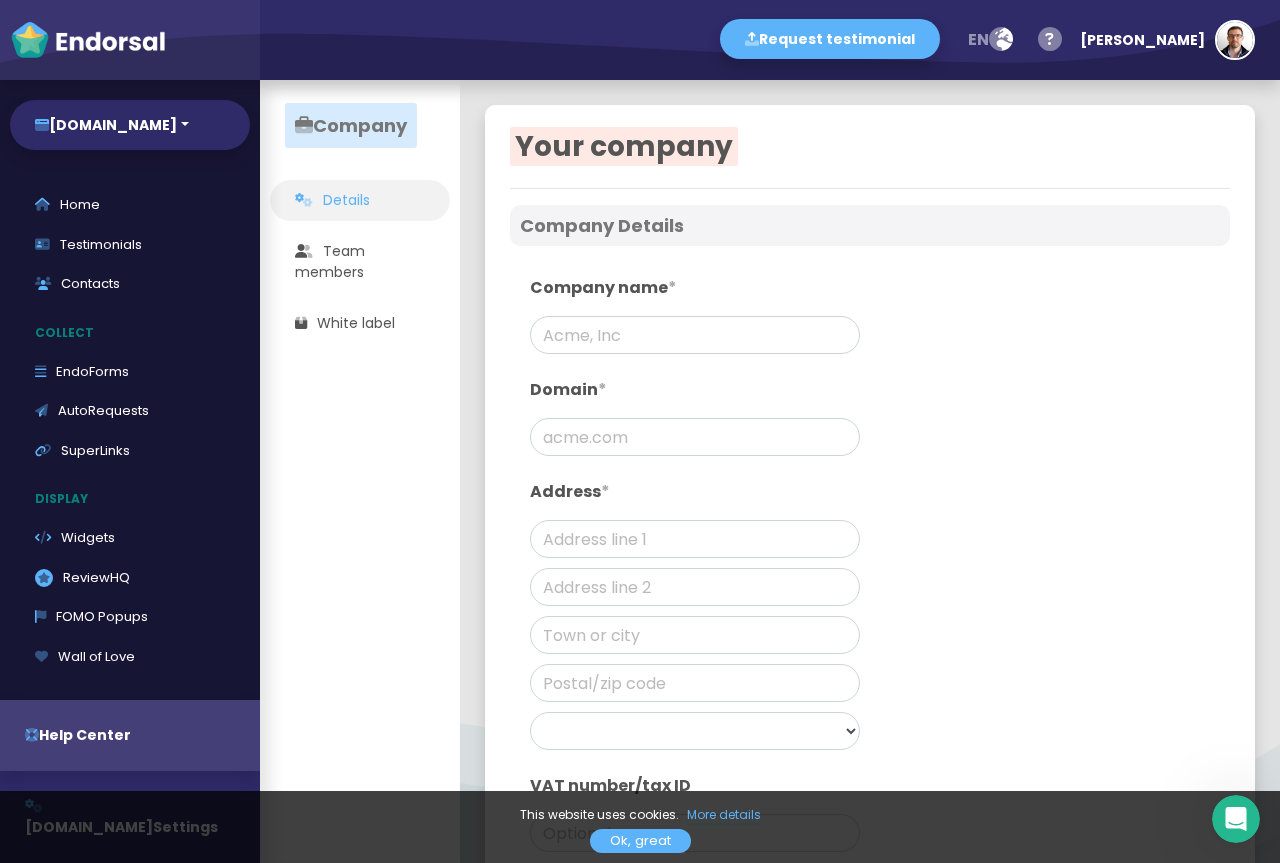 type on "[DOMAIN_NAME]" 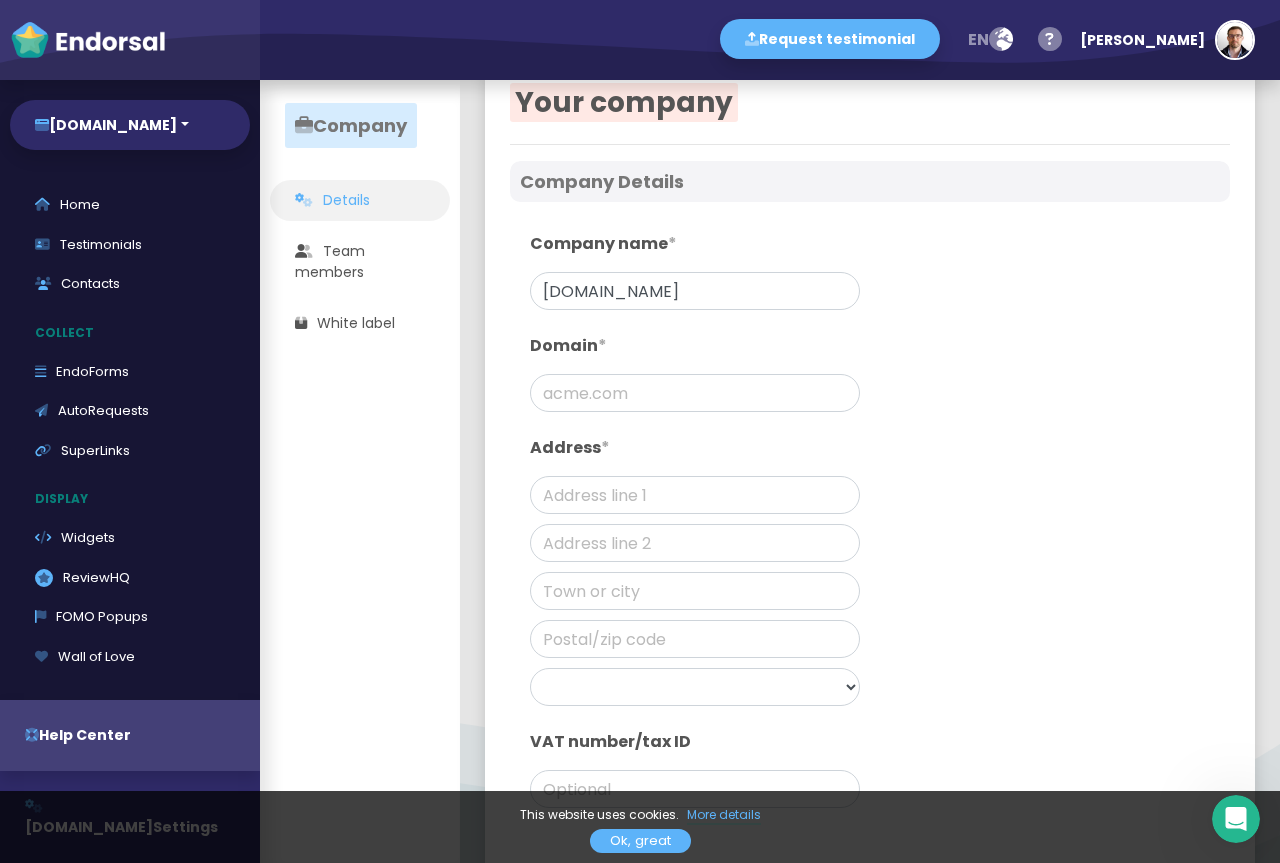 scroll, scrollTop: 0, scrollLeft: 0, axis: both 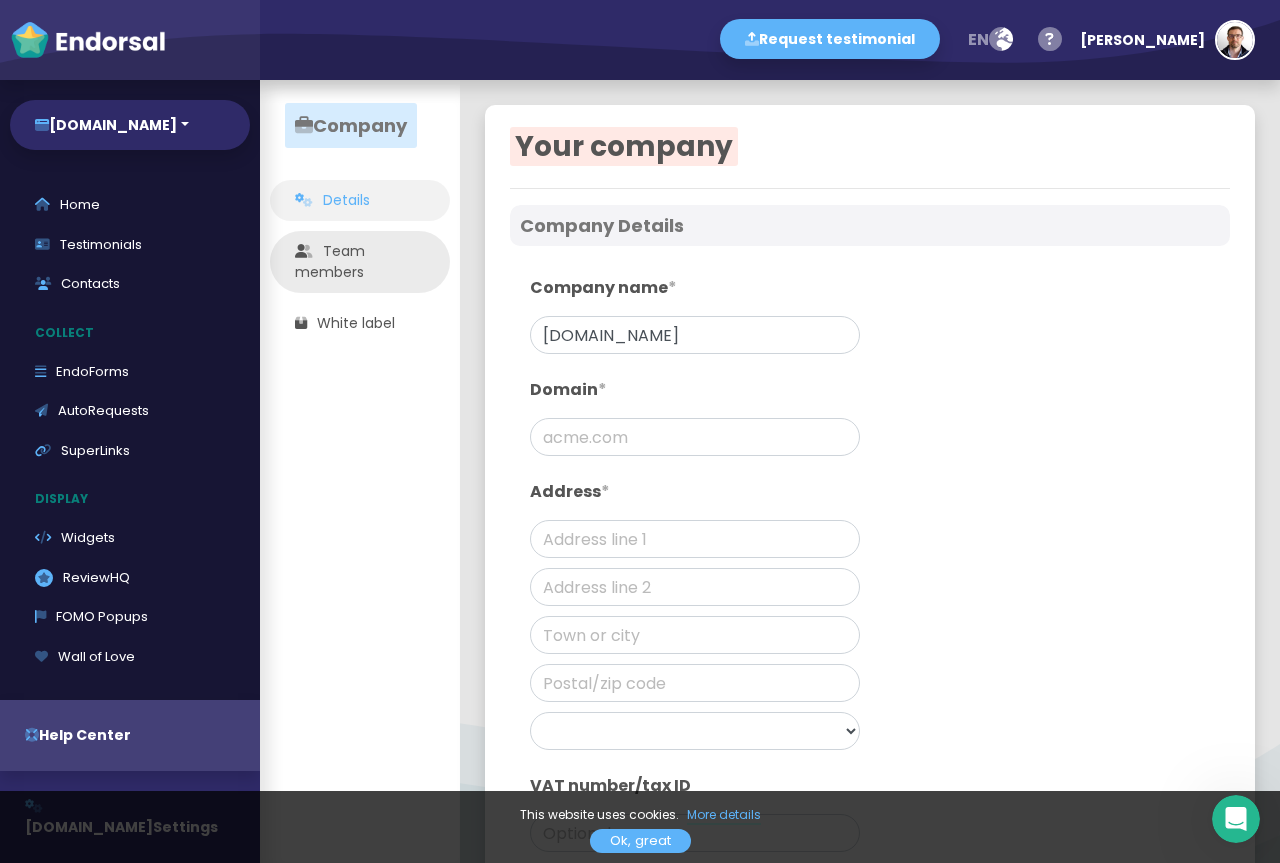 click on "Team members" 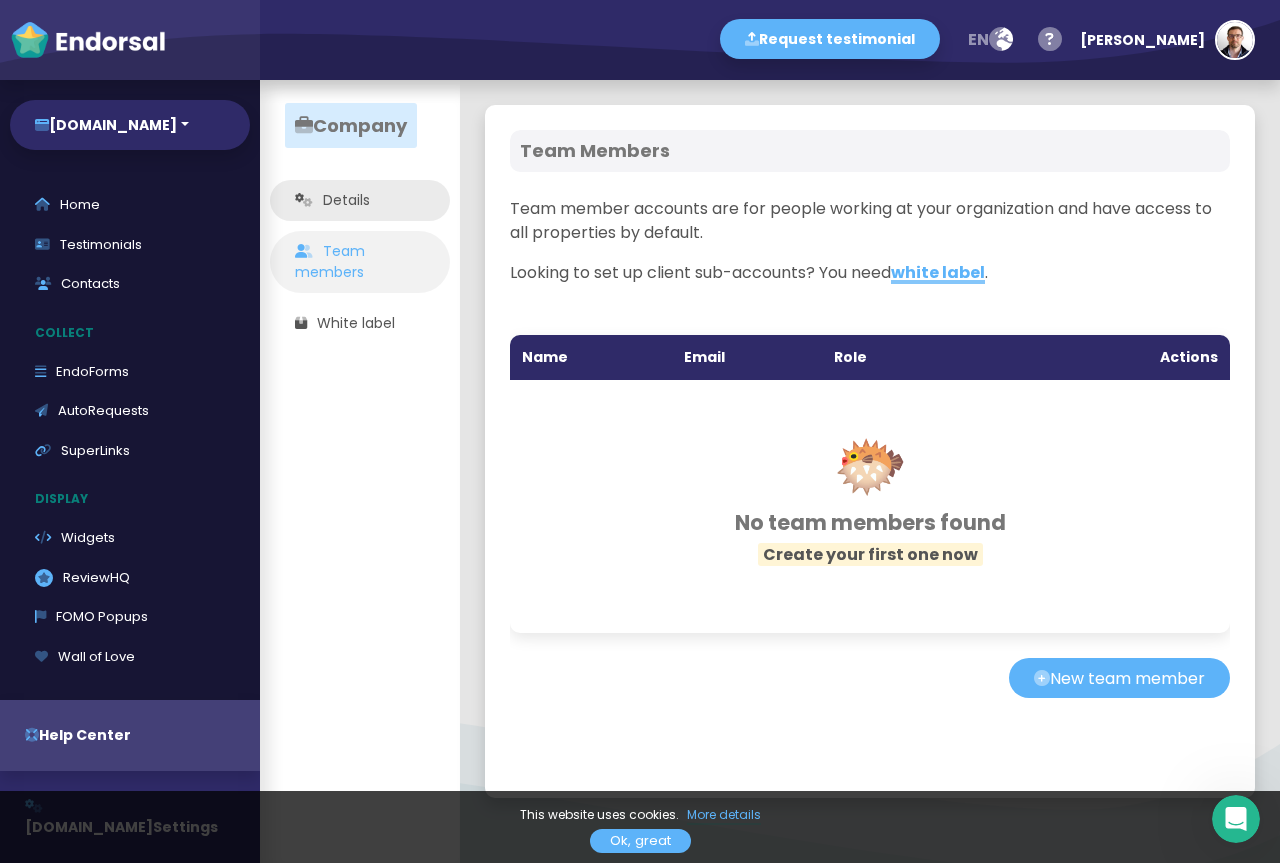 click on "Details" 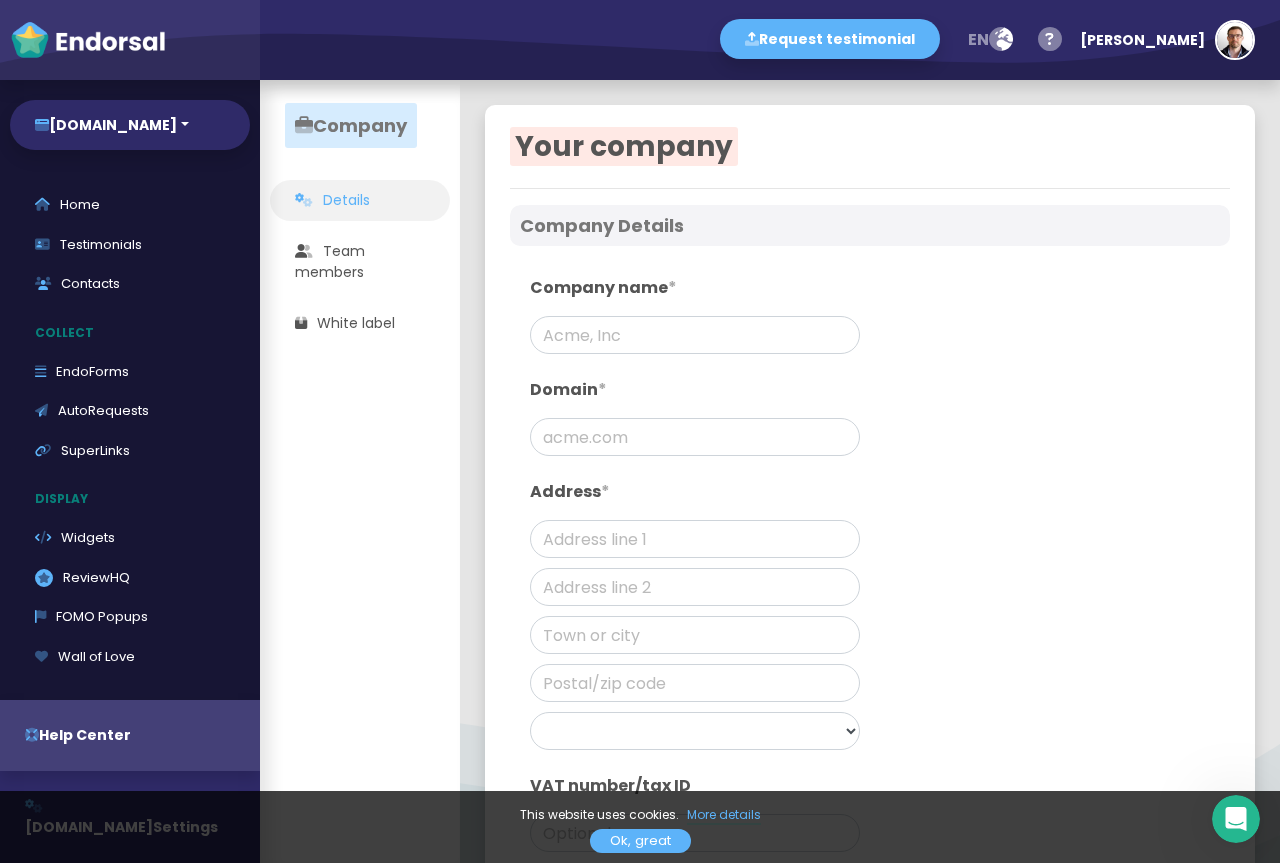 type on "[DOMAIN_NAME]" 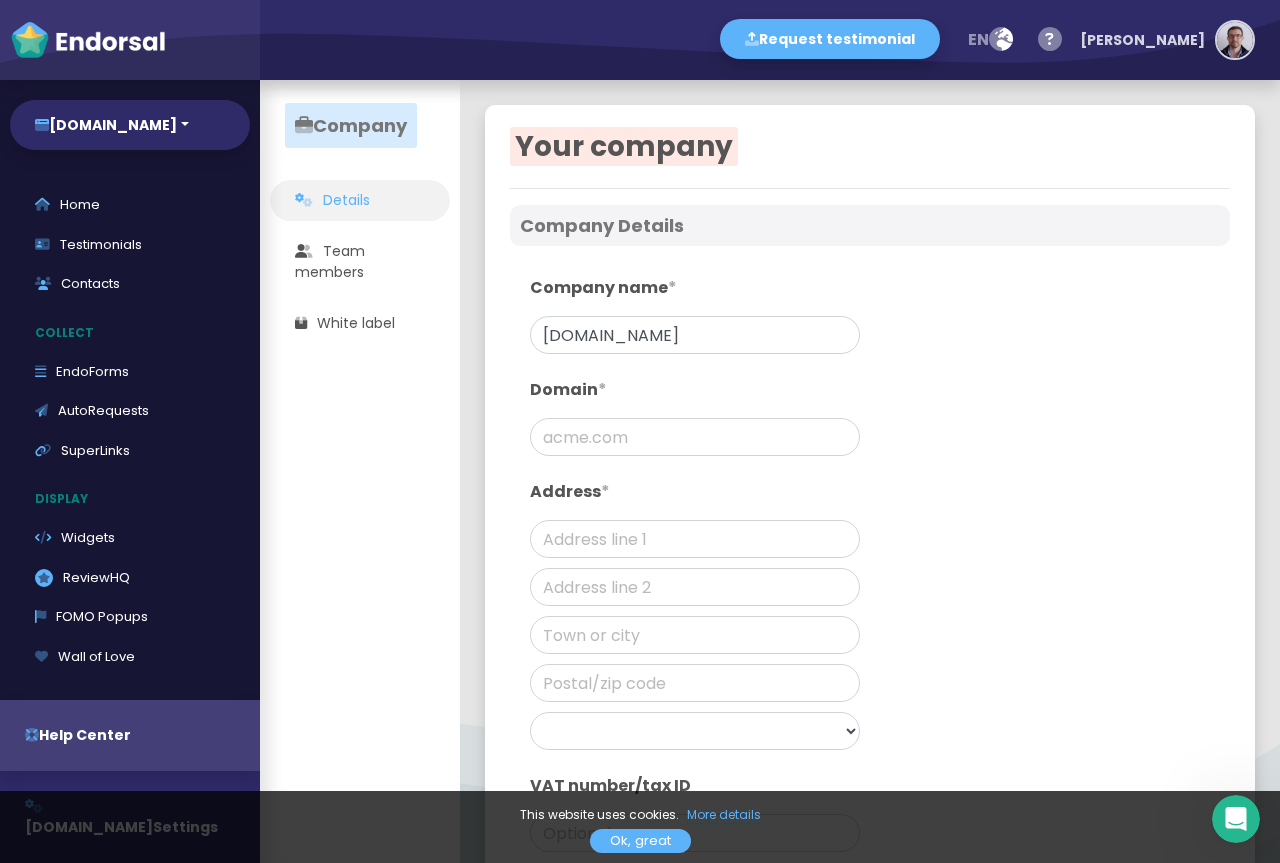 click at bounding box center (1235, 40) 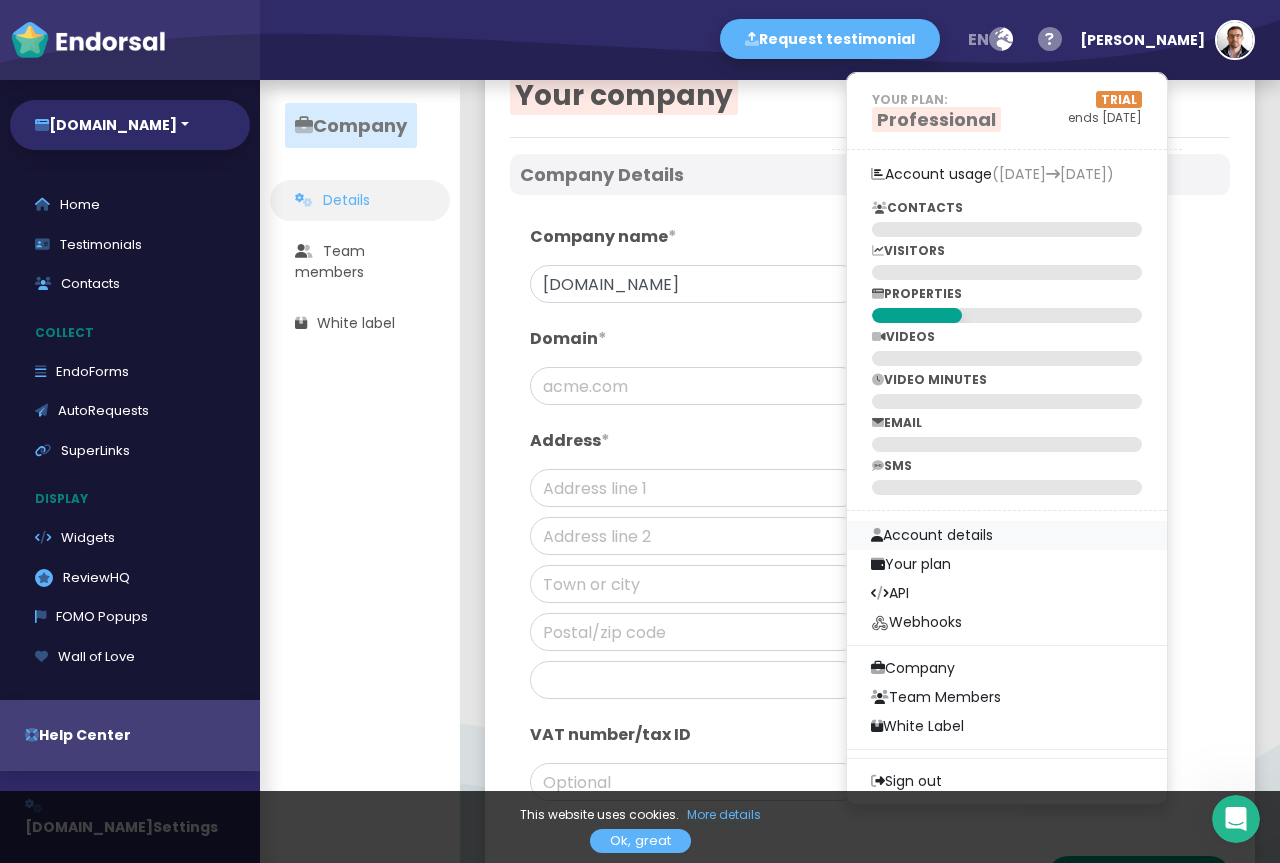 scroll, scrollTop: 134, scrollLeft: 0, axis: vertical 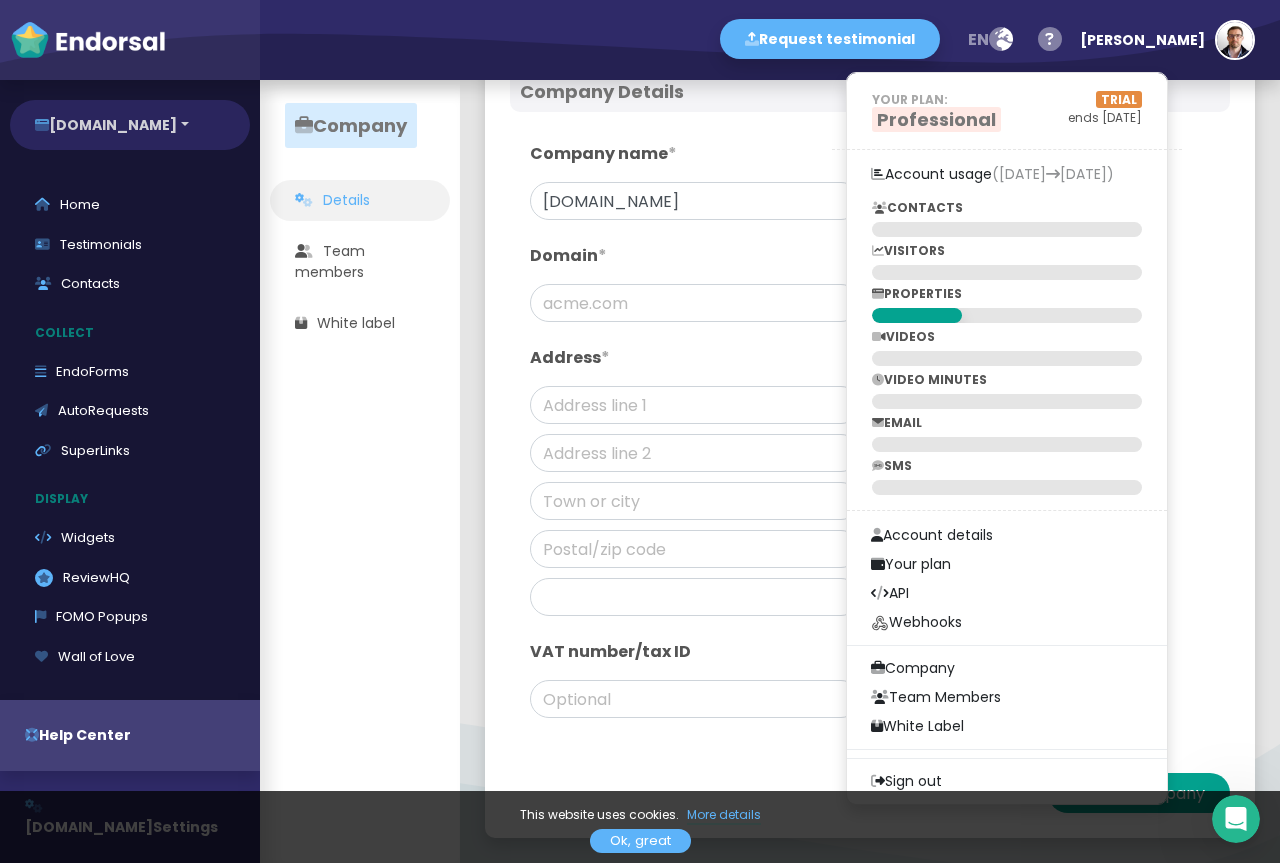 click on "[DOMAIN_NAME]" at bounding box center [130, 125] 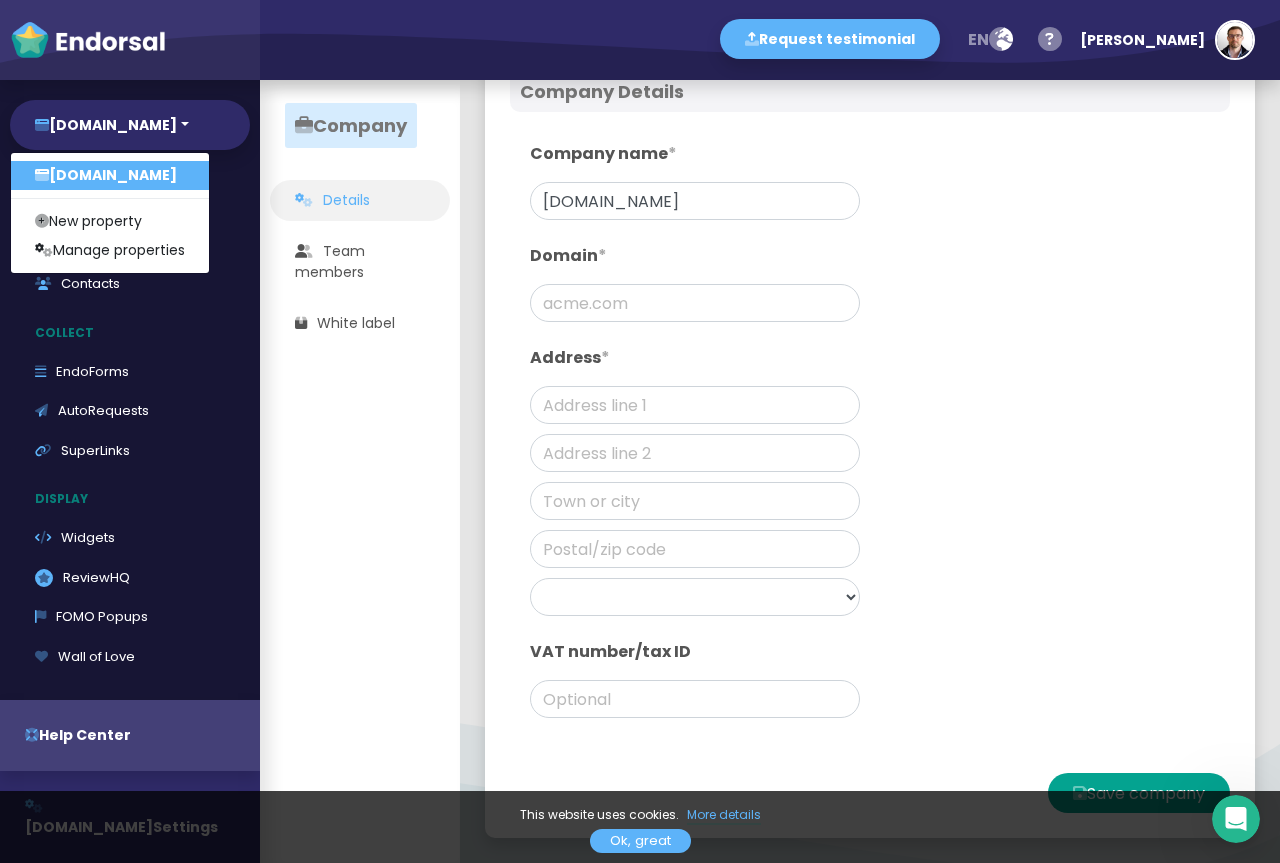 click on "[DOMAIN_NAME]" at bounding box center (110, 175) 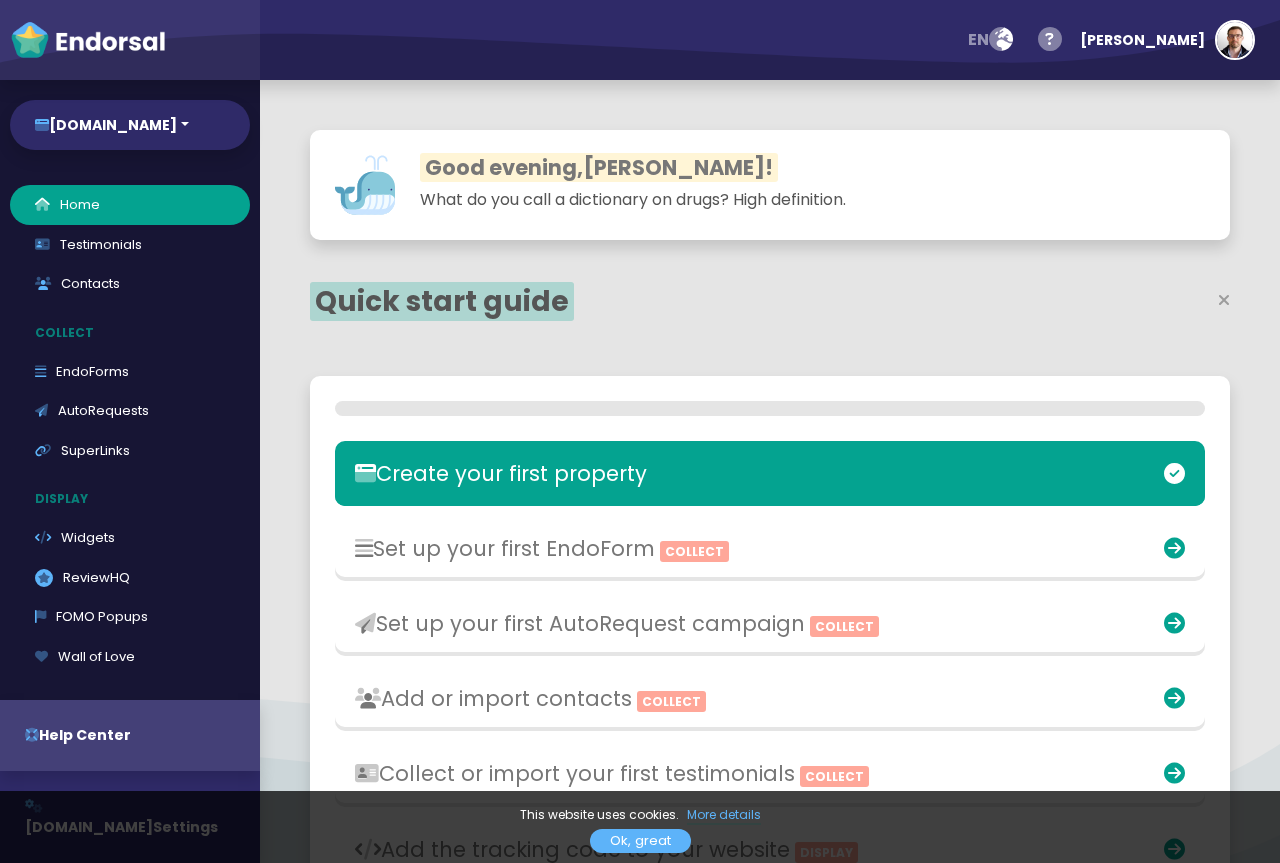 select on "14" 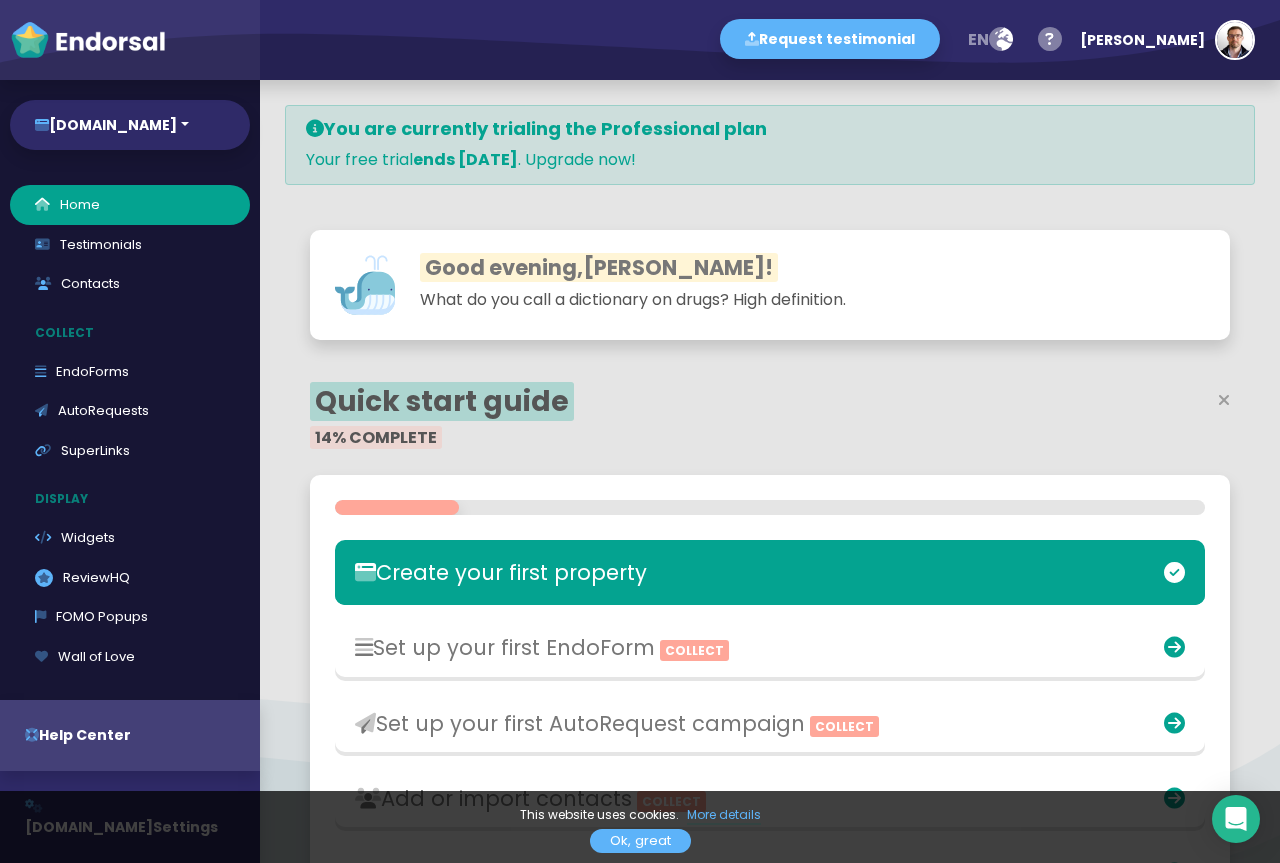 click on "You are currently trialing the Professional plan" 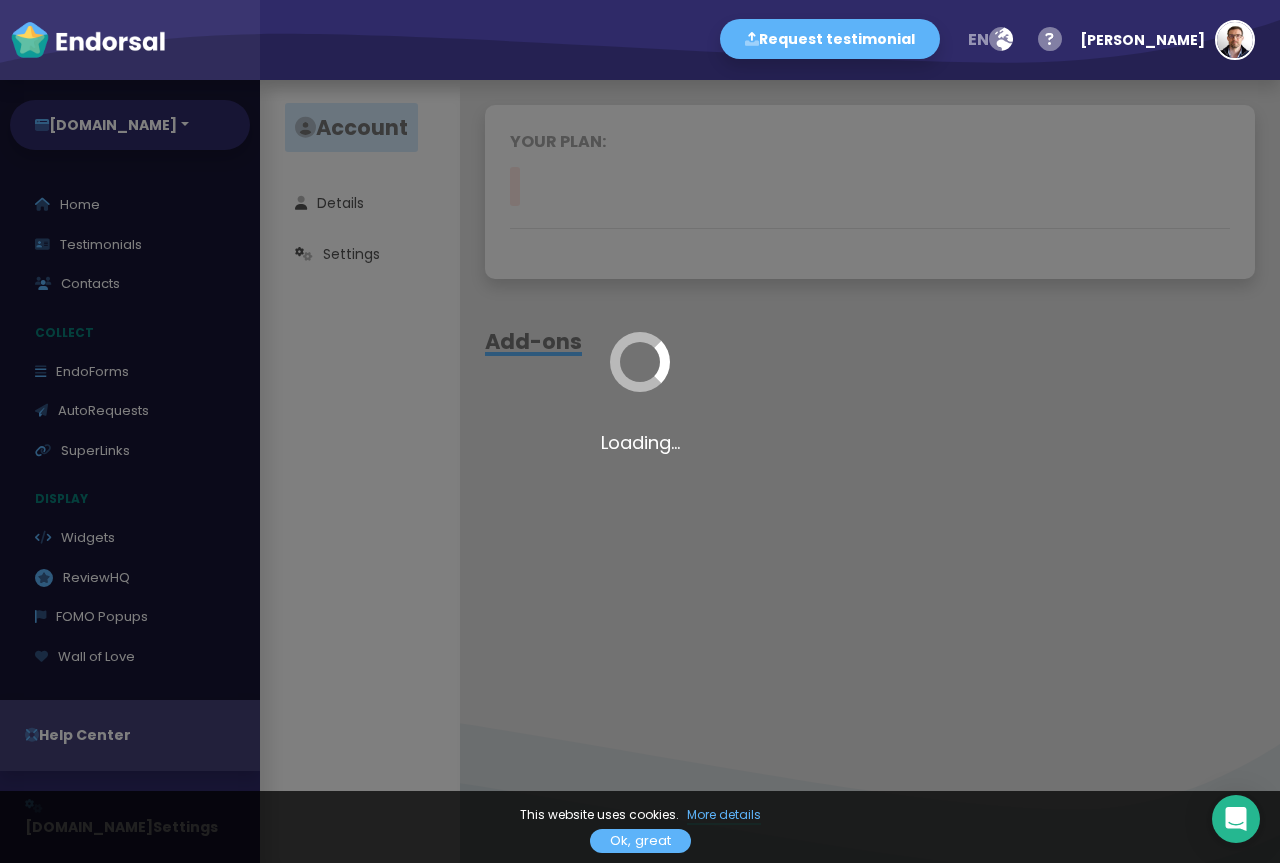 click on "Loading..." 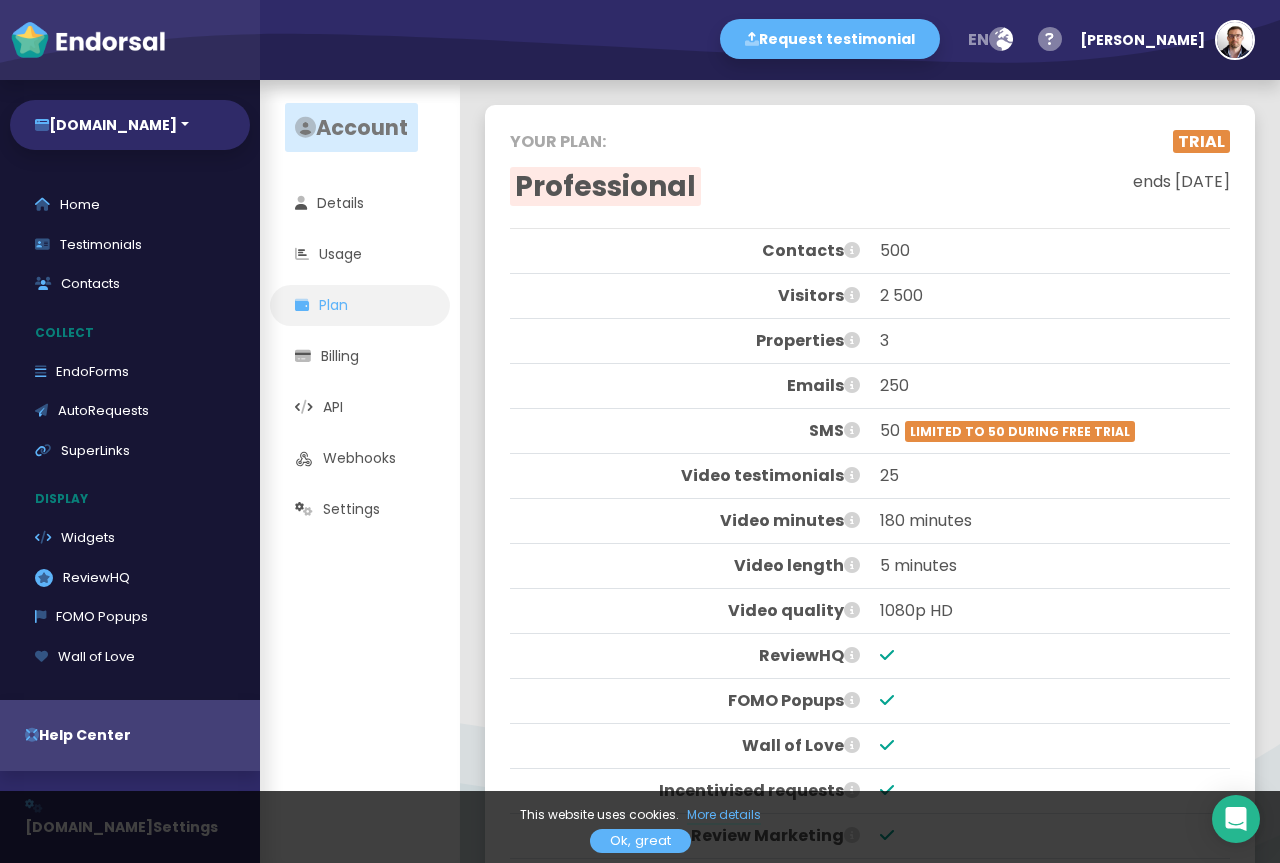 click on "Ok, great" at bounding box center [640, 841] 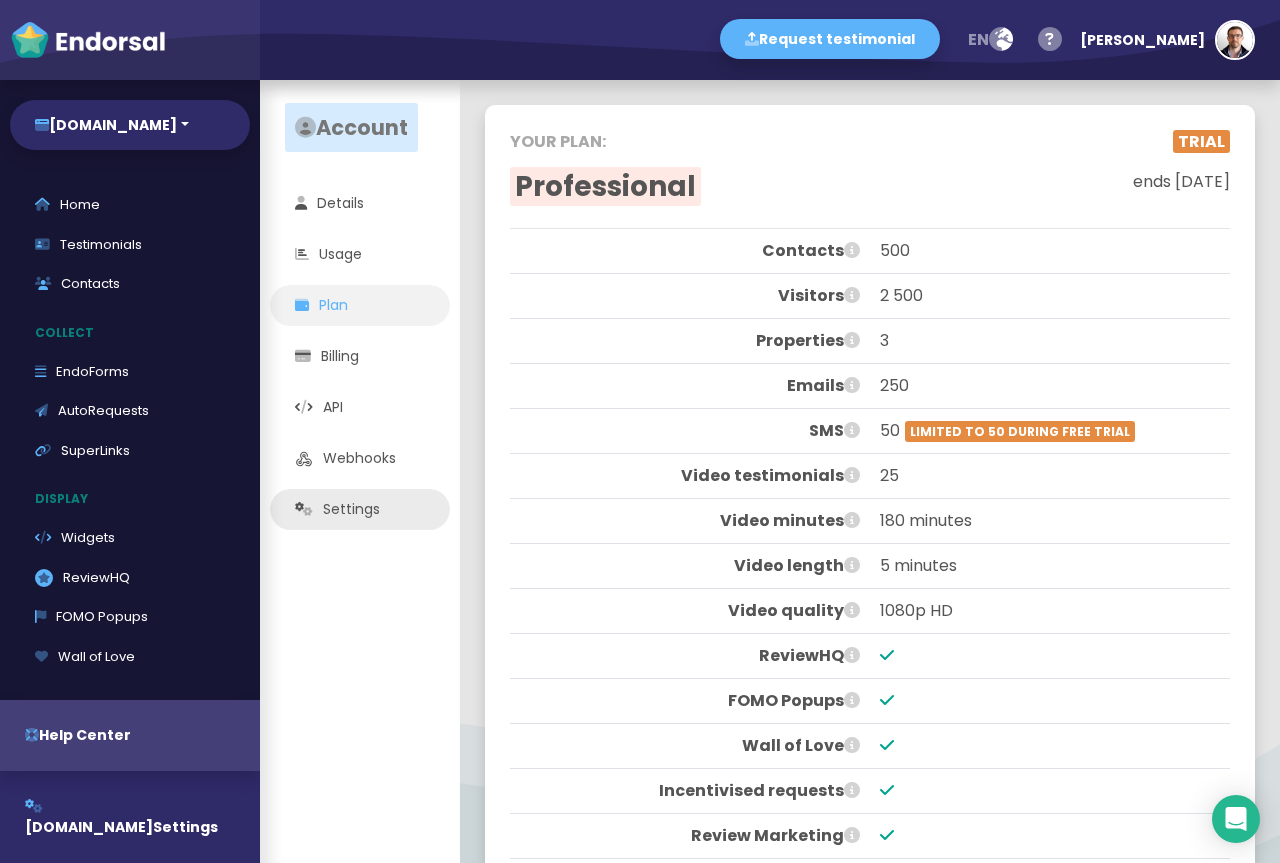 click on "Settings" 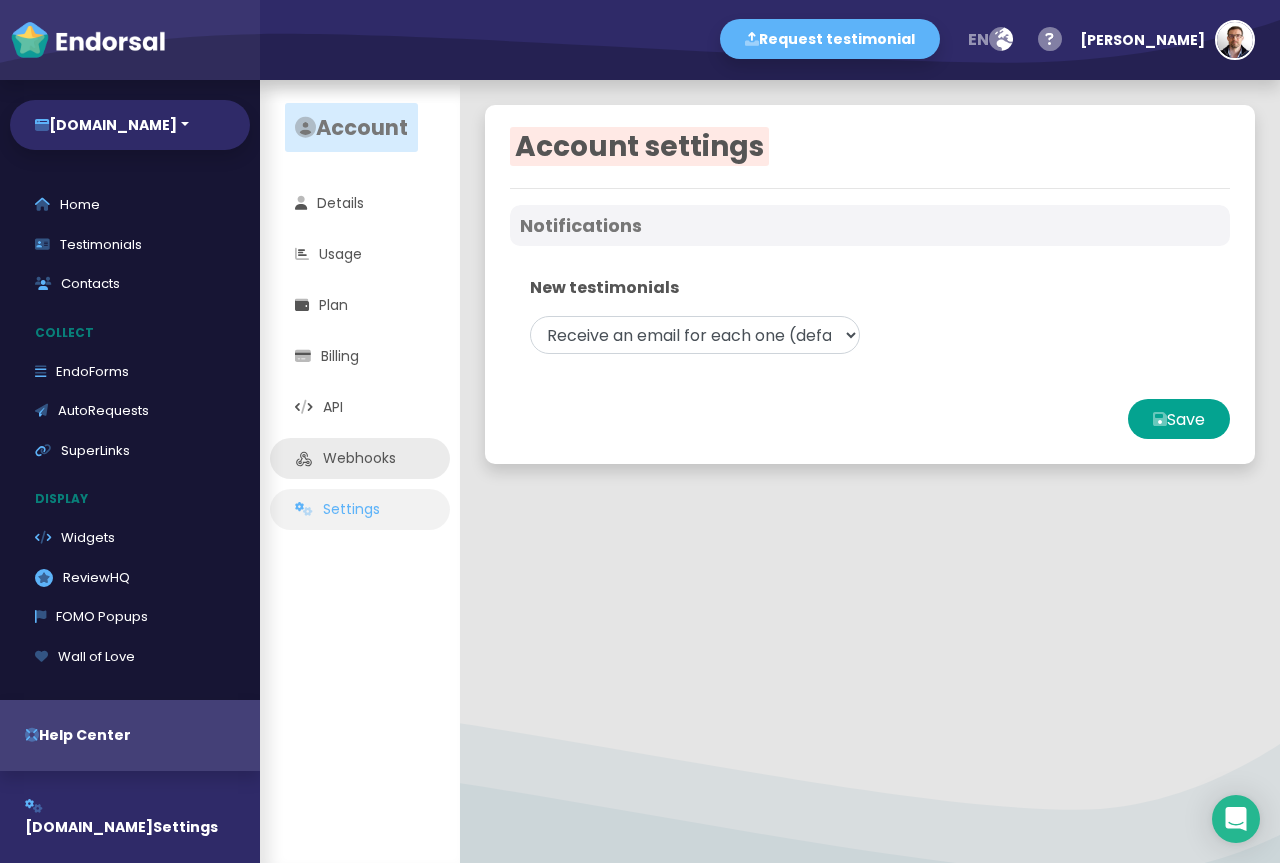 click on "Webhooks" 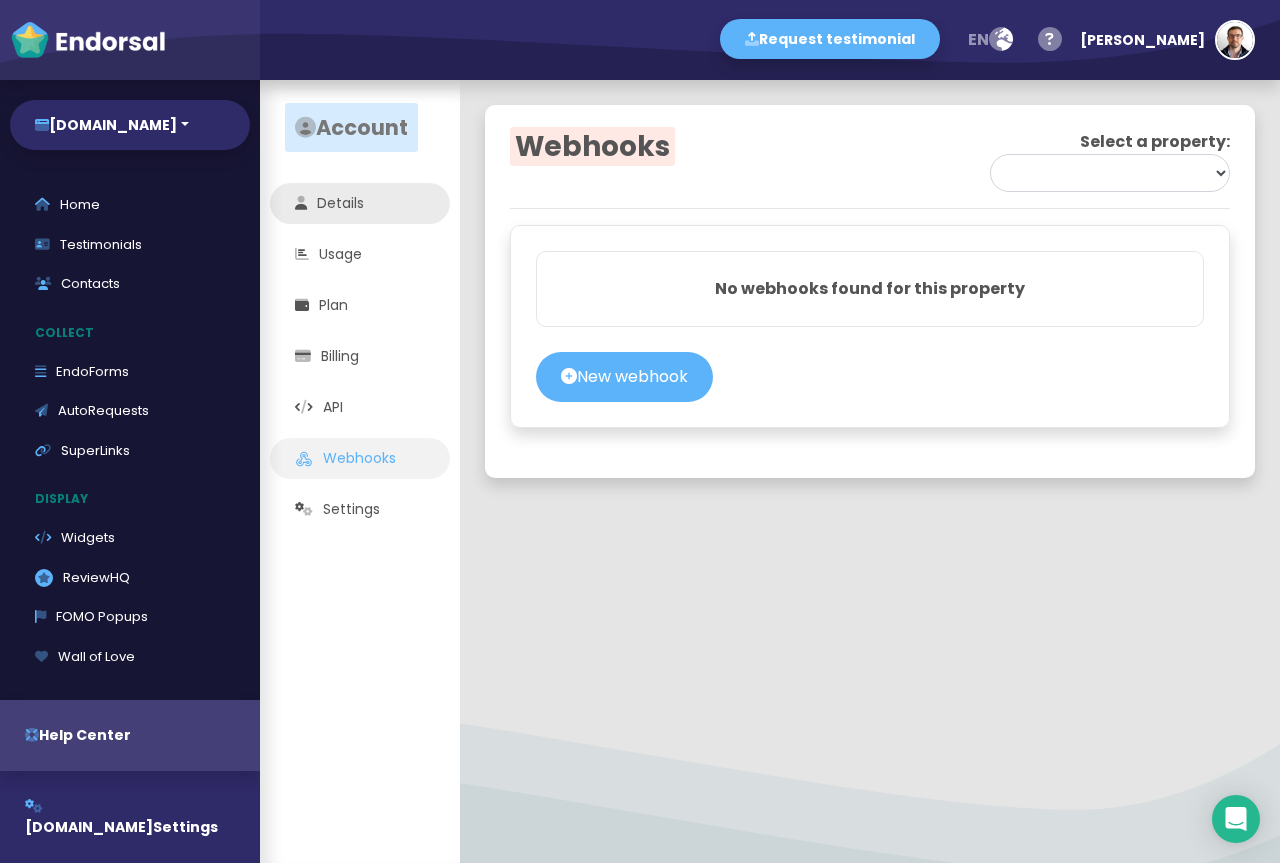 select on "68655218a0f9a544ab2e5775" 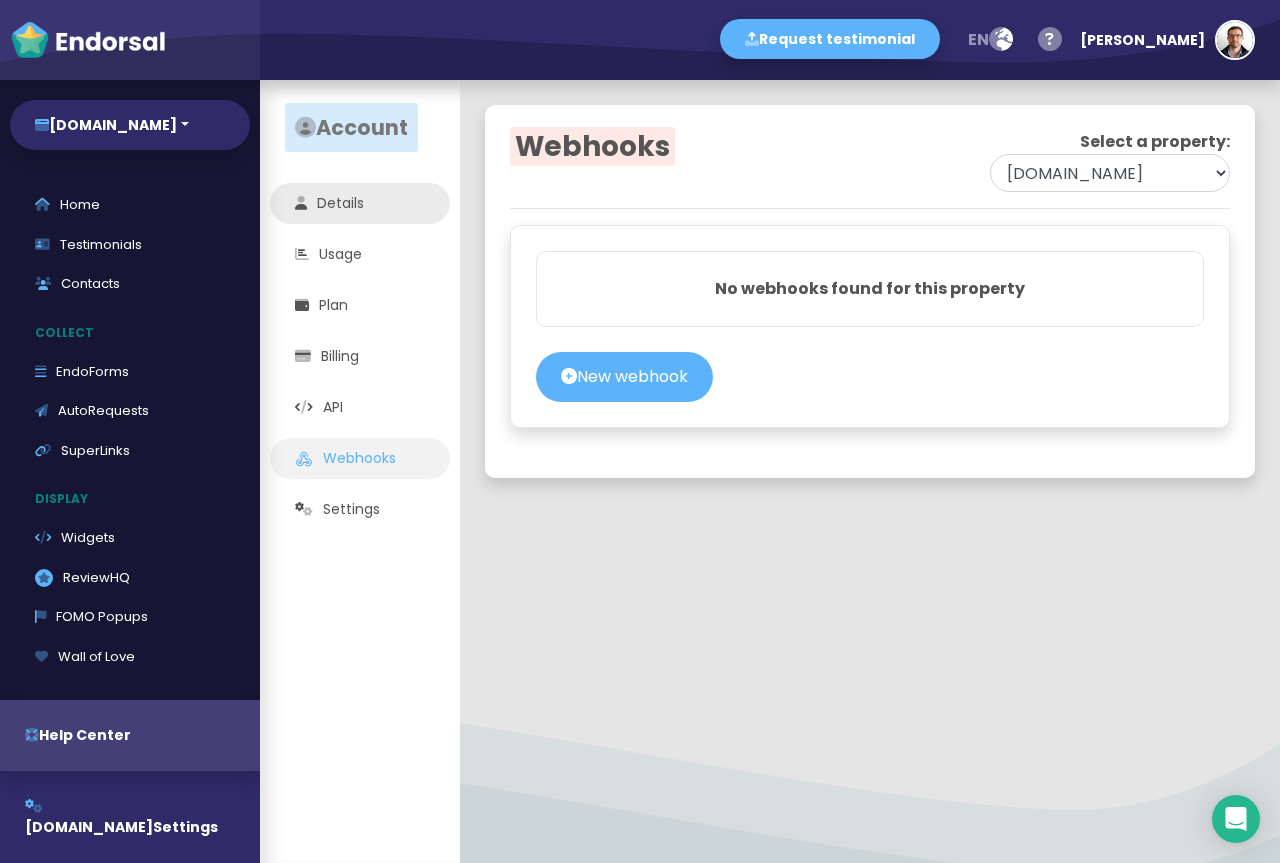 click on "Details" 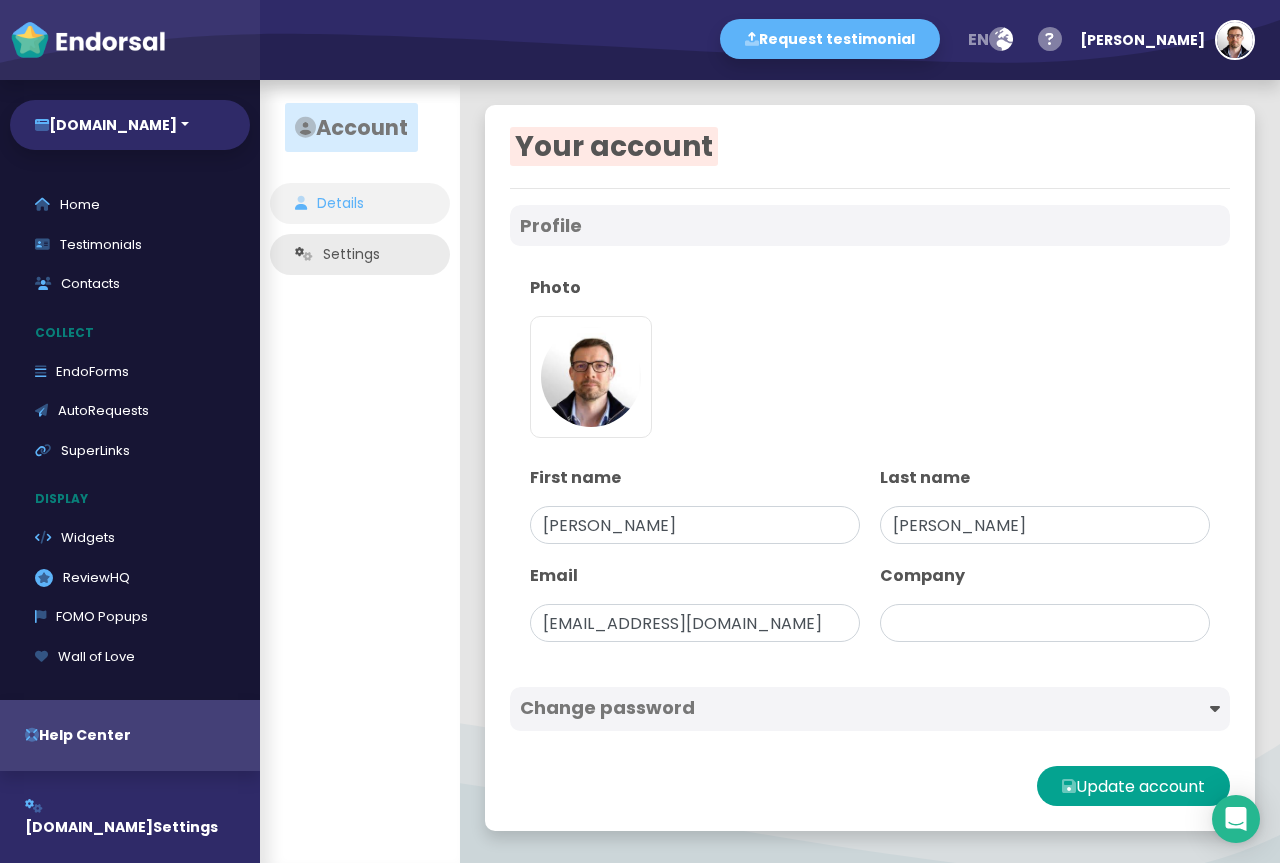 type on "[DOMAIN_NAME]" 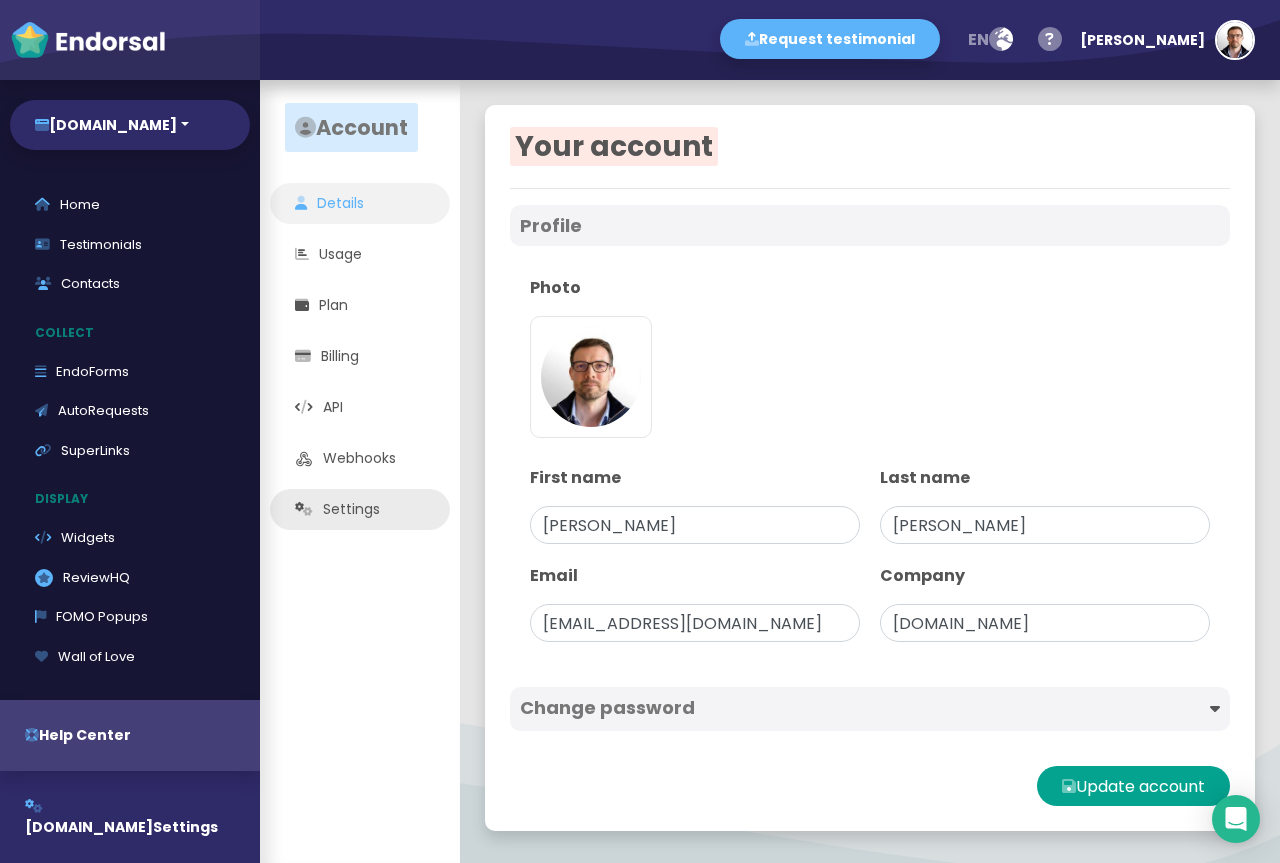 click on "Usage" 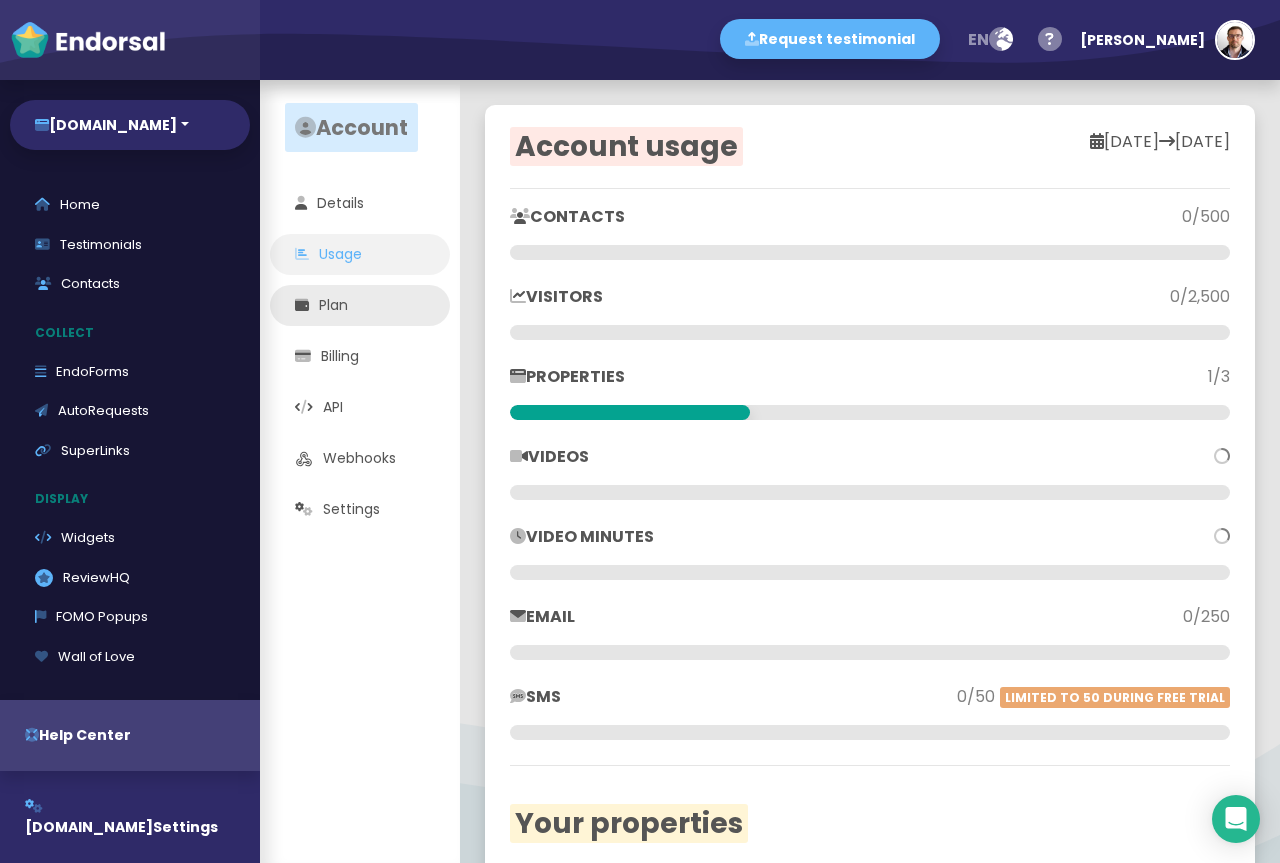 click on "Plan" 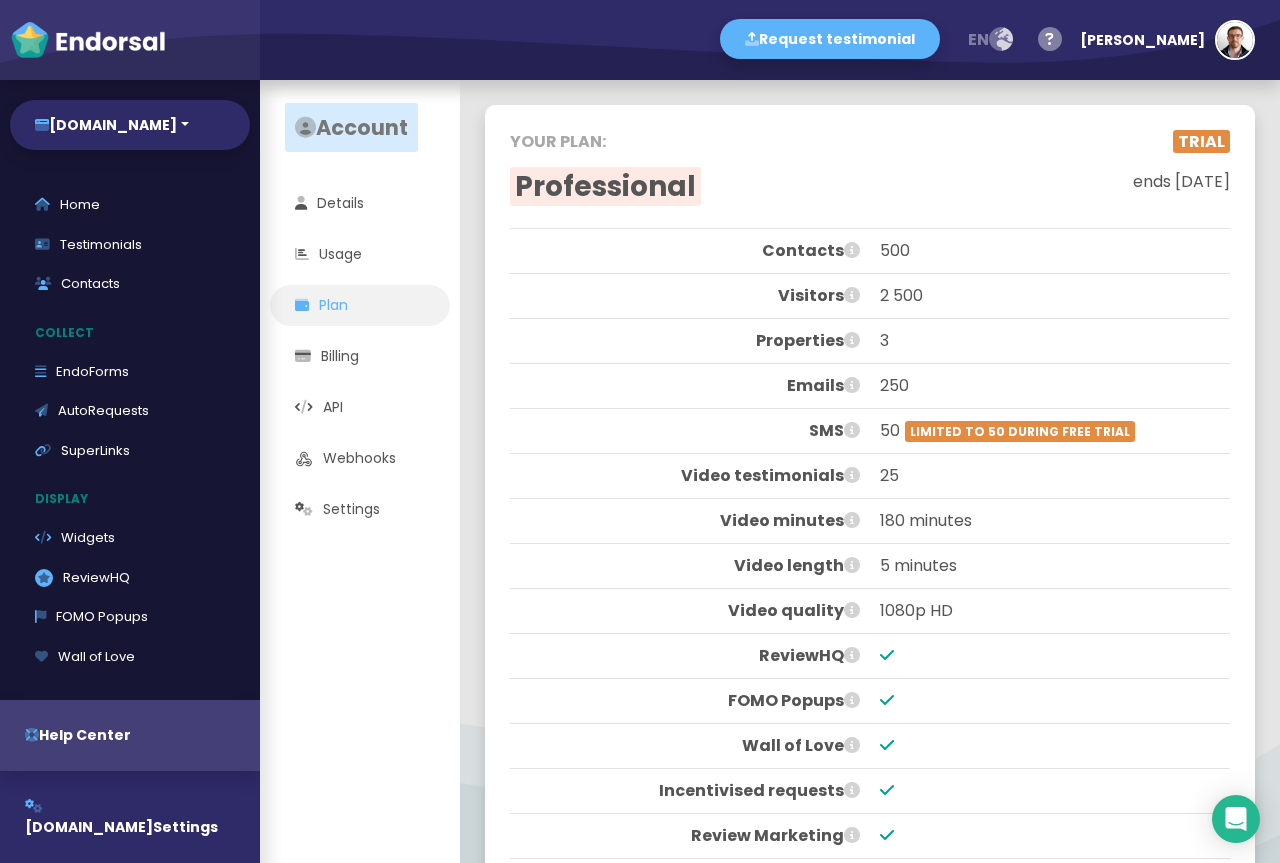 click at bounding box center [1001, 40] 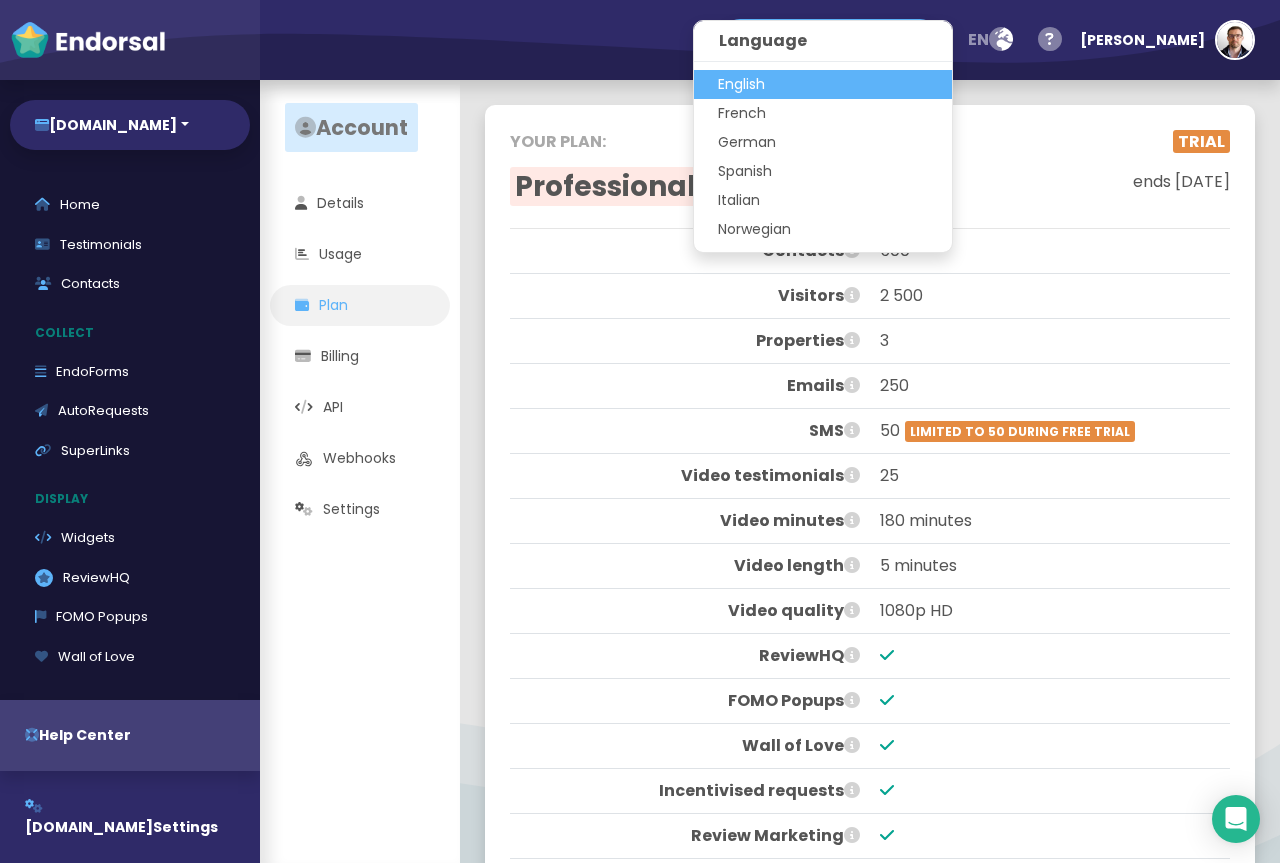 drag, startPoint x: 536, startPoint y: 42, endPoint x: 388, endPoint y: 84, distance: 153.84407 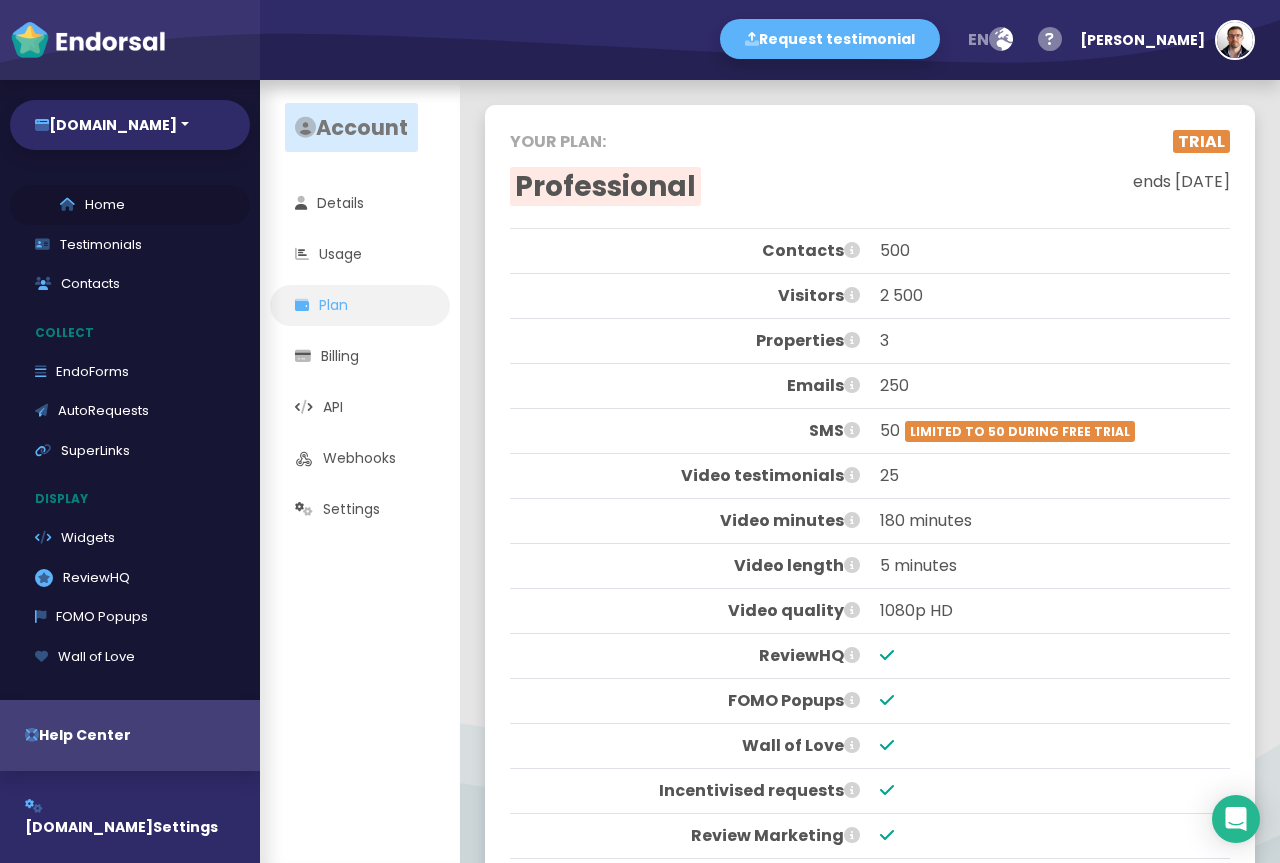 click on "Home" at bounding box center [130, 205] 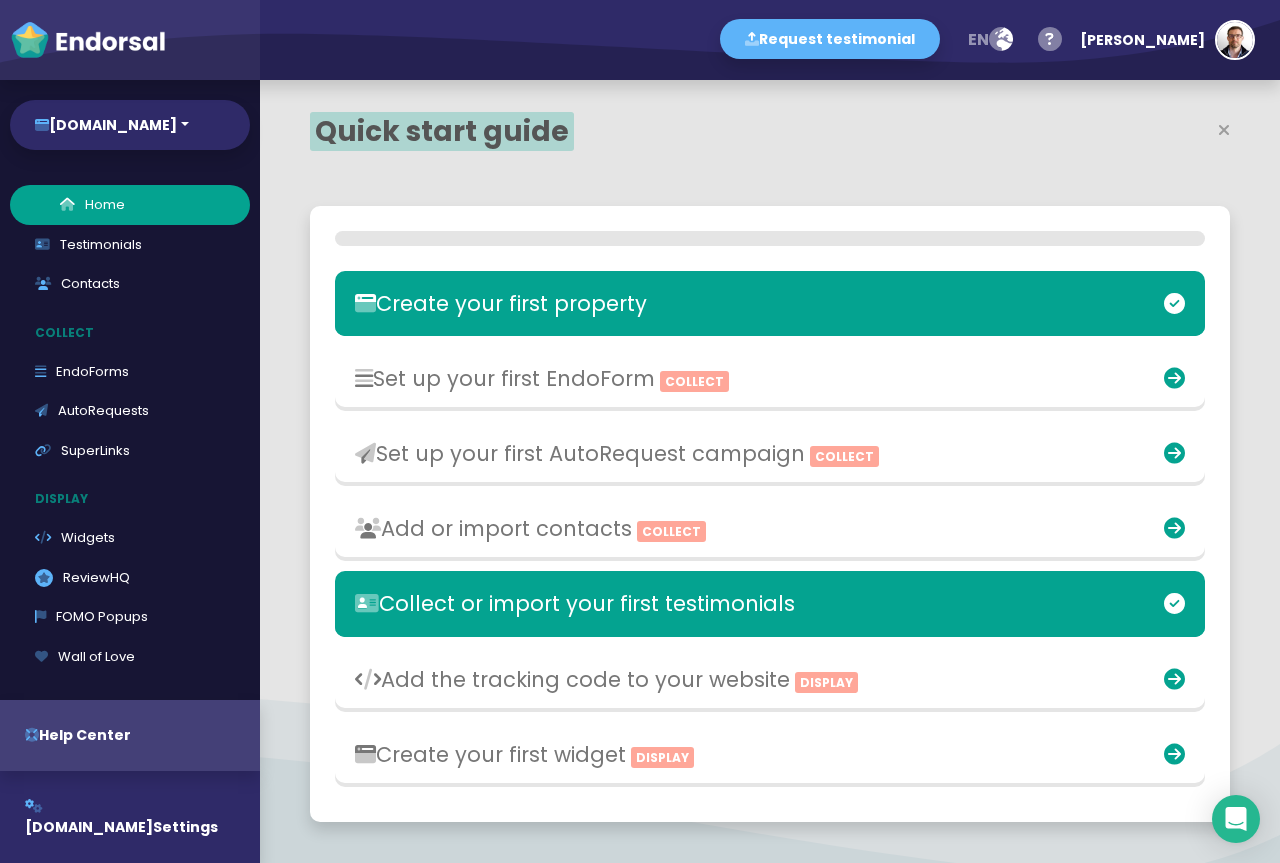 scroll, scrollTop: 999583, scrollLeft: 999413, axis: both 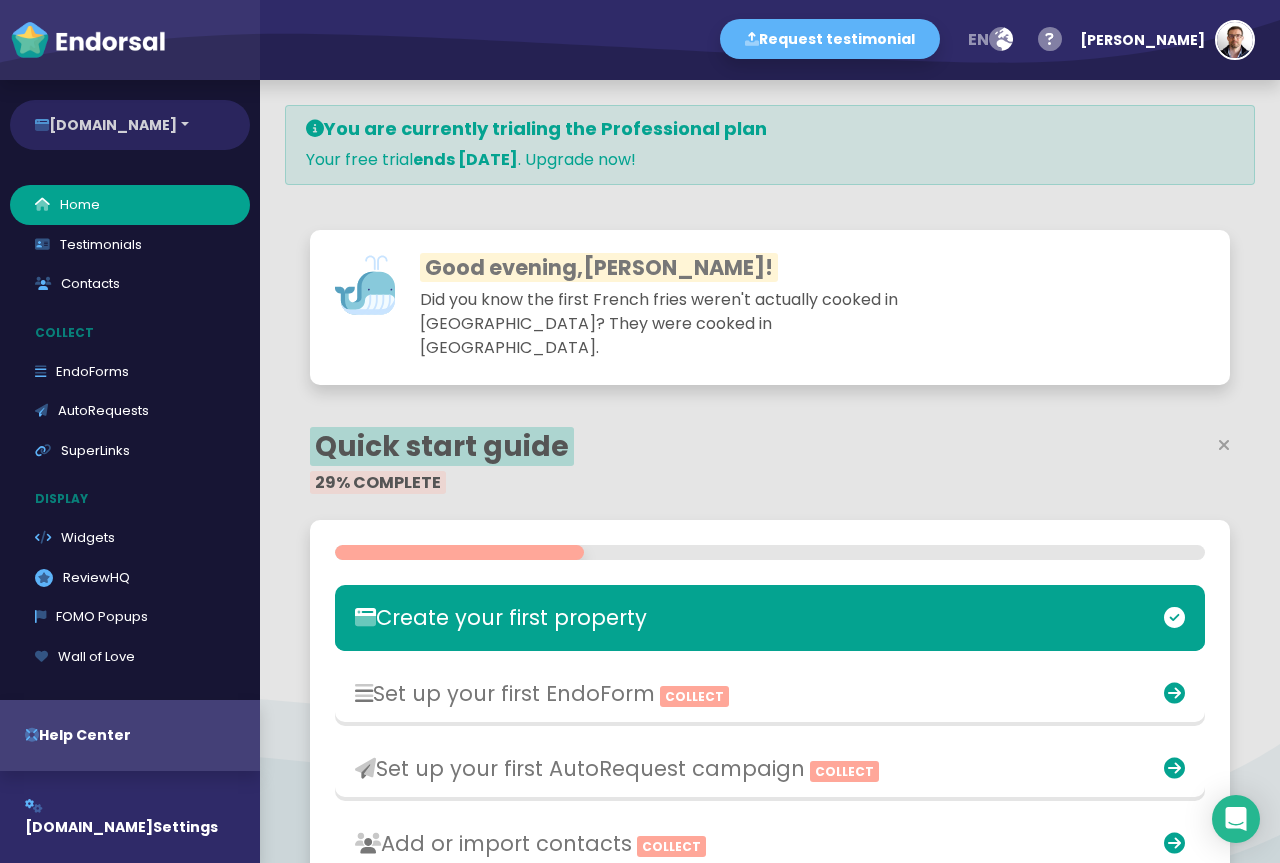 click on "[DOMAIN_NAME]" at bounding box center [130, 125] 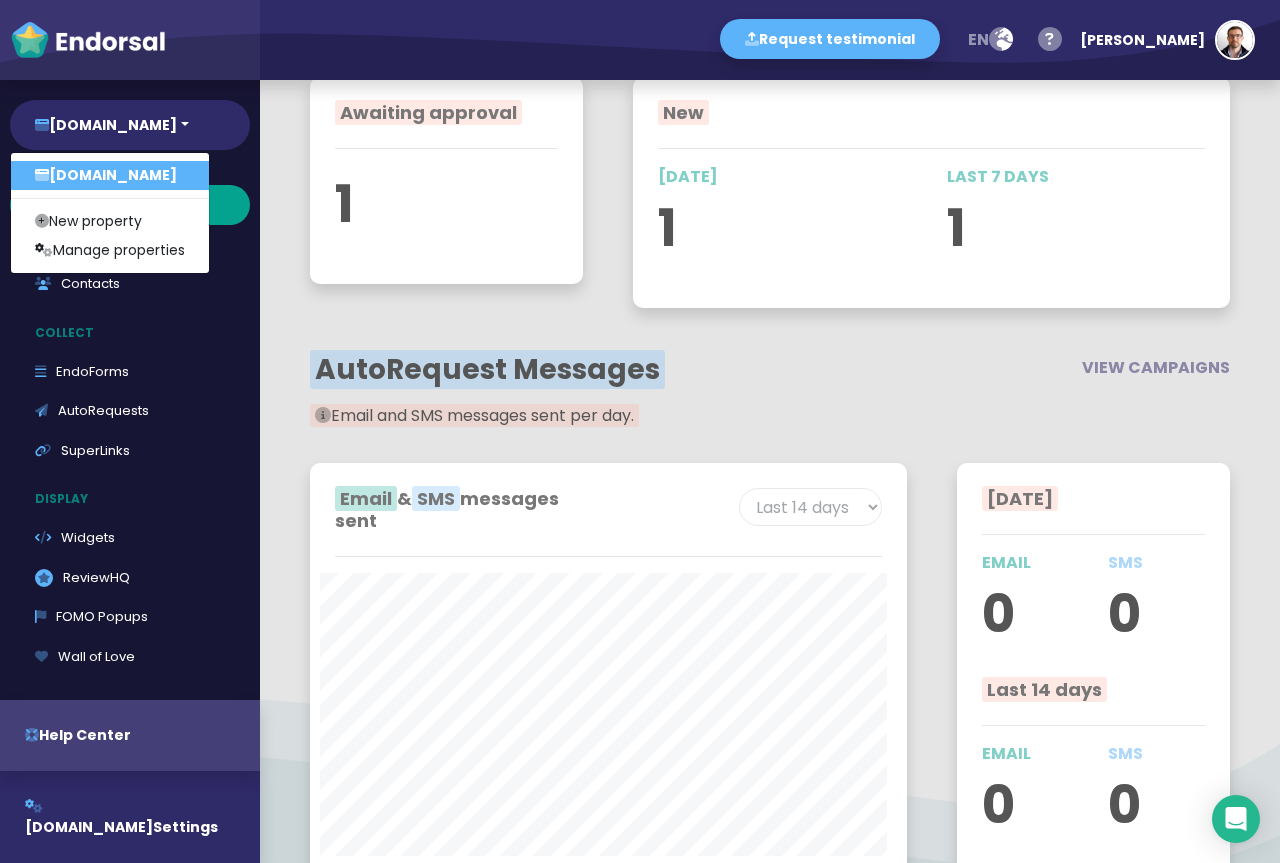 scroll, scrollTop: 990, scrollLeft: 0, axis: vertical 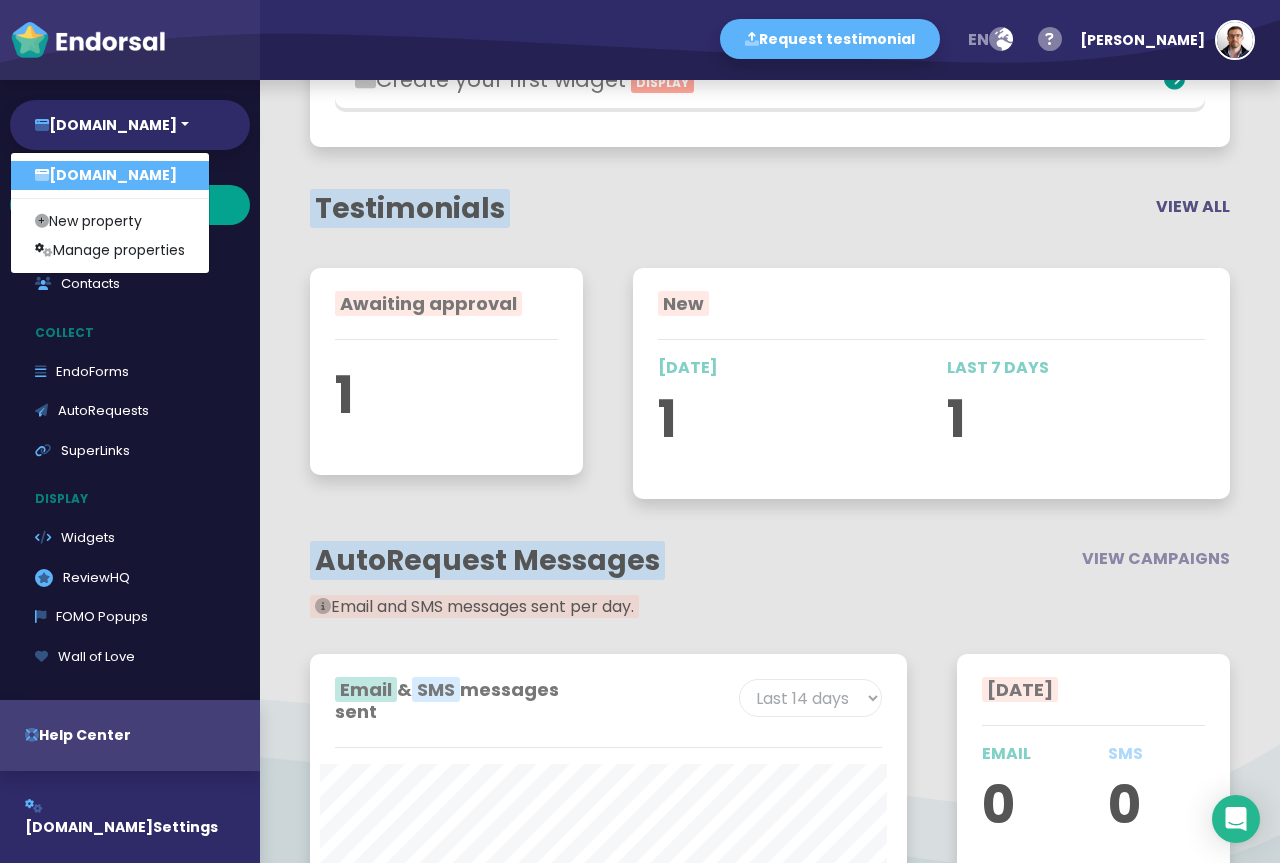 click on "VIEW ALL" 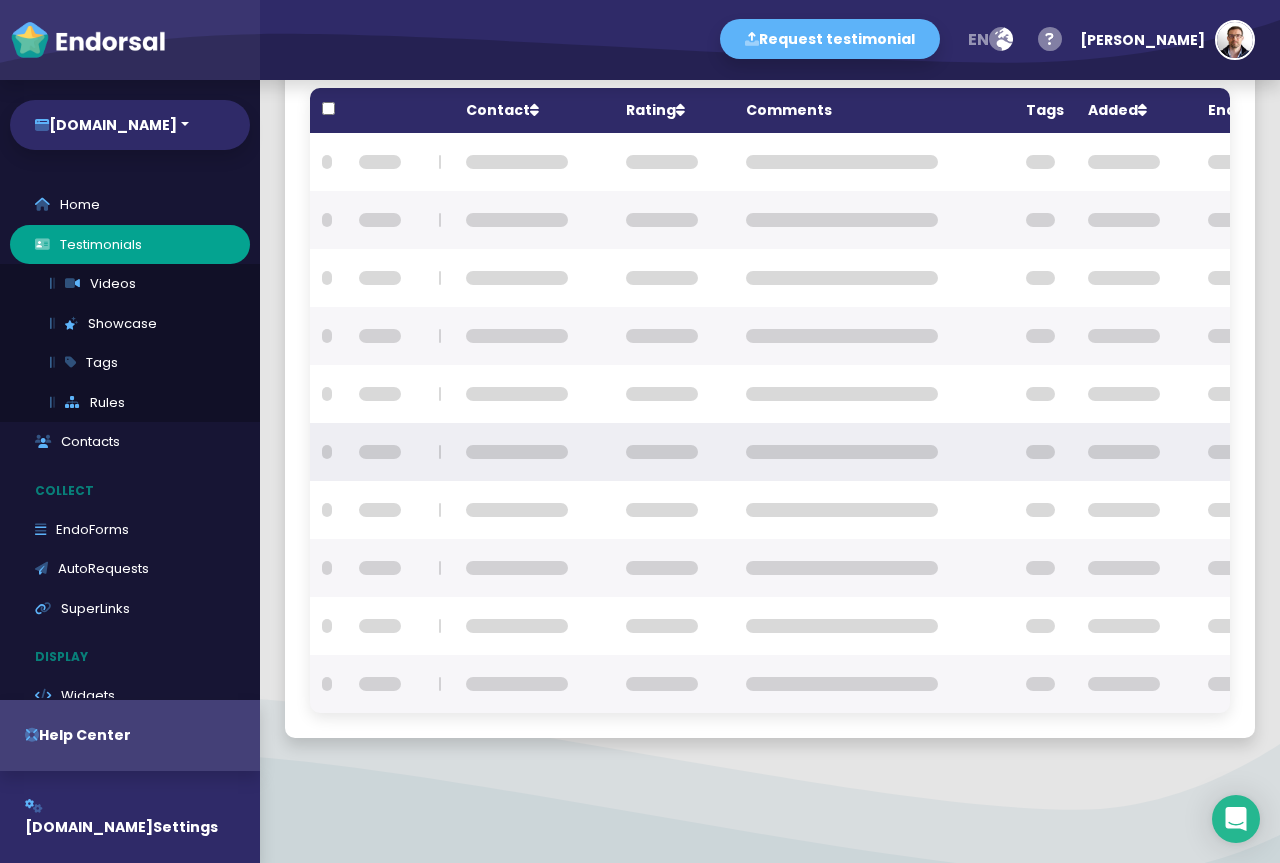 scroll, scrollTop: 0, scrollLeft: 0, axis: both 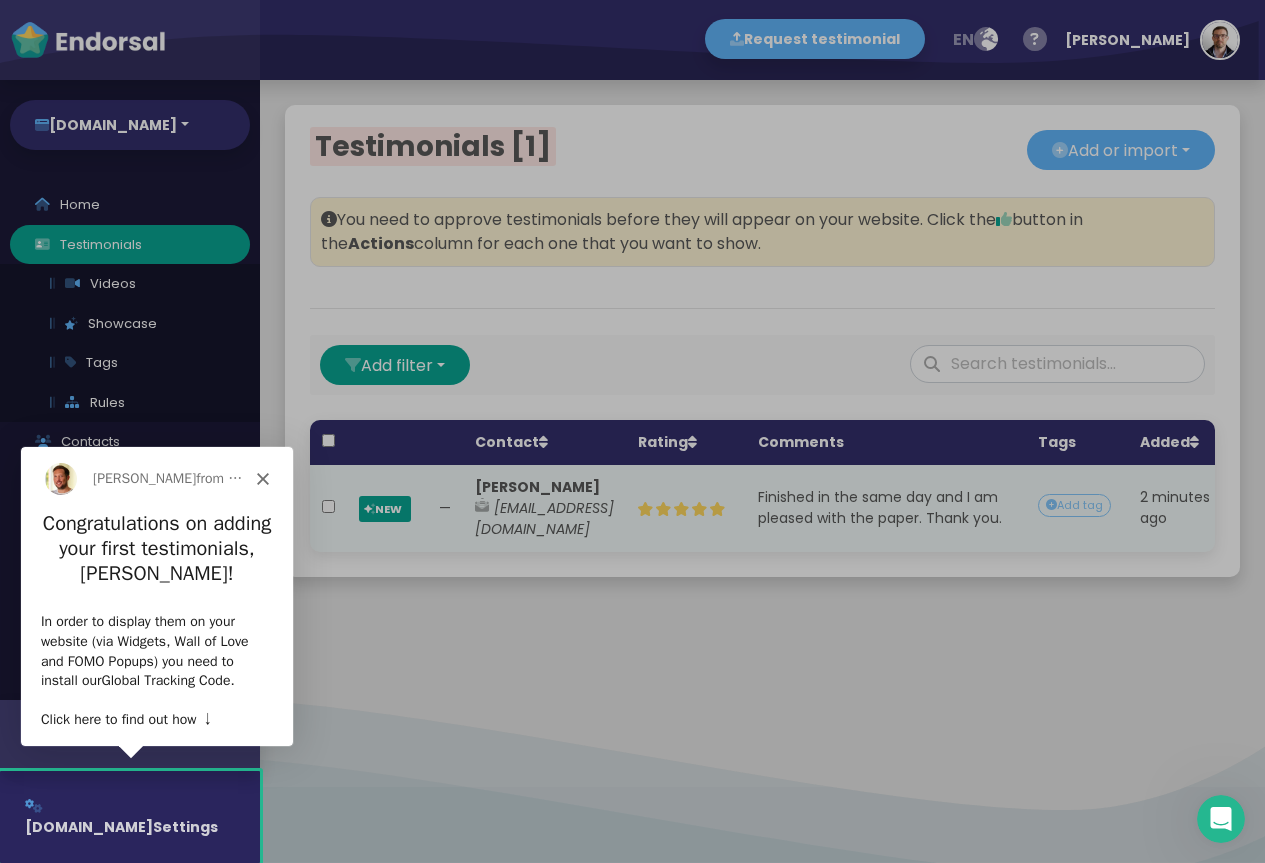 click on "[DOMAIN_NAME]" at bounding box center [89, 827] 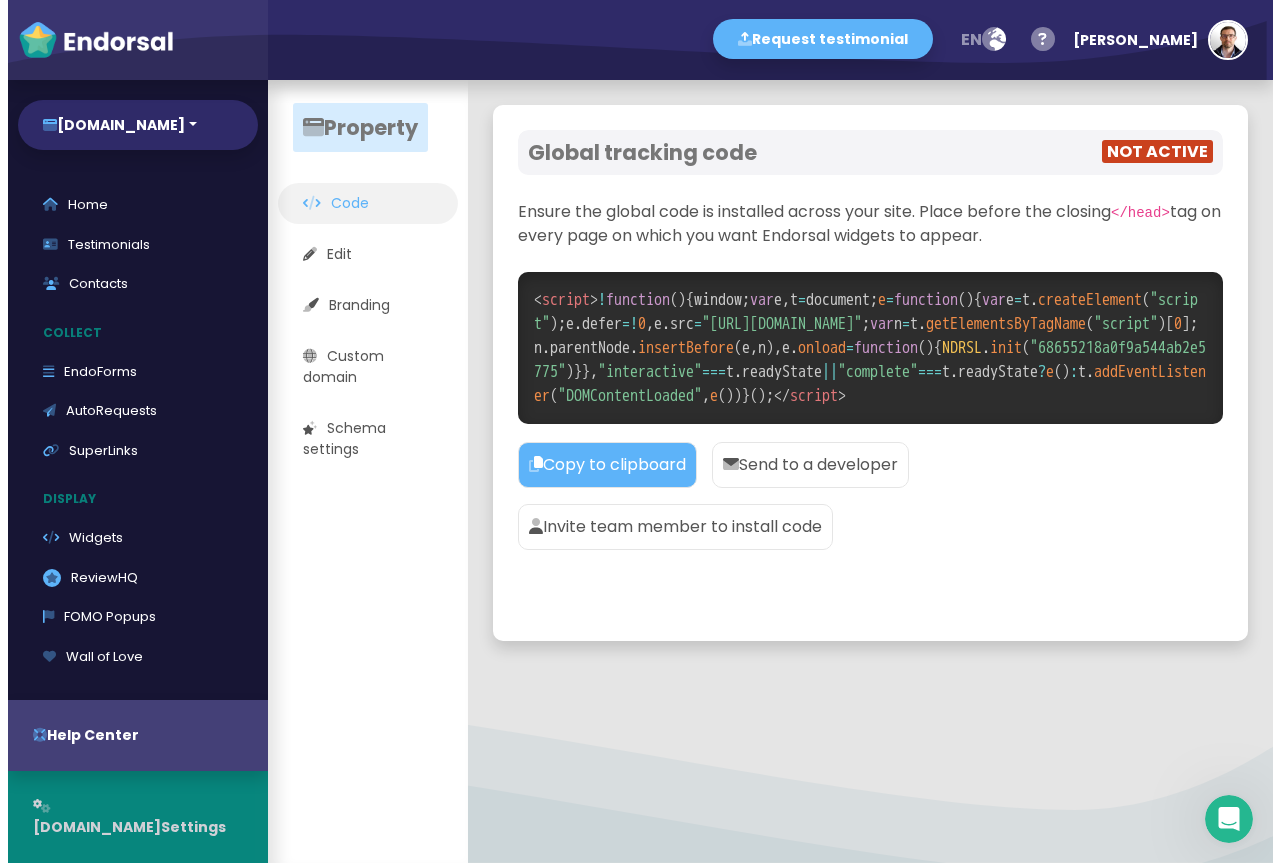 scroll, scrollTop: 0, scrollLeft: 0, axis: both 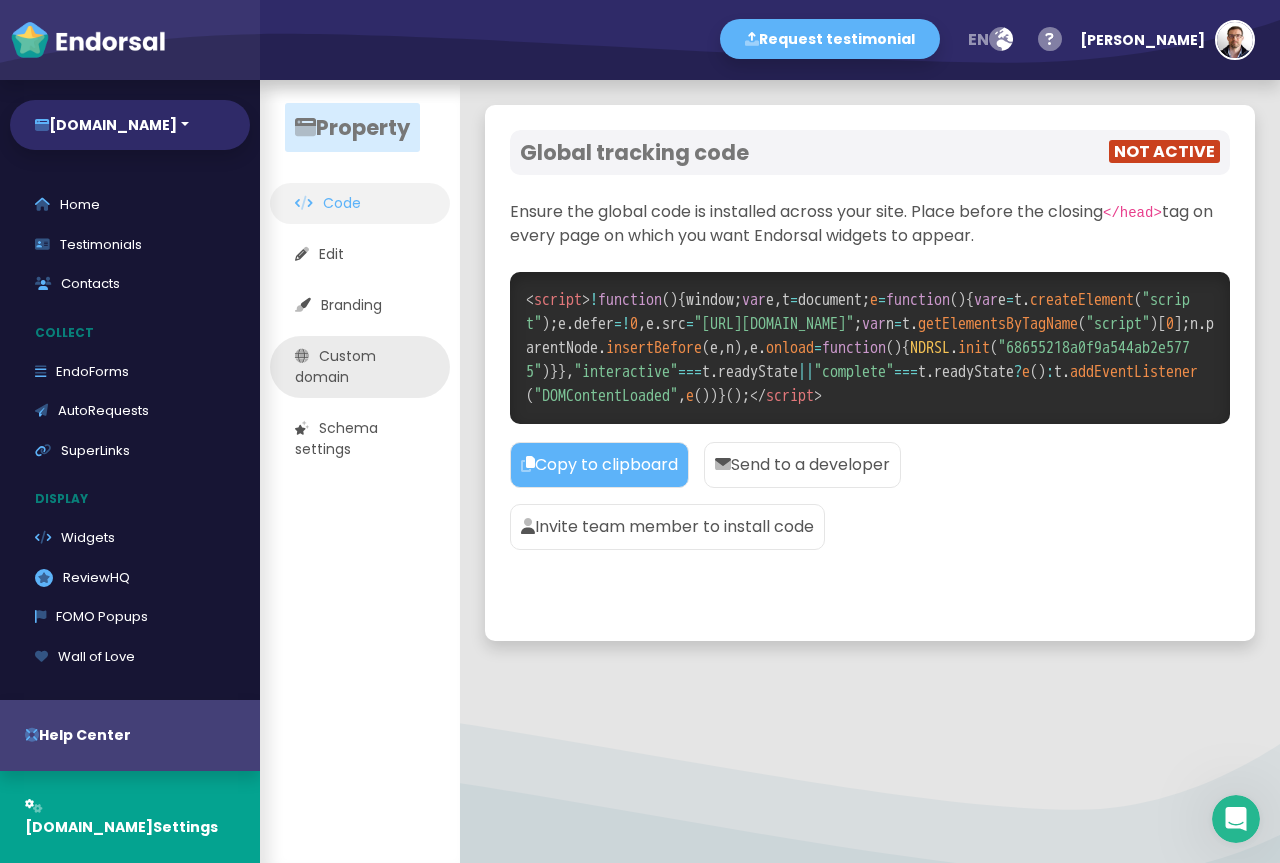click on "Custom domain" 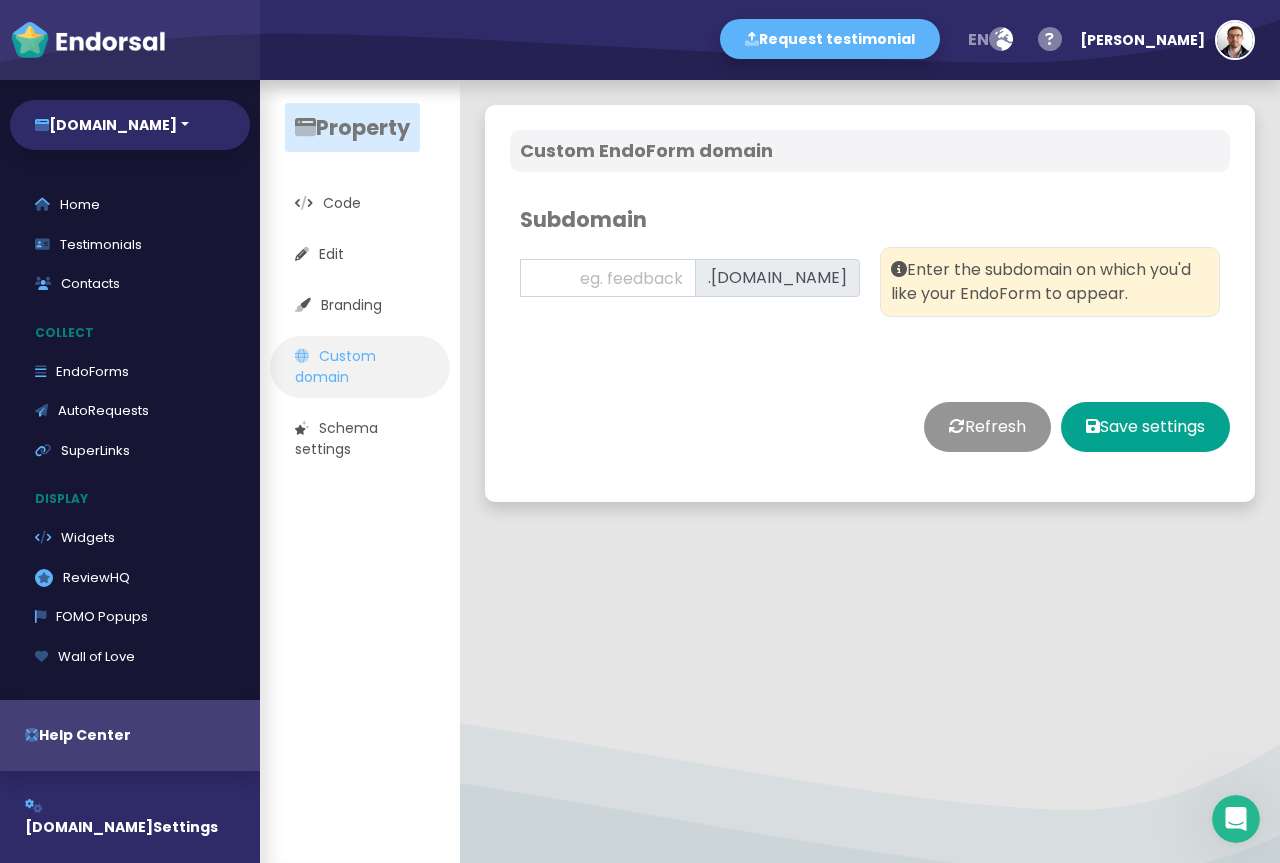 click on ".[DOMAIN_NAME]" 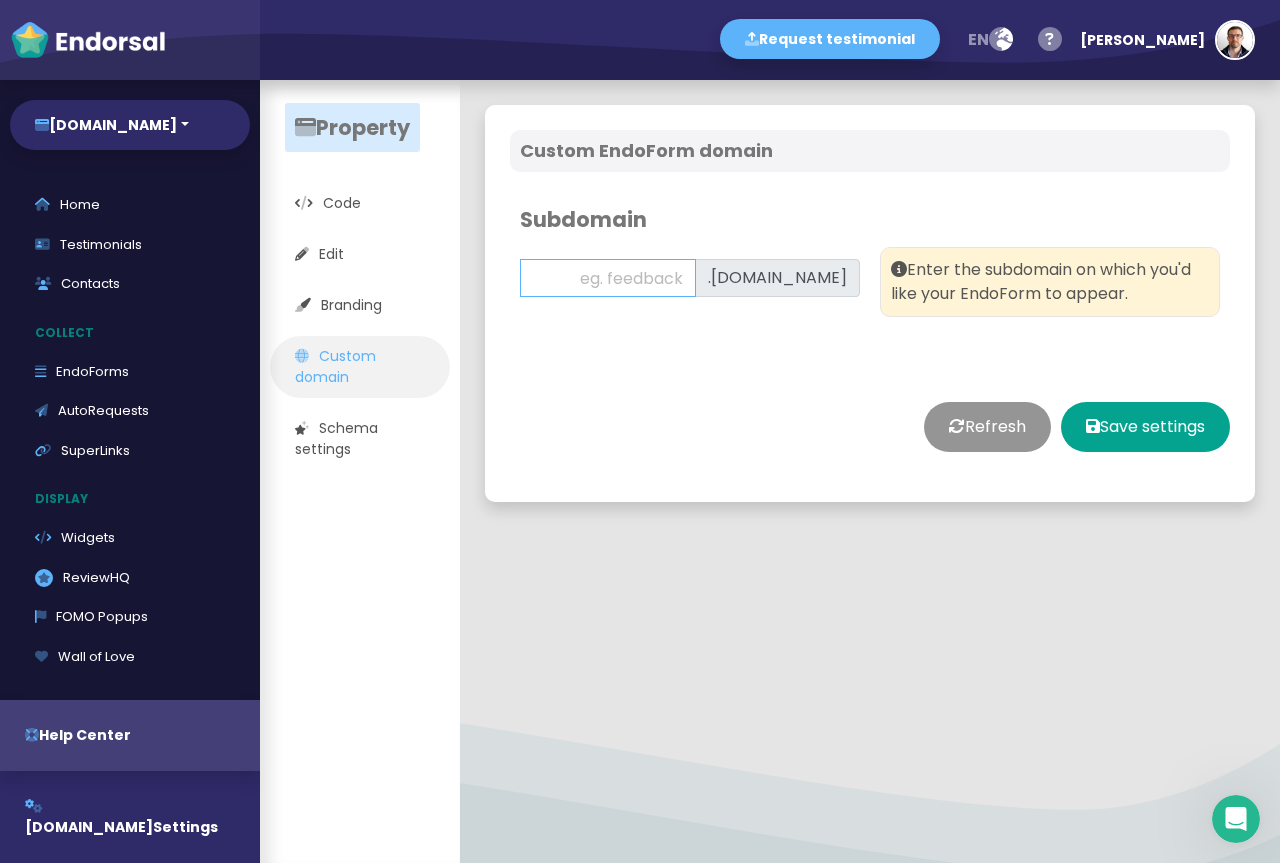 click at bounding box center [608, 278] 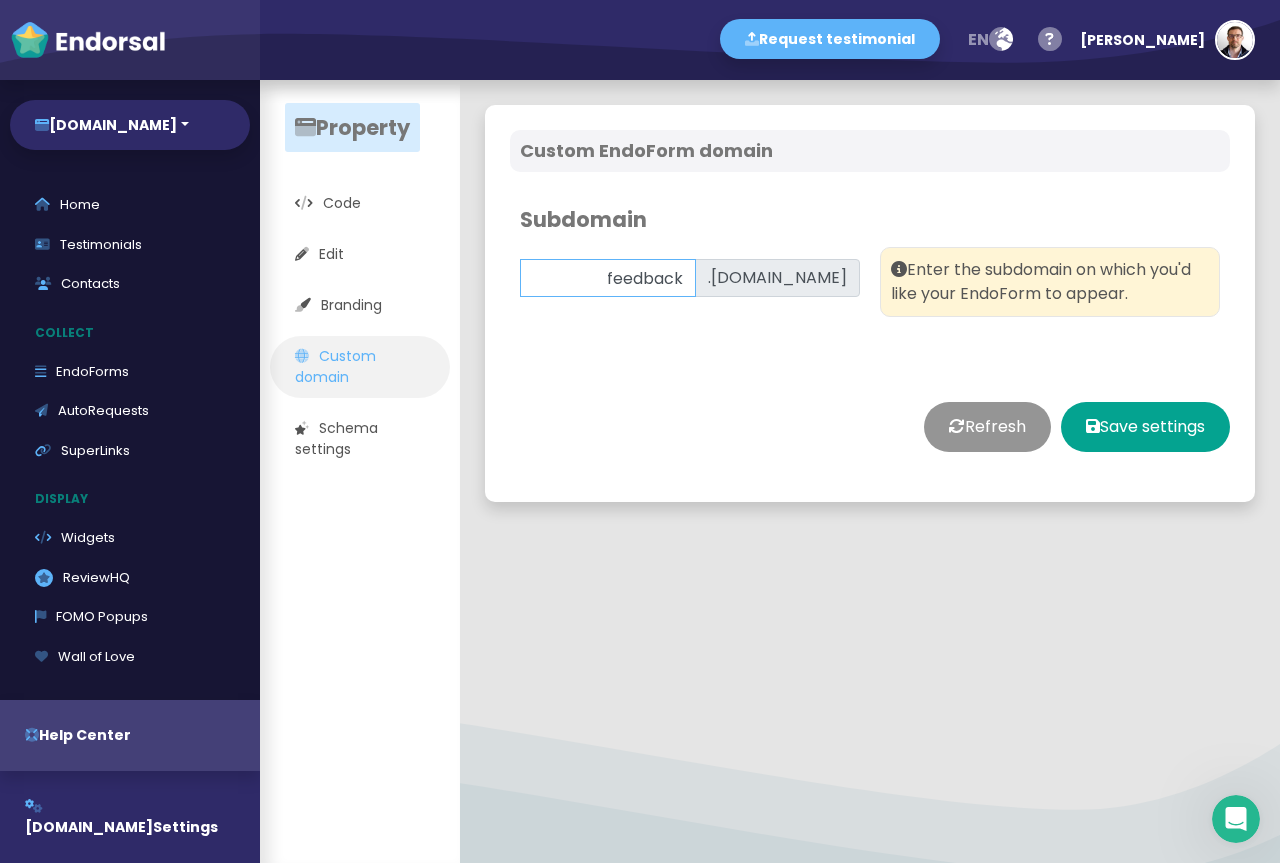 type on "feedback" 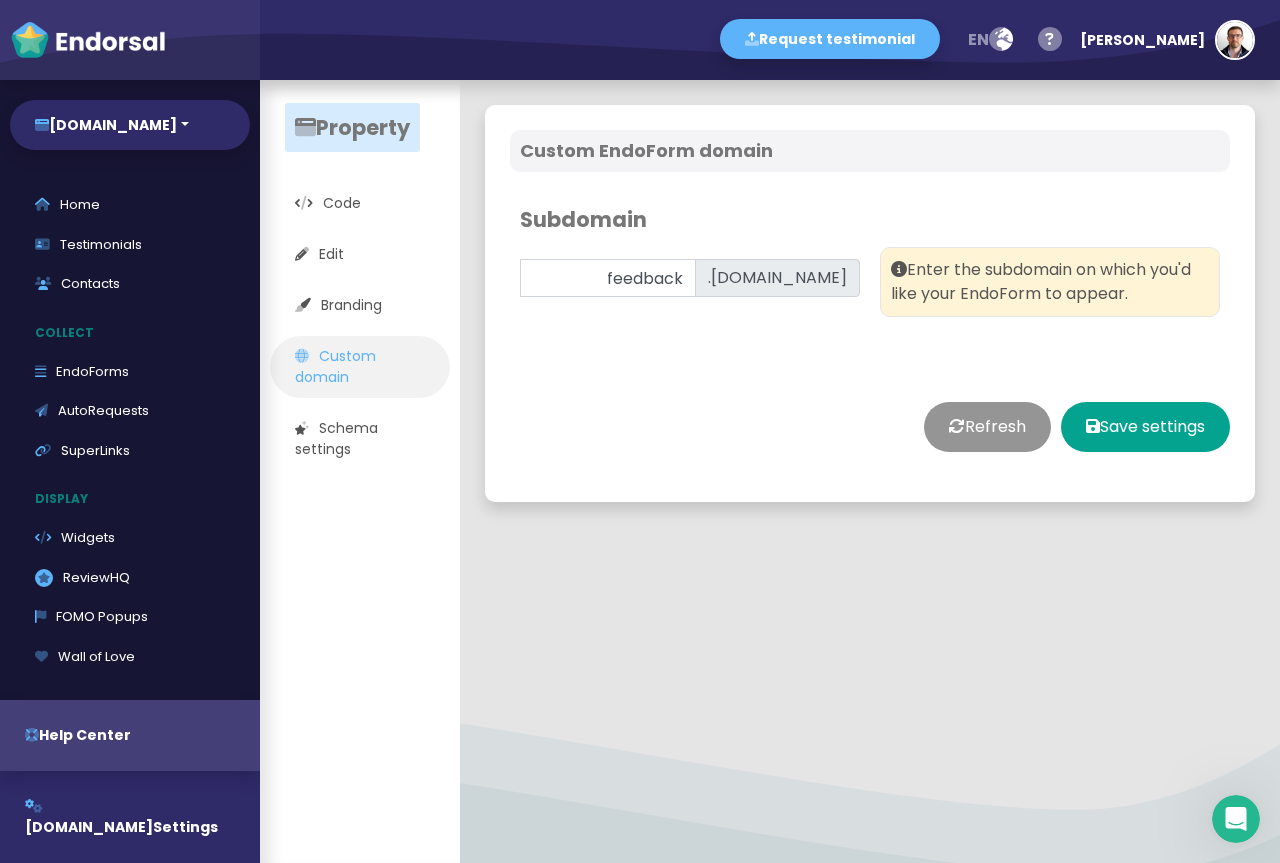 drag, startPoint x: 634, startPoint y: 278, endPoint x: 851, endPoint y: 306, distance: 218.799 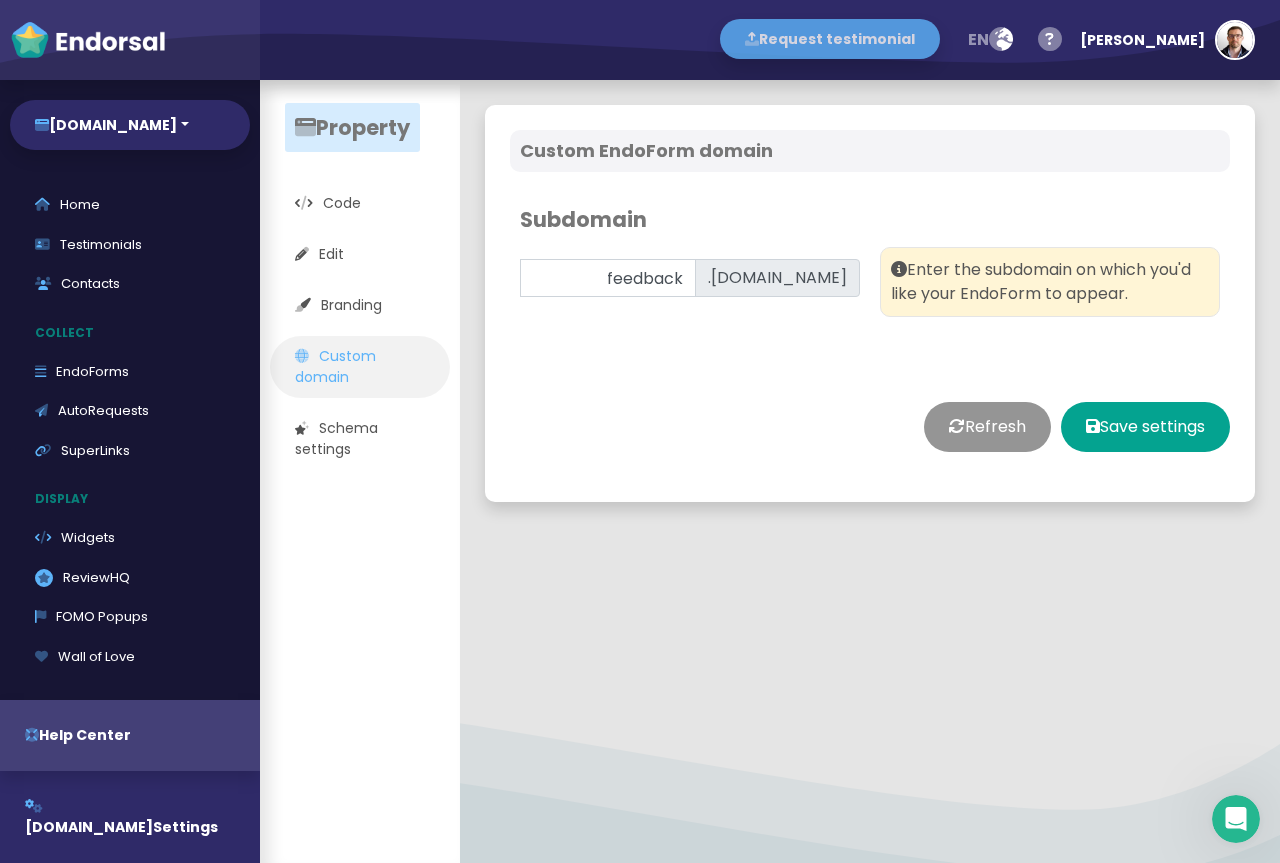 copy on ".[DOMAIN_NAME]" 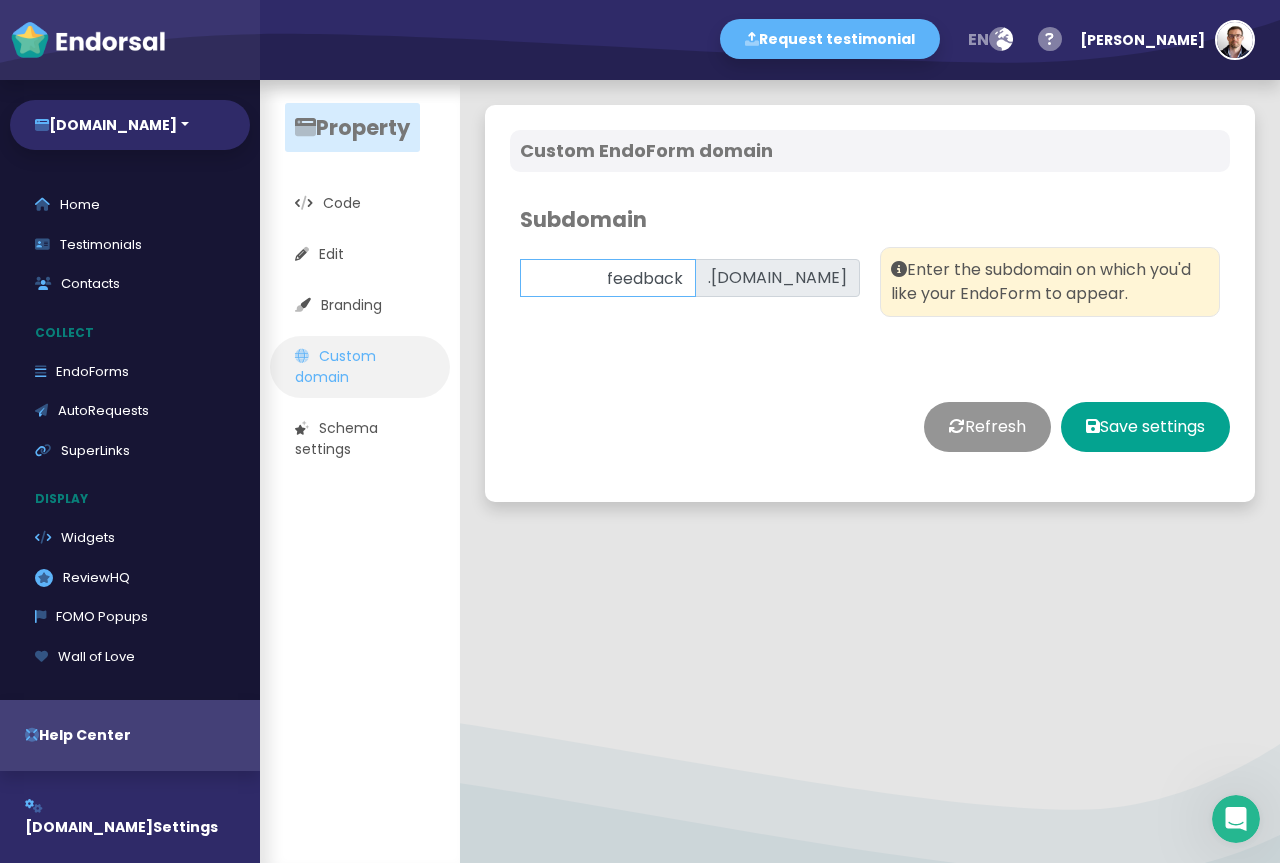 click on "feedback" at bounding box center [608, 278] 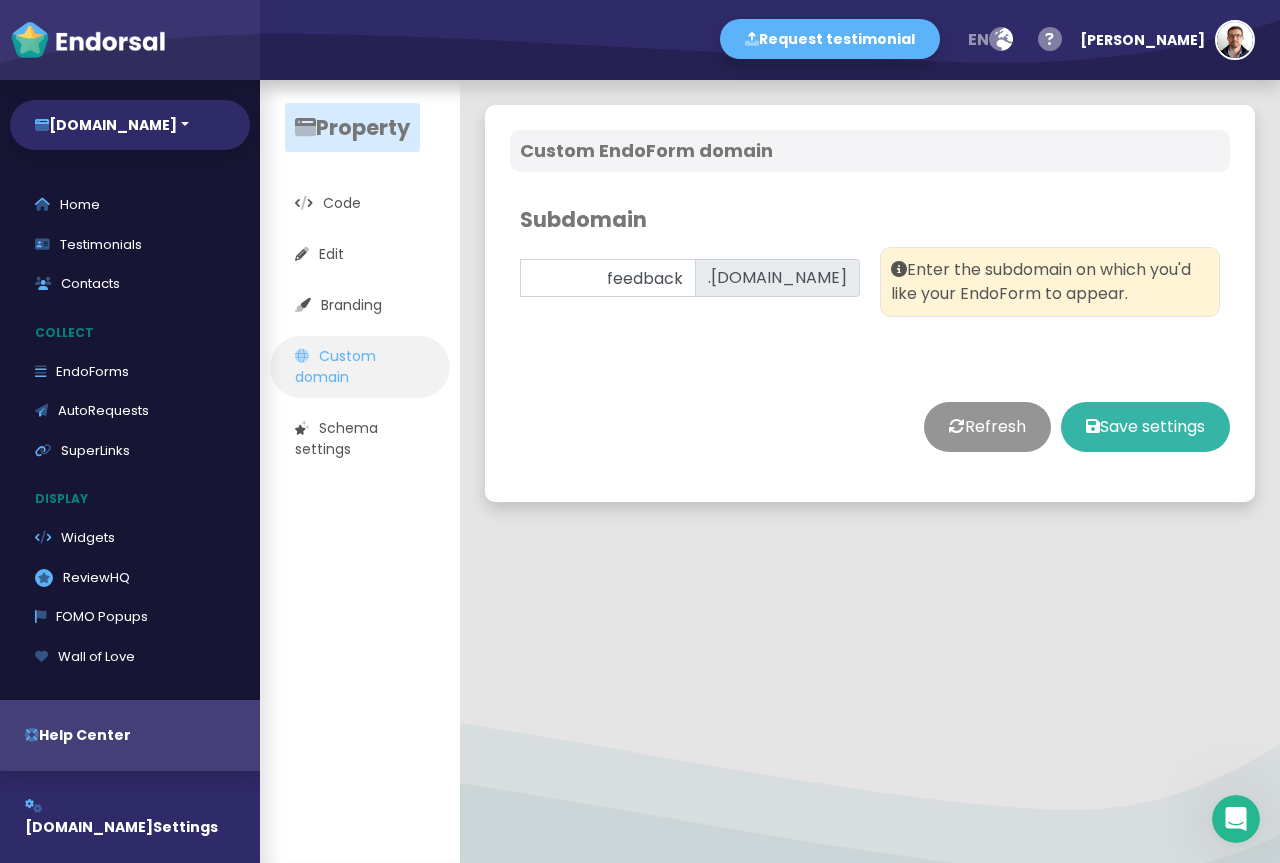 click on "Save settings" 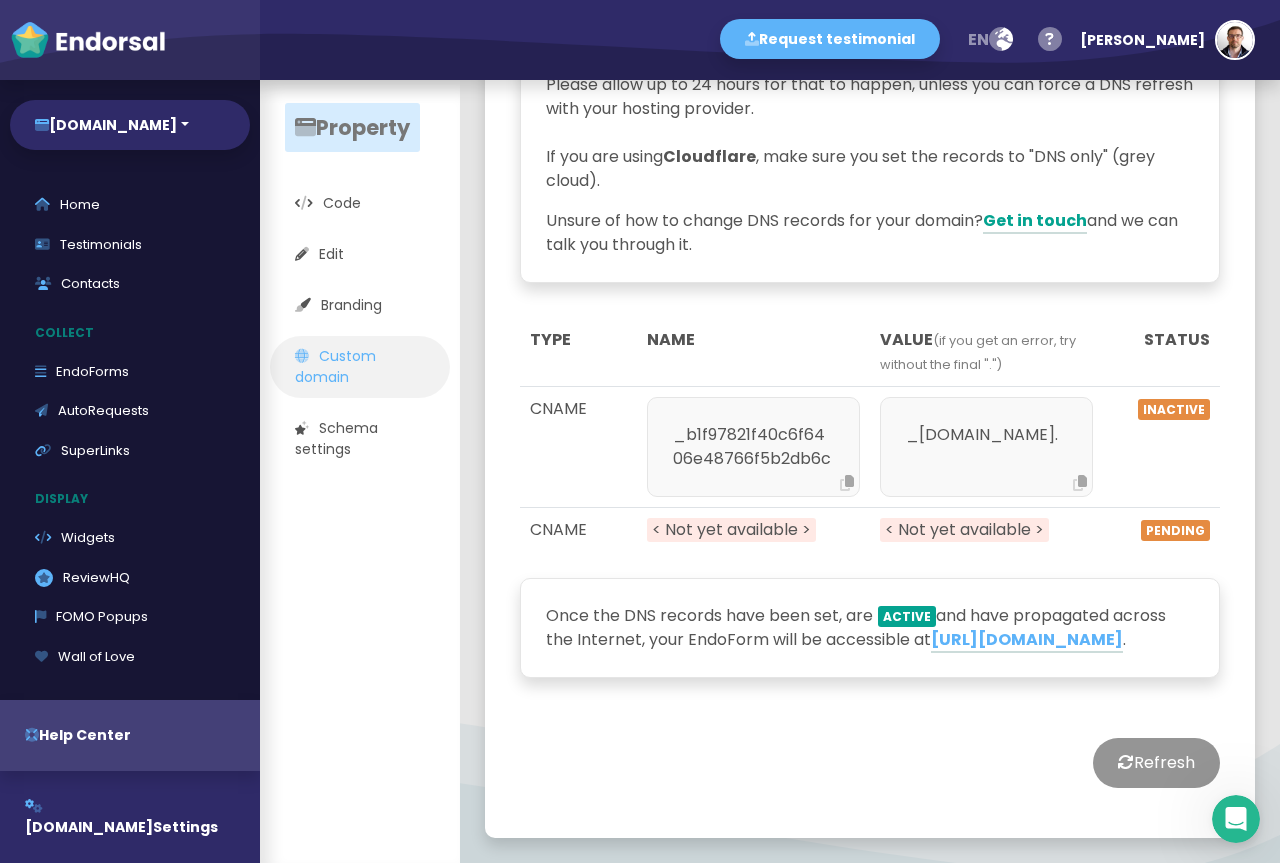 scroll, scrollTop: 534, scrollLeft: 0, axis: vertical 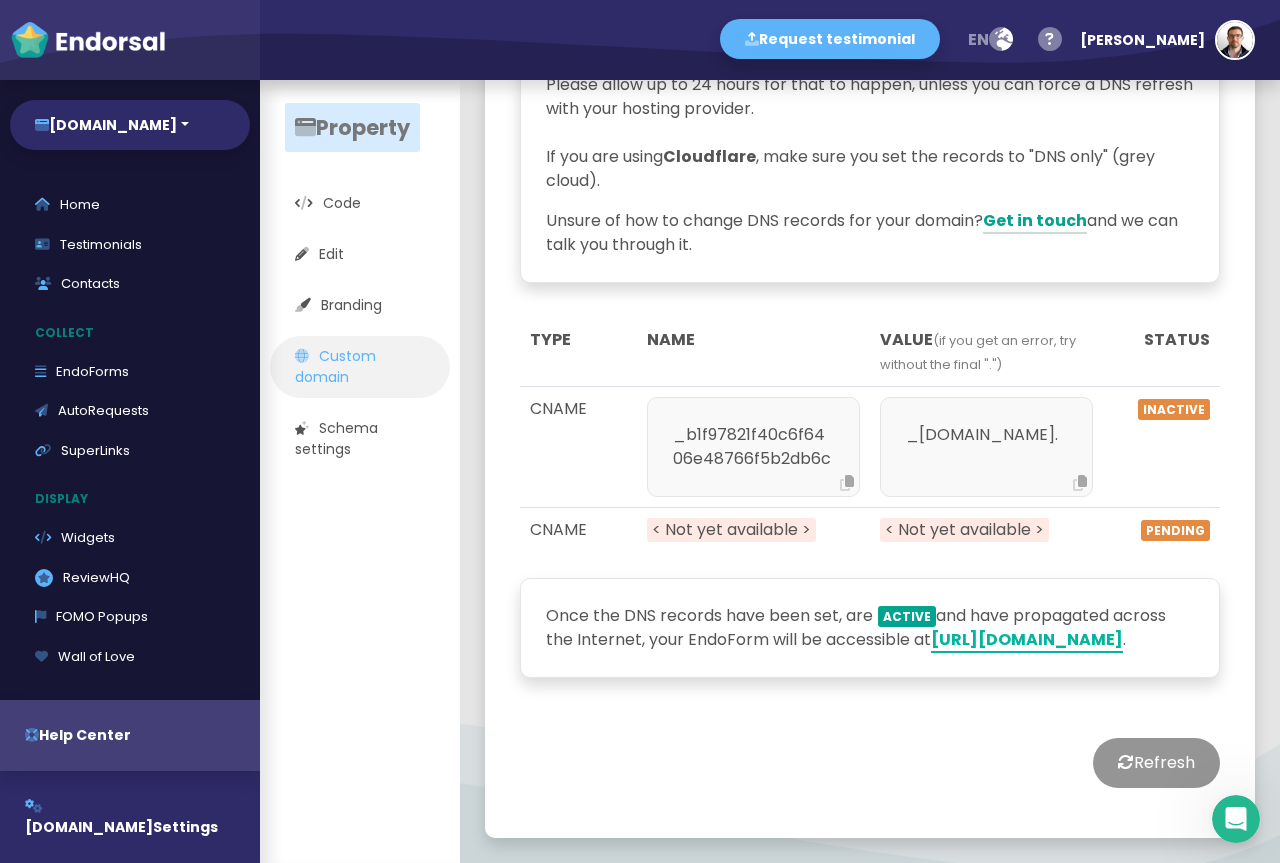 click on "[URL][DOMAIN_NAME]" 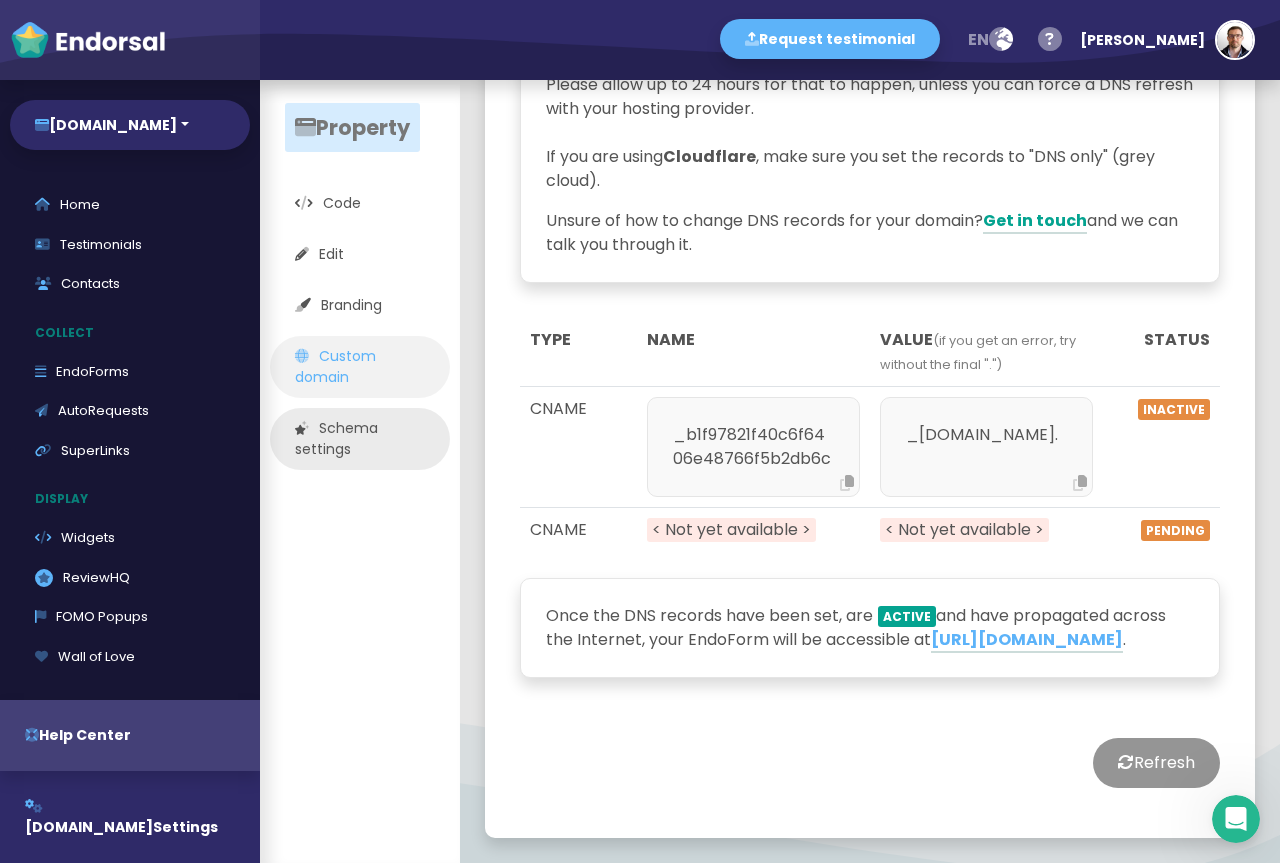 click on "Schema settings" 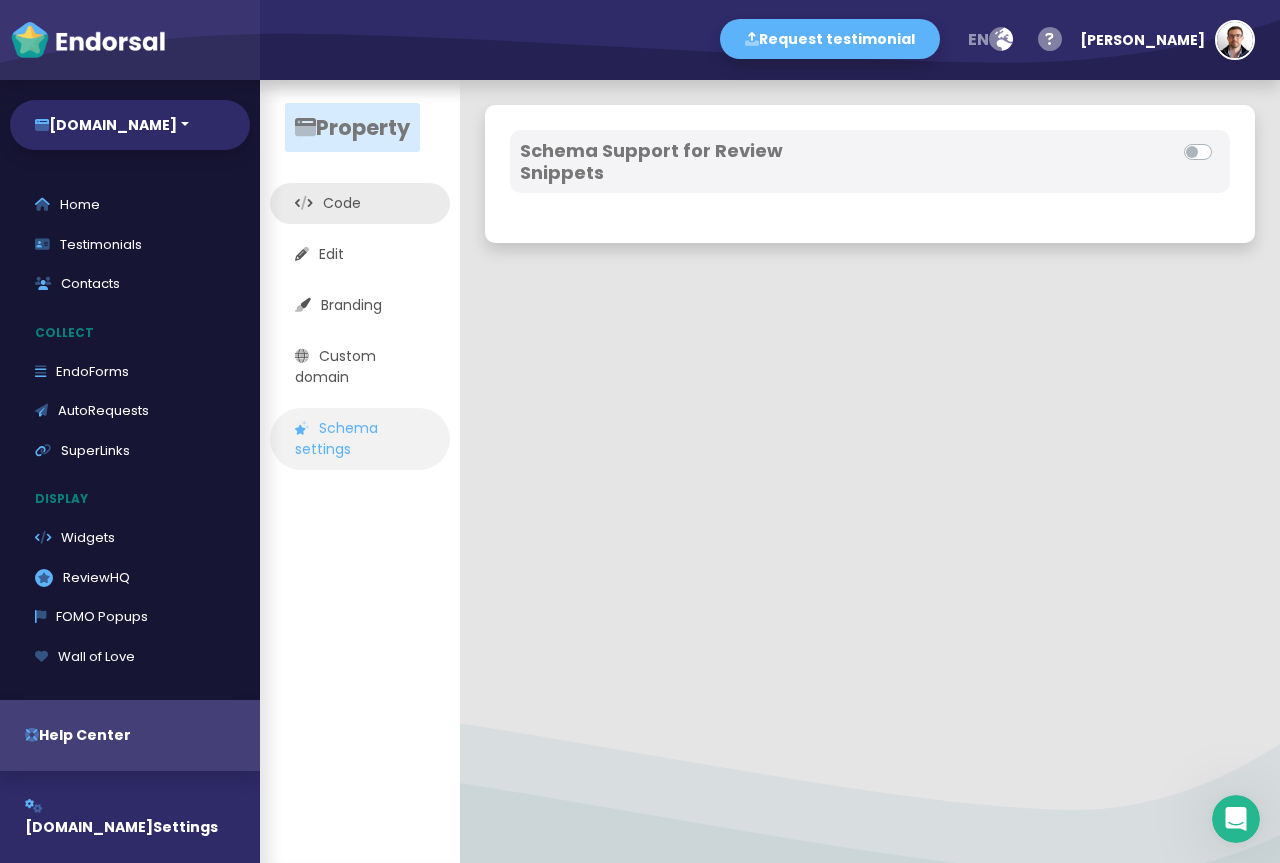 click on "Code" 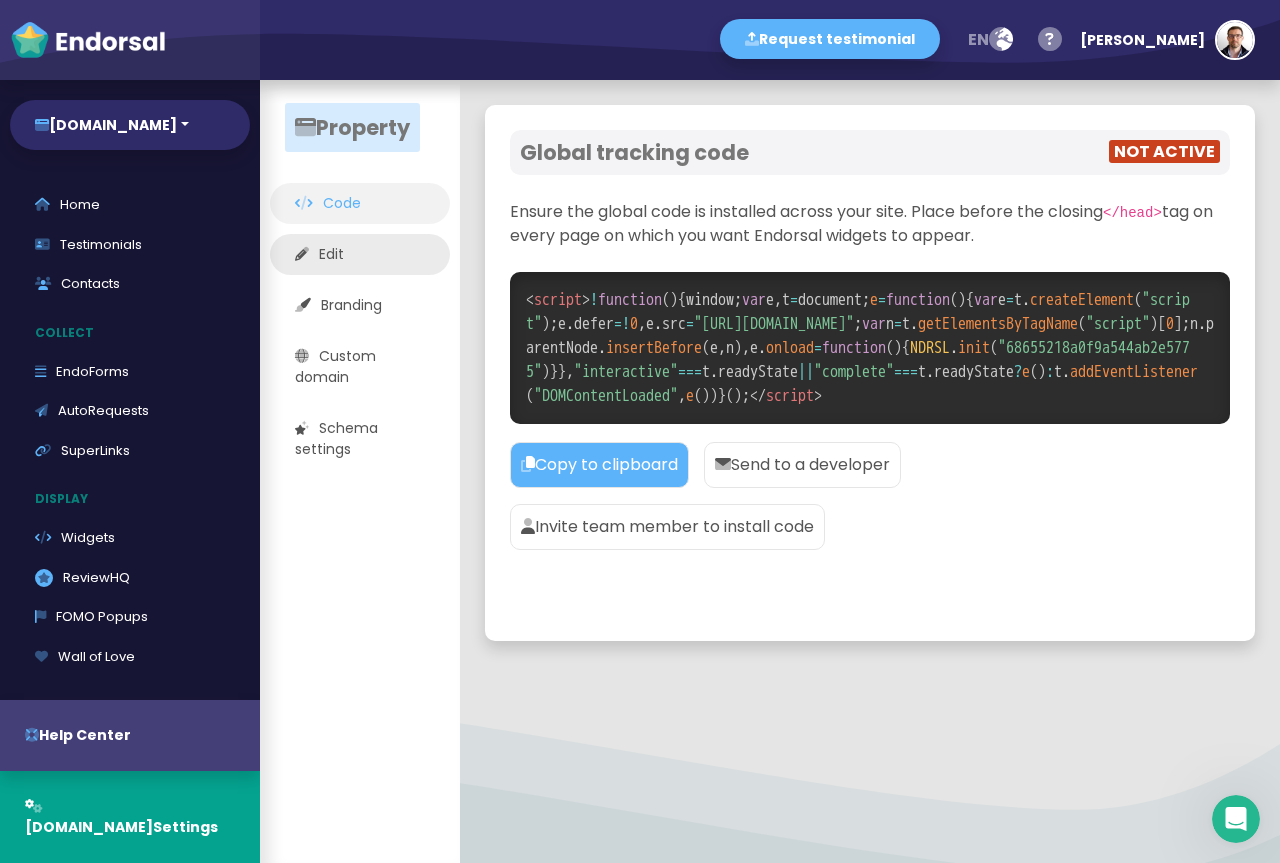 click on "Edit" 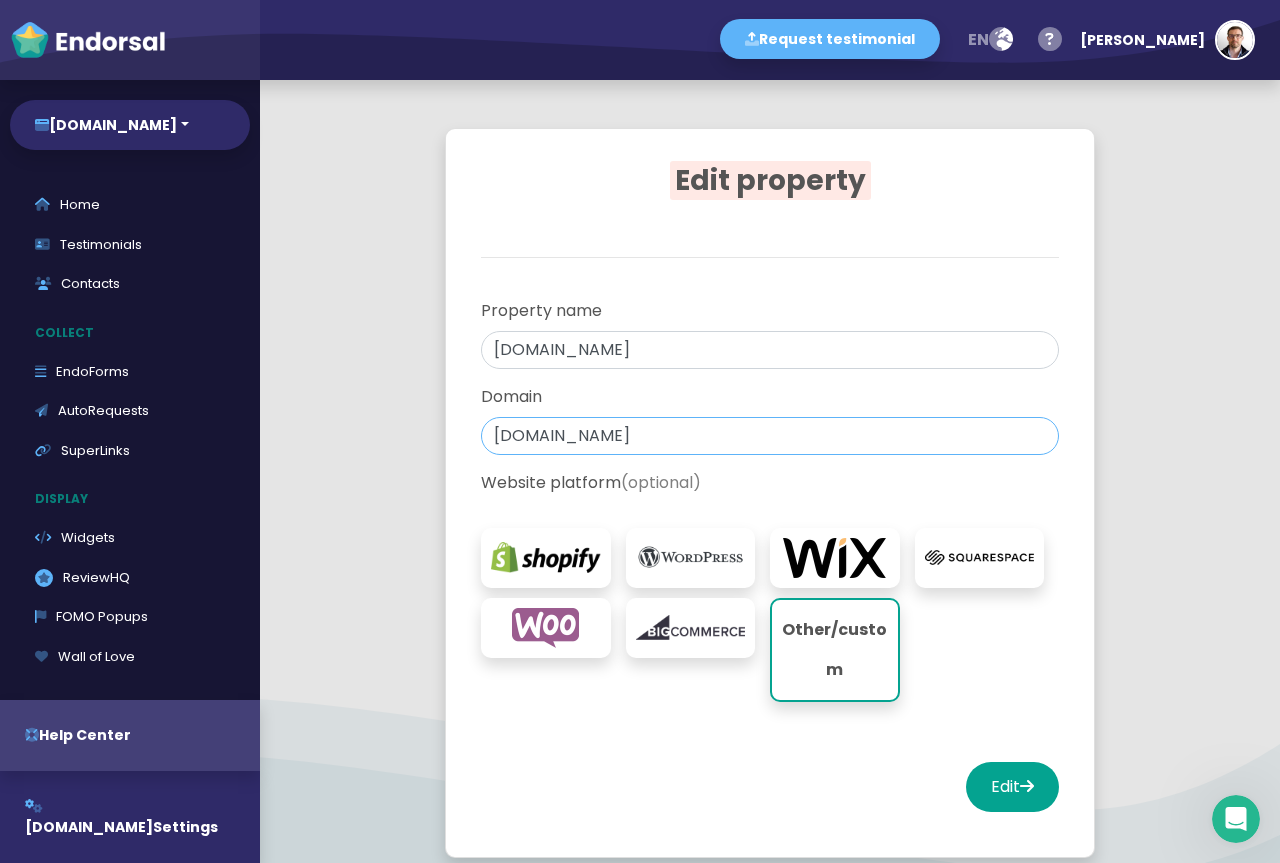 drag, startPoint x: 647, startPoint y: 434, endPoint x: 753, endPoint y: 435, distance: 106.004715 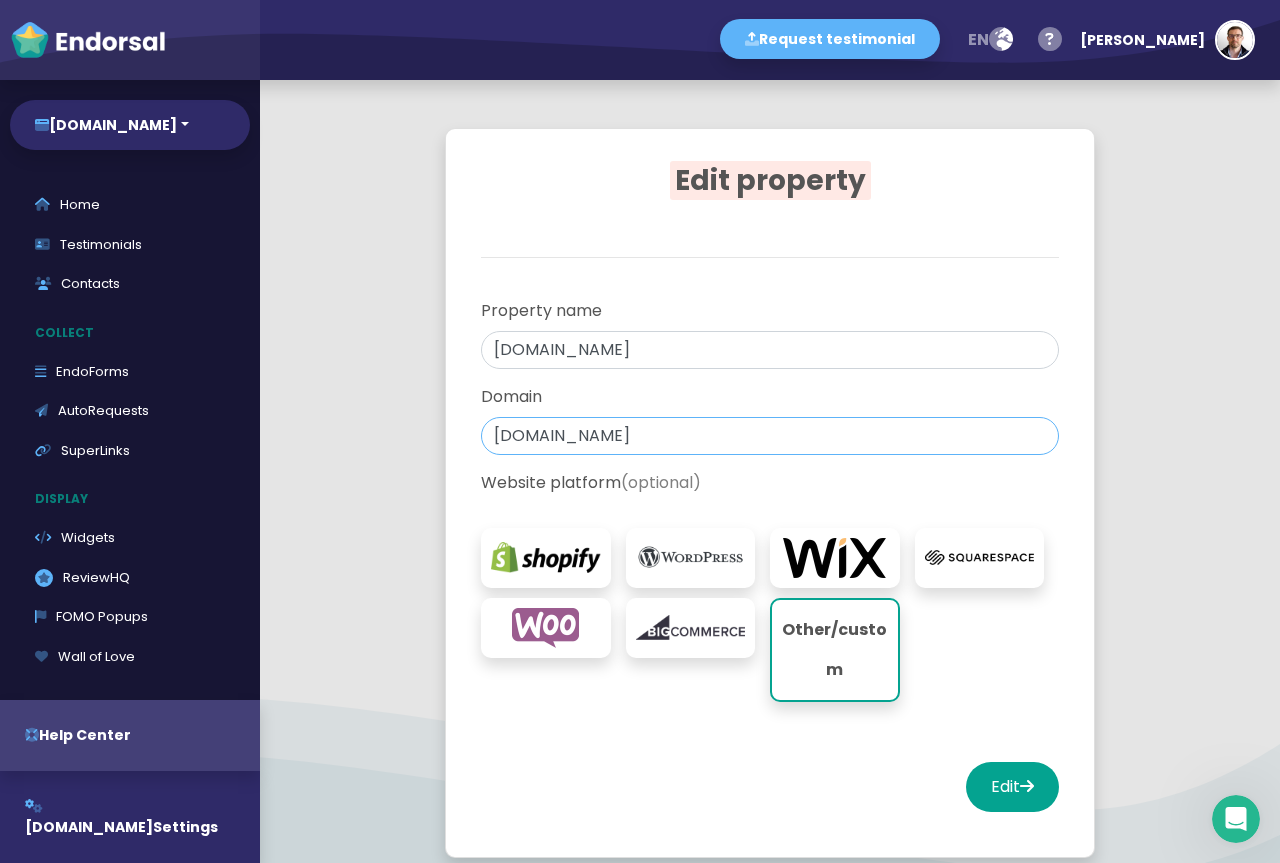 drag, startPoint x: 750, startPoint y: 435, endPoint x: 397, endPoint y: 438, distance: 353.01276 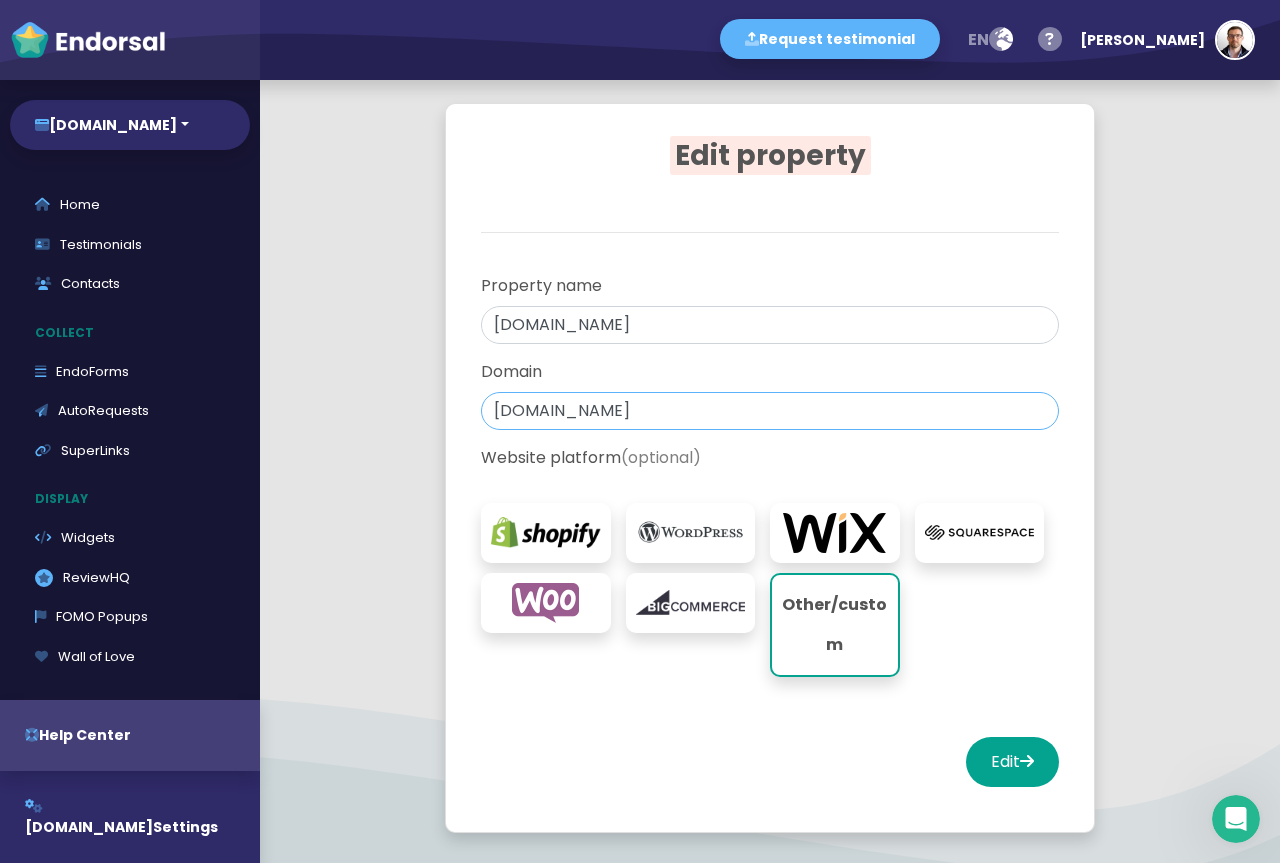 scroll, scrollTop: 95, scrollLeft: 0, axis: vertical 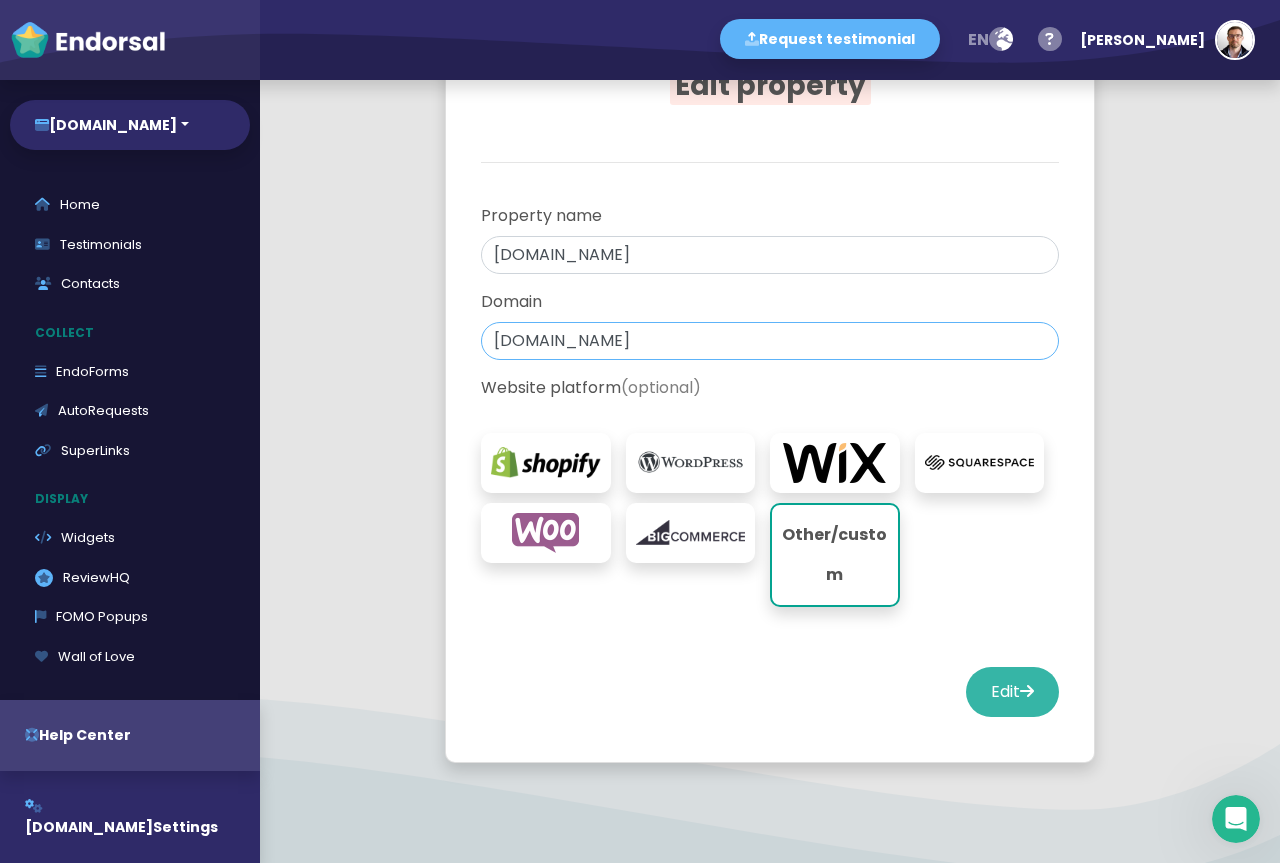 type on "[DOMAIN_NAME]" 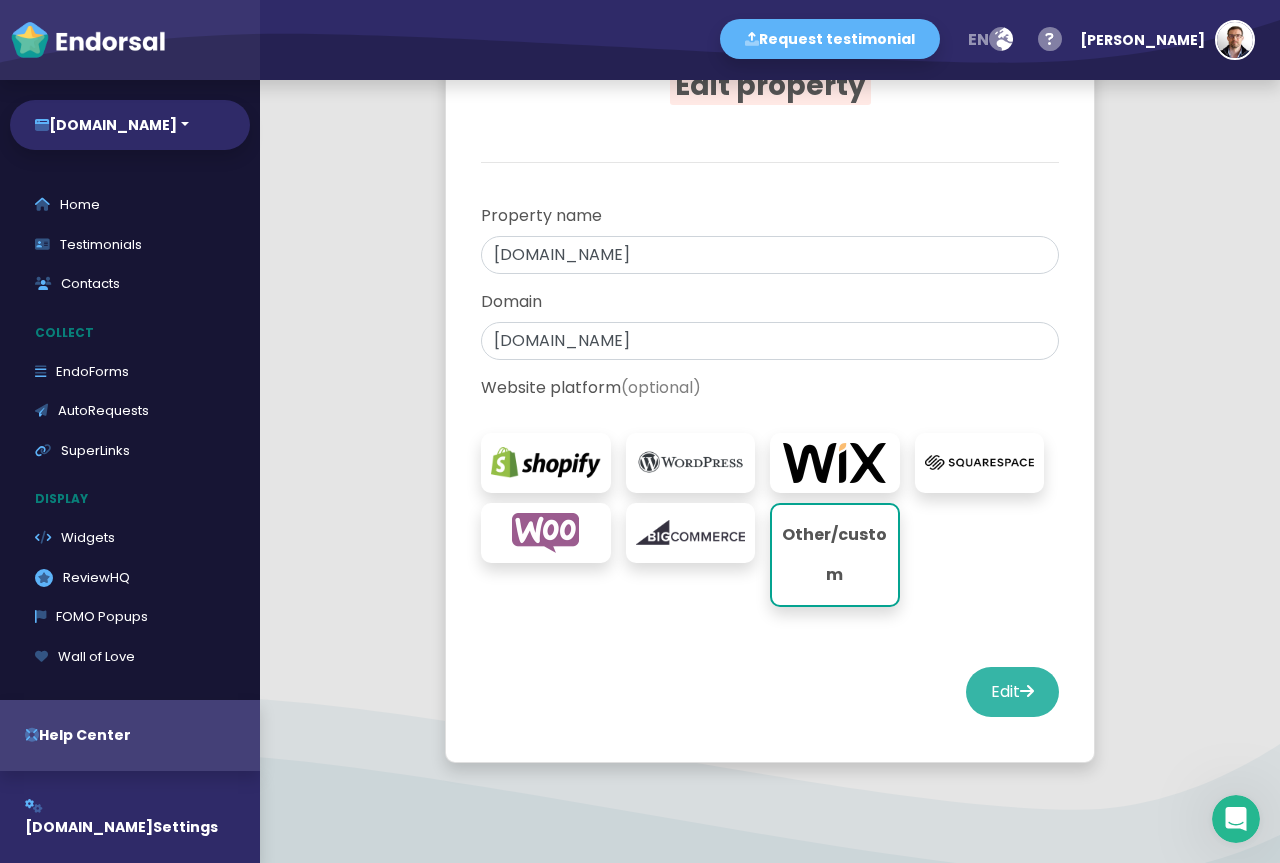 click on "Edit" 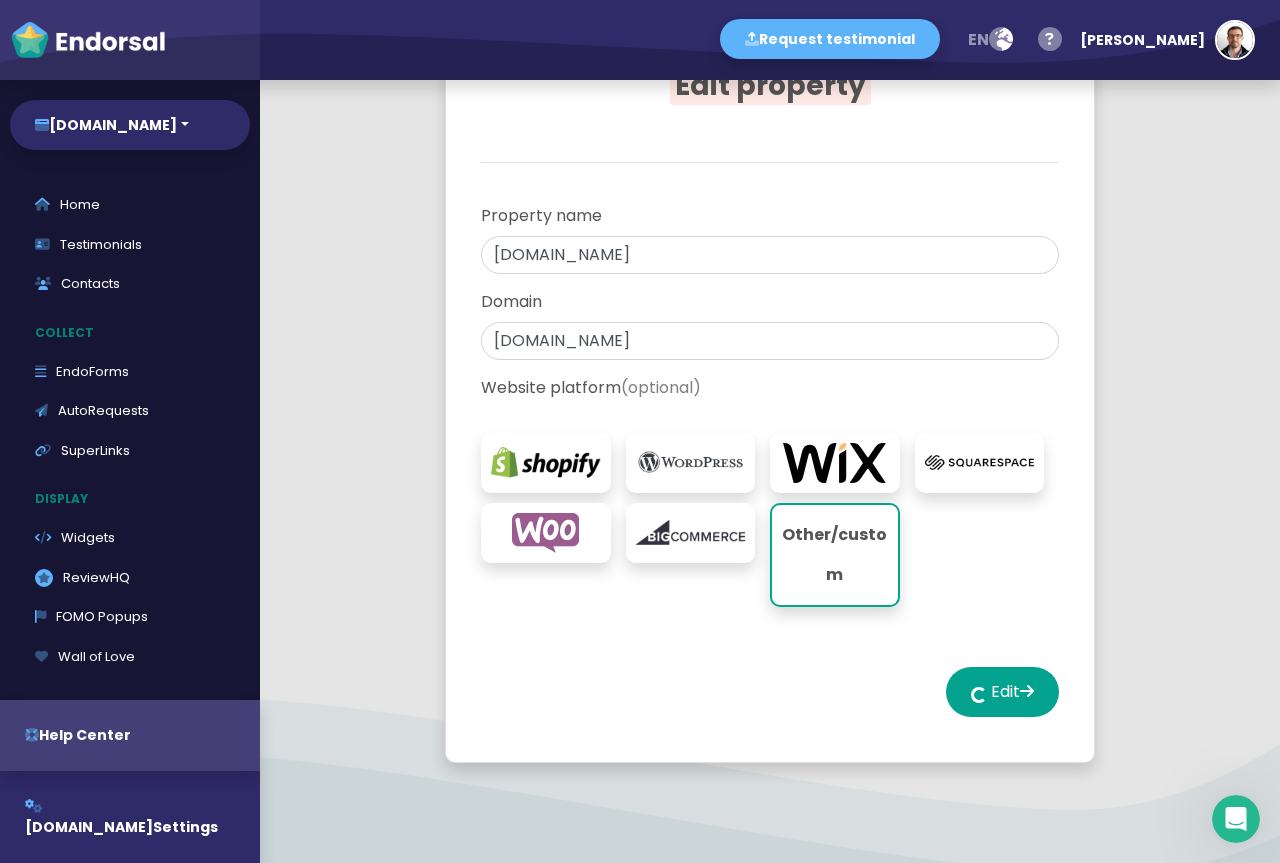 select on "14" 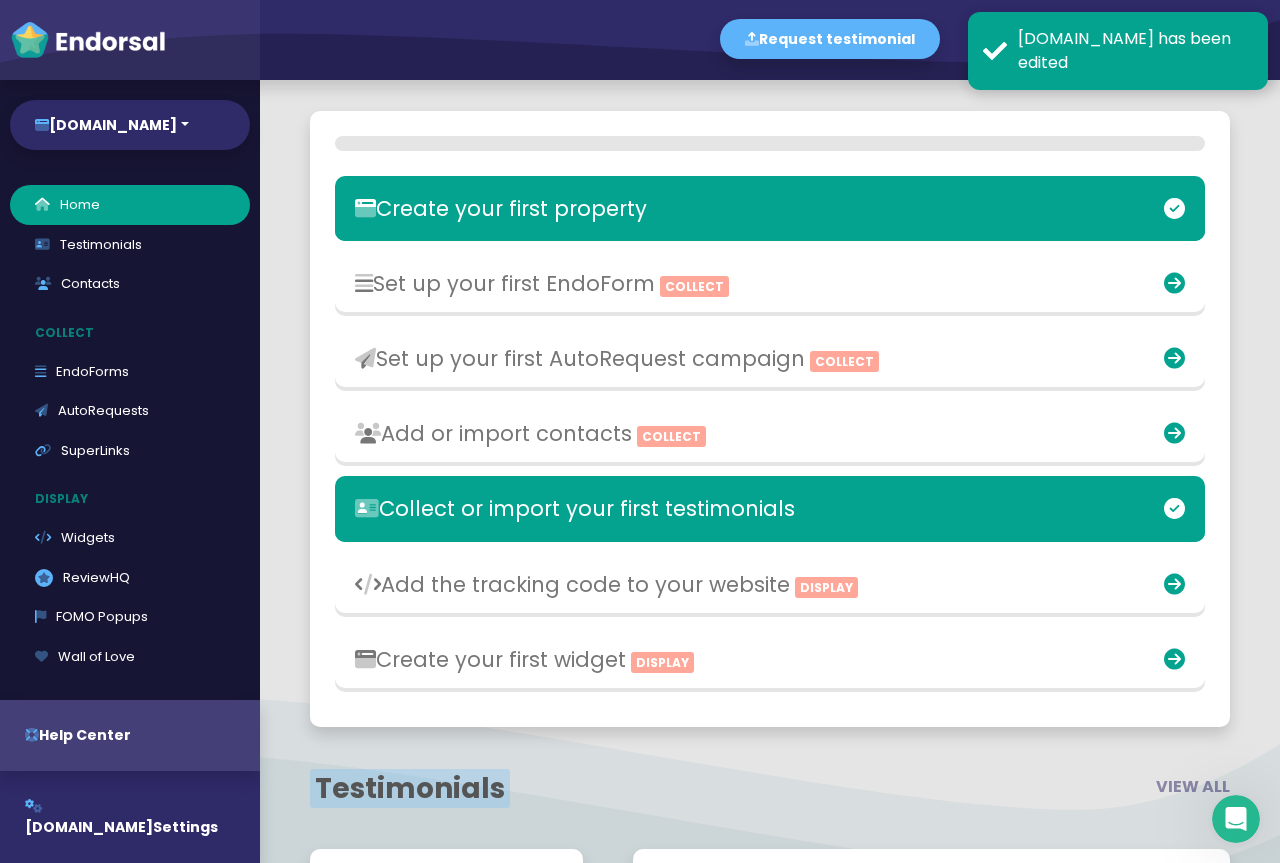 scroll, scrollTop: 2799, scrollLeft: 0, axis: vertical 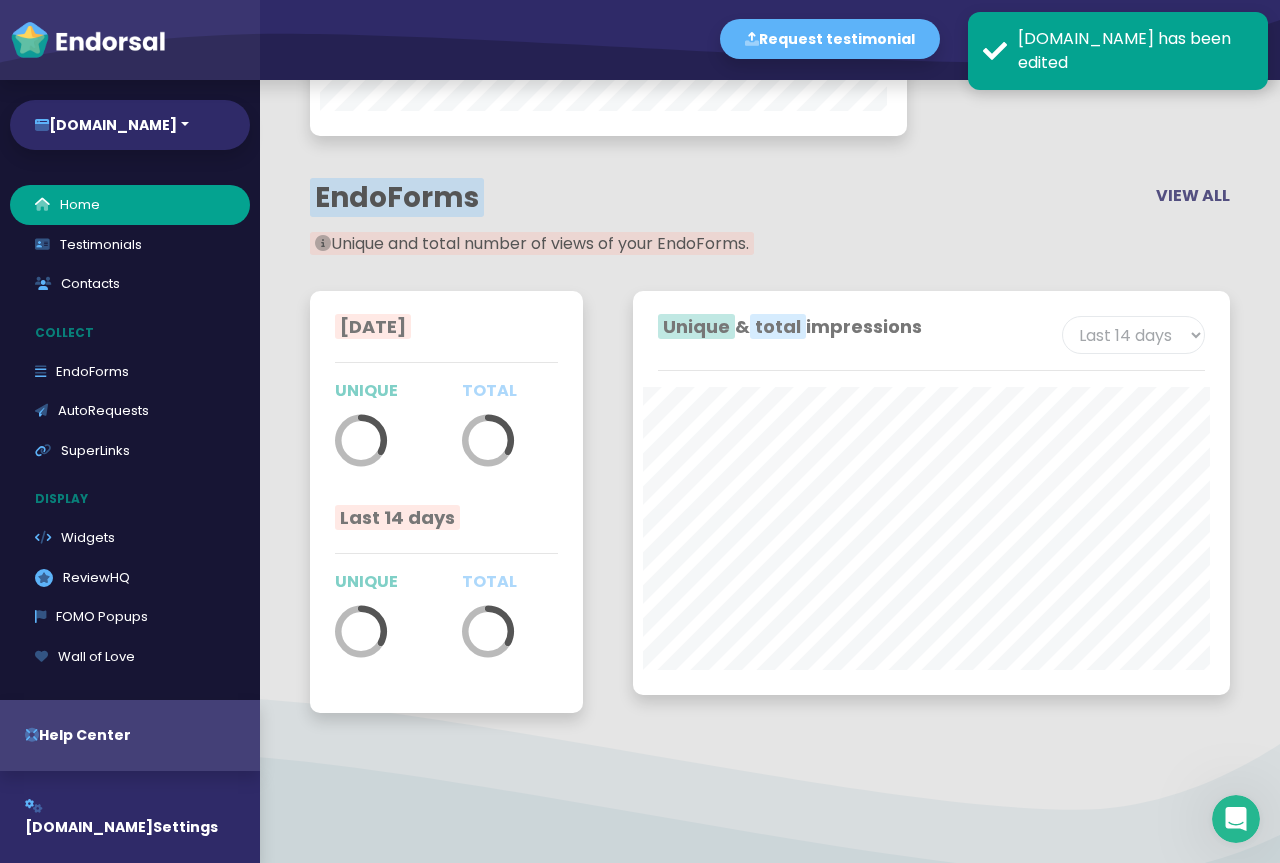 click on "VIEW ALL" 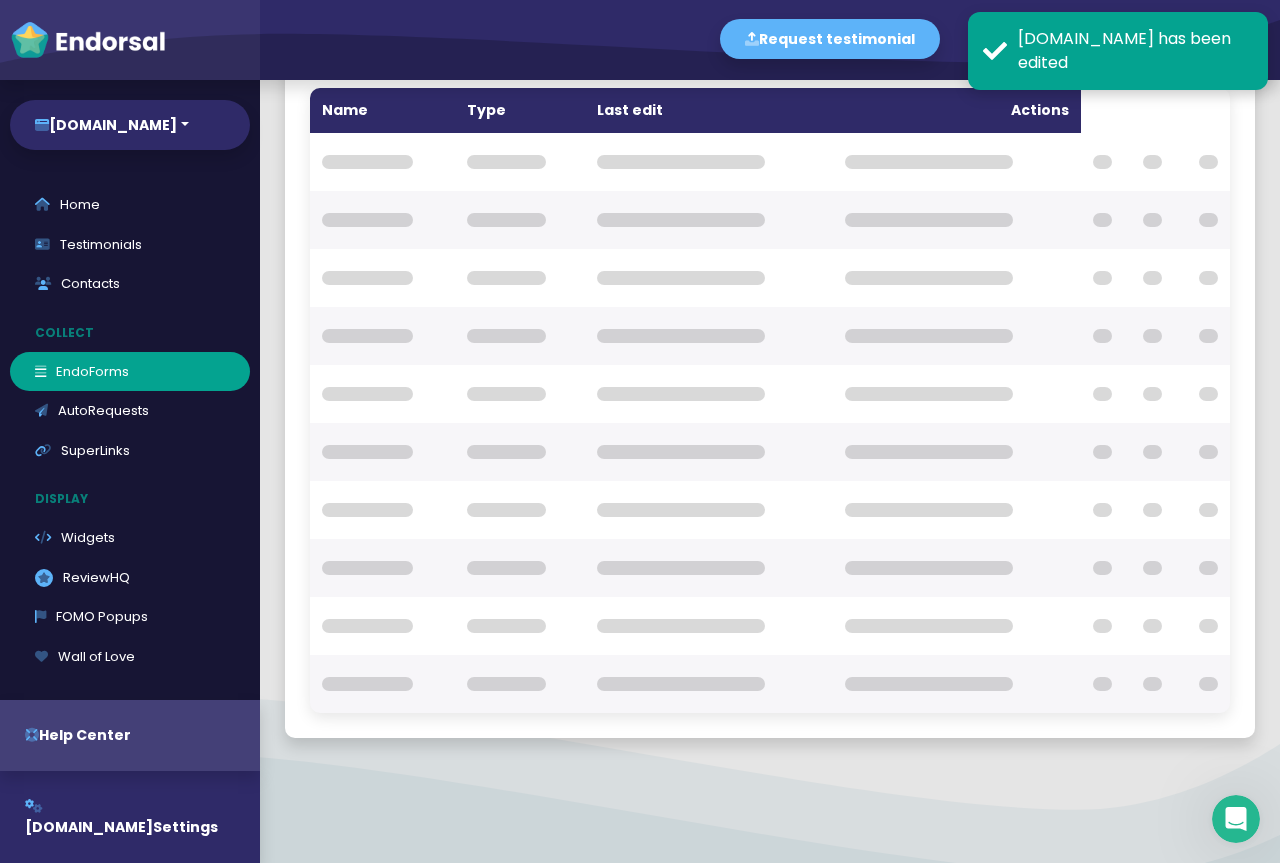 scroll, scrollTop: 115, scrollLeft: 0, axis: vertical 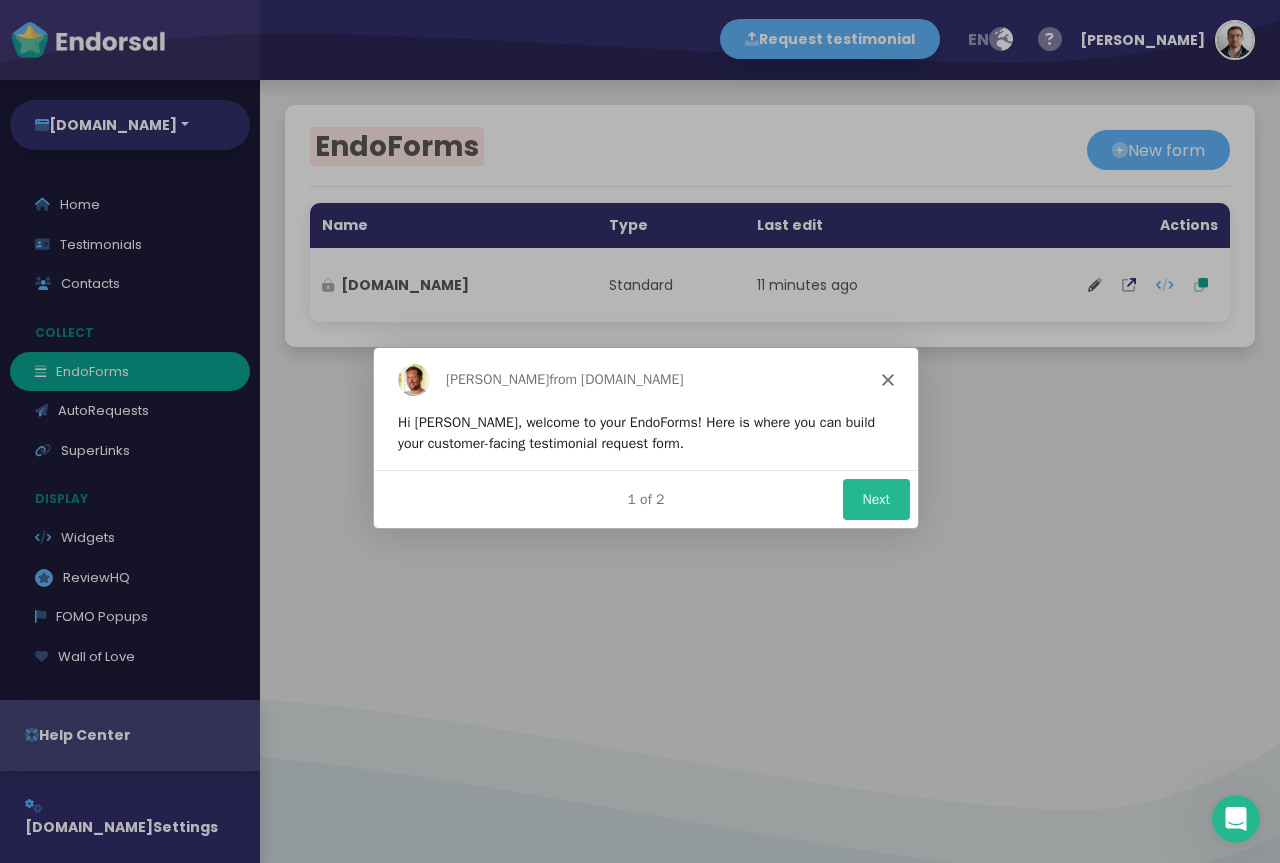 click on "Next" at bounding box center [875, 497] 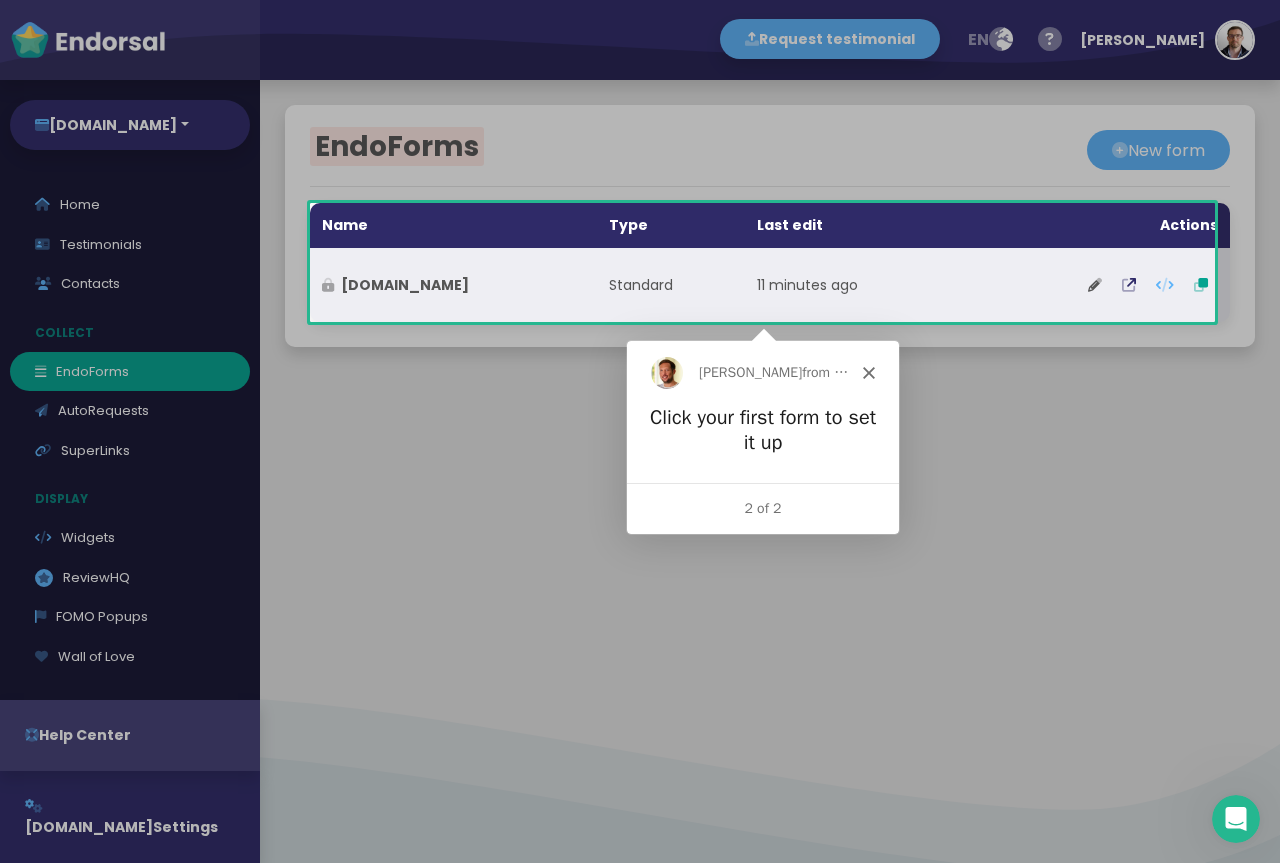scroll, scrollTop: 0, scrollLeft: 0, axis: both 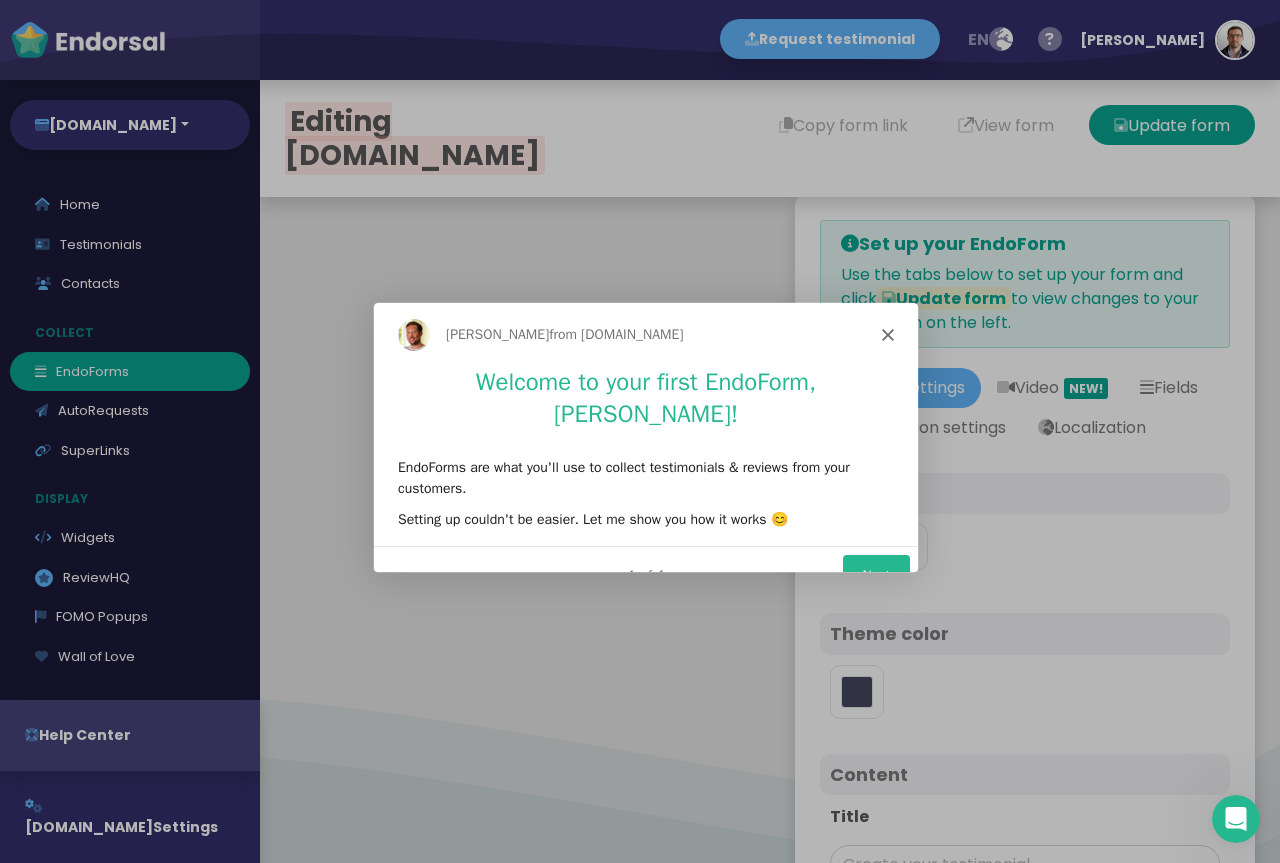type on "#5DB3F9" 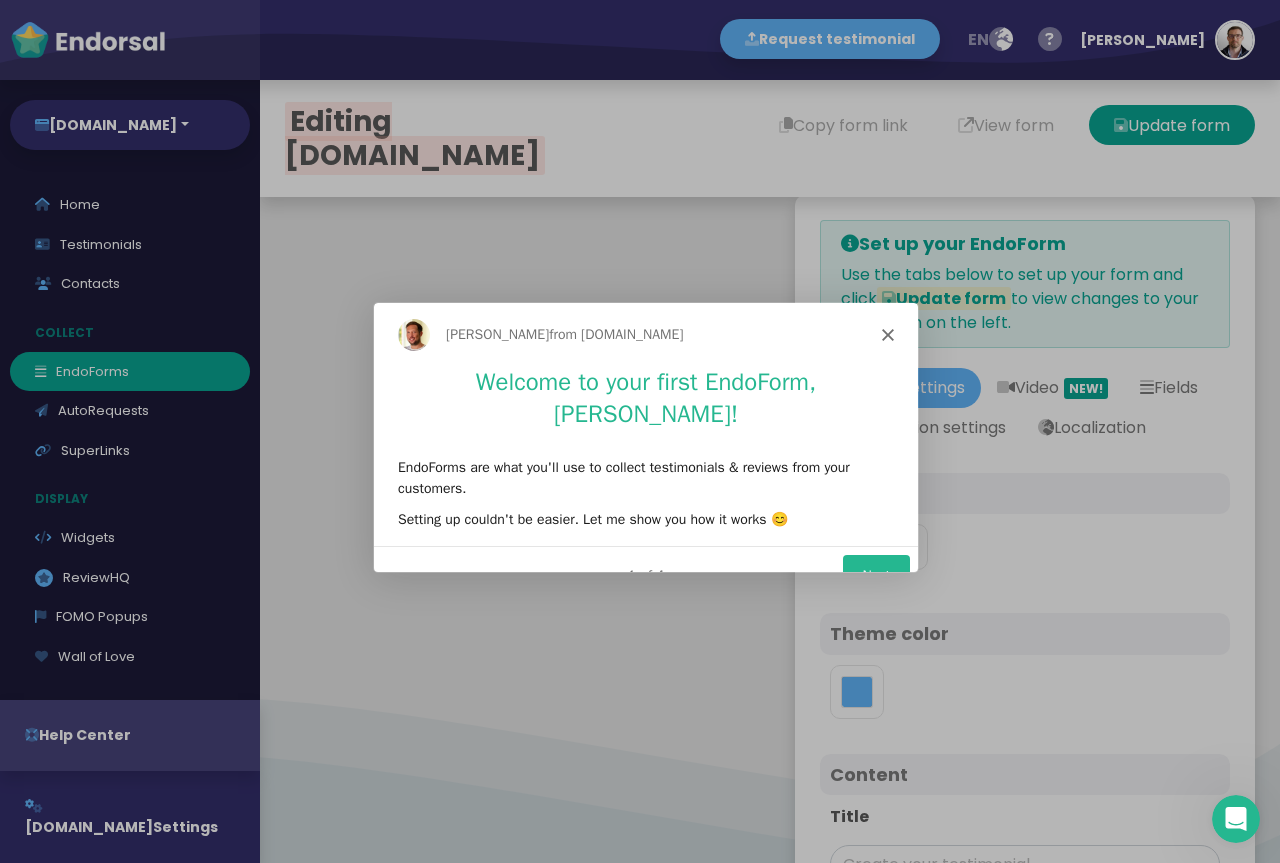 click on "Next" at bounding box center [875, 574] 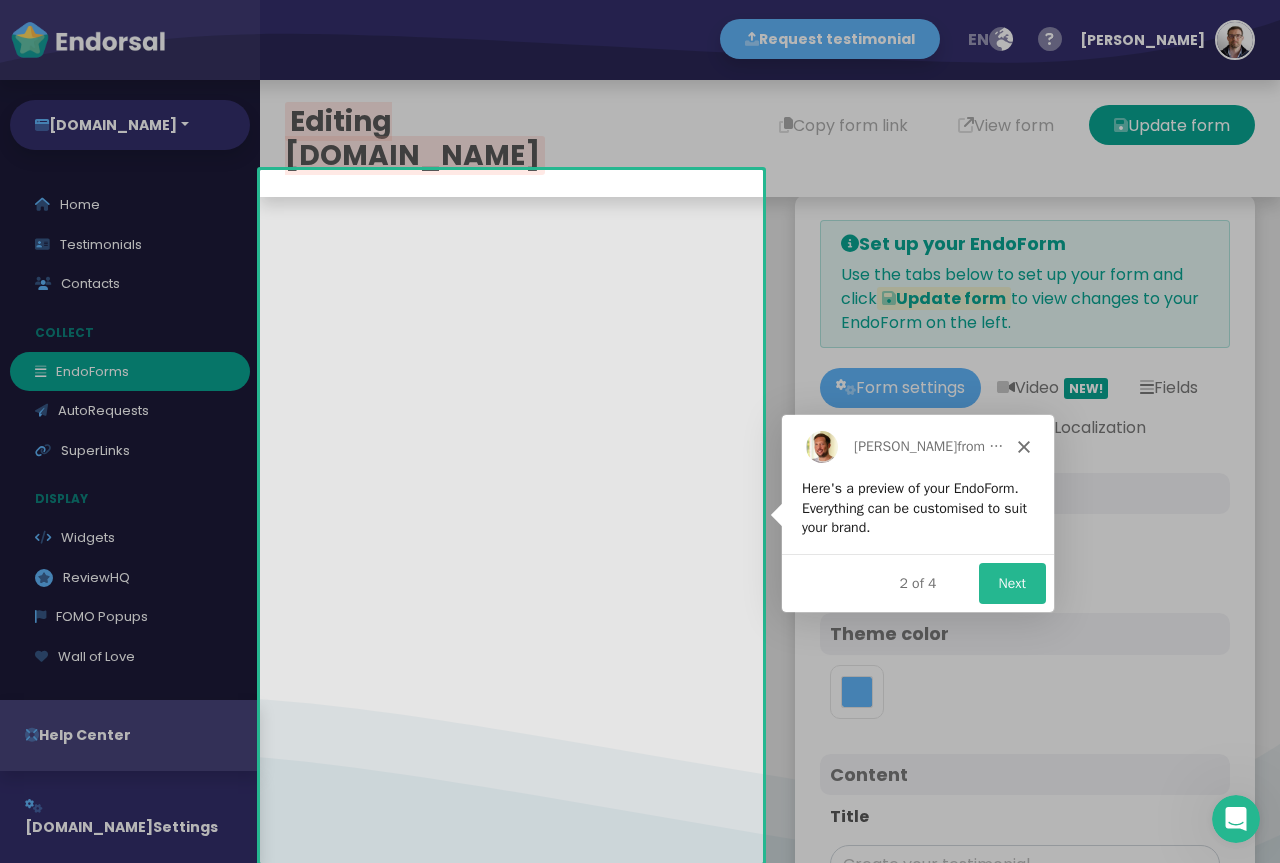 scroll, scrollTop: 0, scrollLeft: 0, axis: both 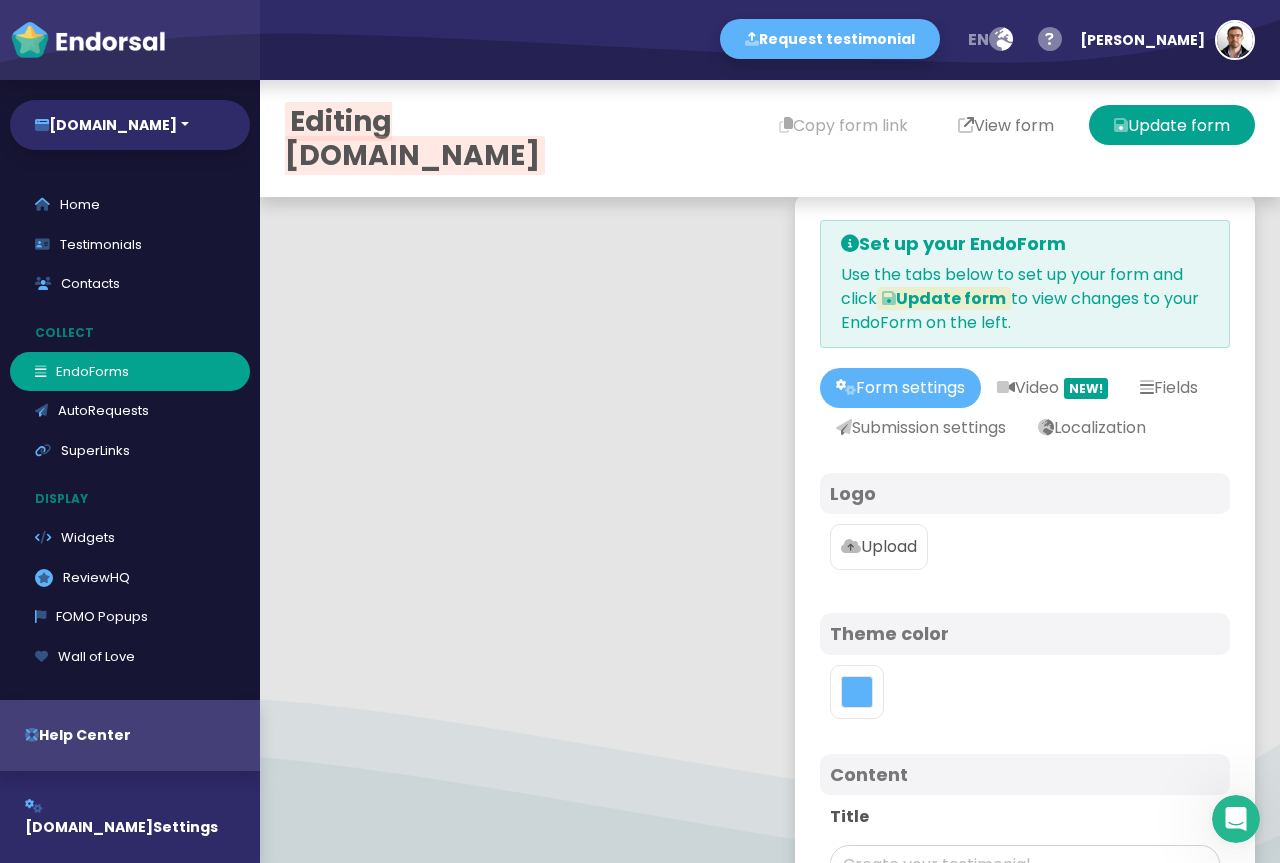 click on "View form" at bounding box center [1006, 125] 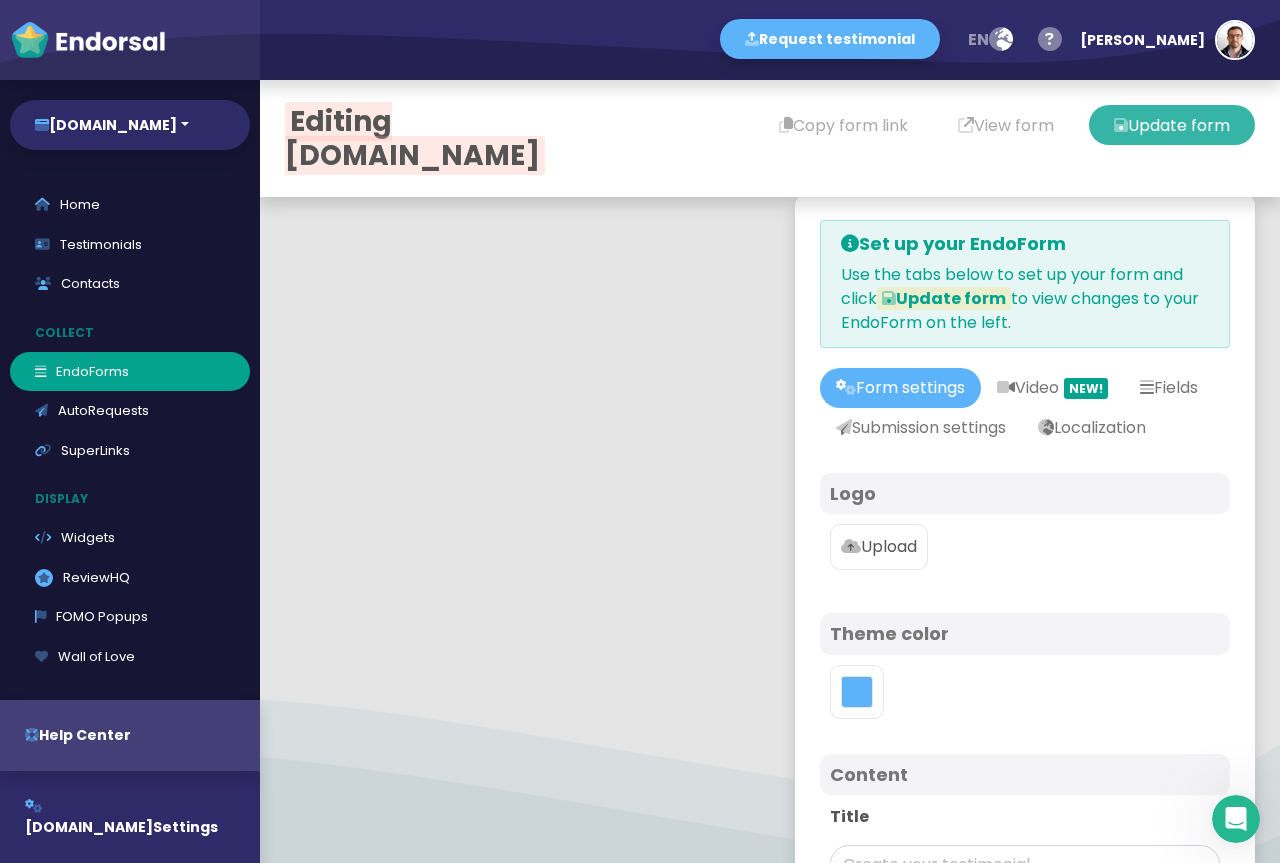 click on "Update form" at bounding box center (1172, 125) 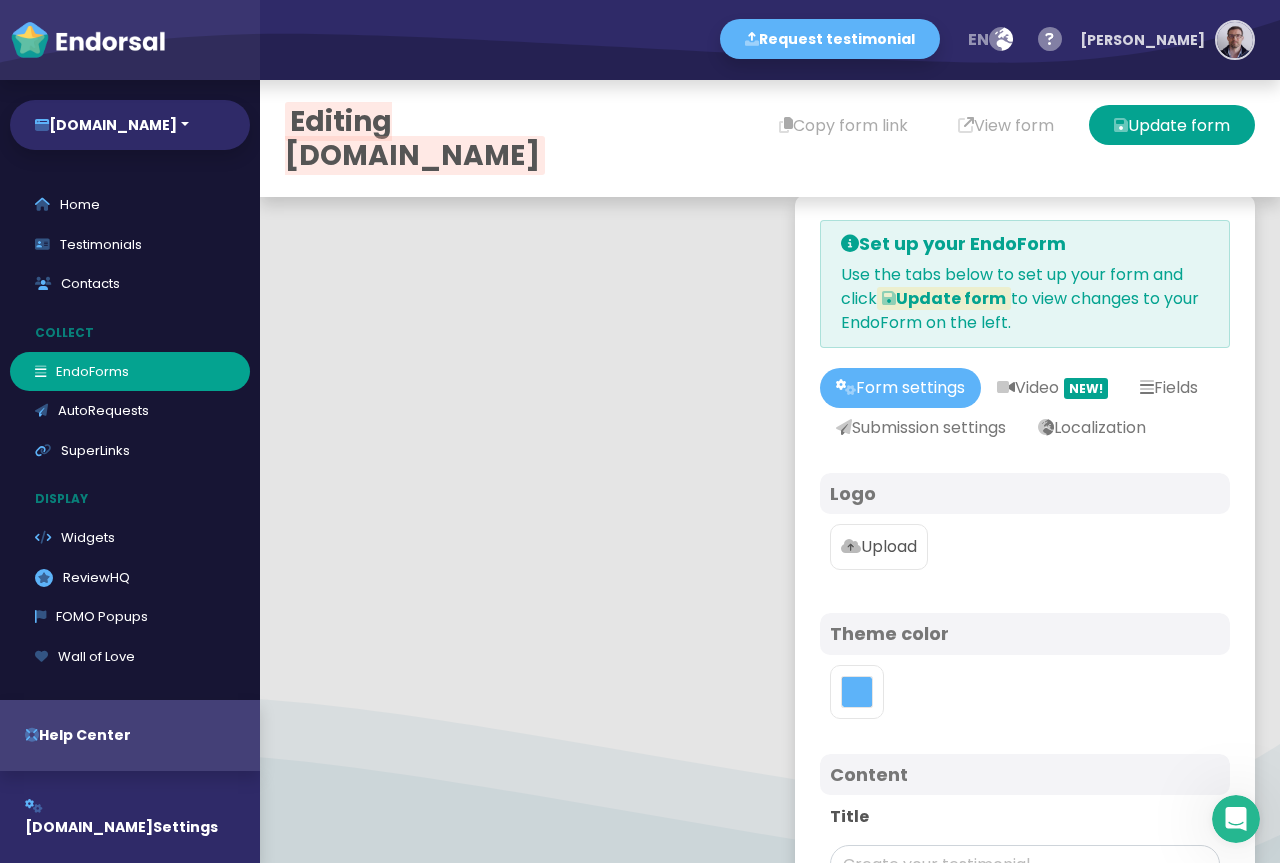 click on "Request testimonial  en   Language English French German Spanish Italian Norwegian   Help center   Send feedback / report issue [PERSON_NAME] YOUR PLAN: Professional  TRIAL ends [DATE]   Account usage     ([DATE]   [DATE])    CONTACTS    VISITORS    PROPERTIES    VIDEOS    VIDEO MINUTES    EMAIL    SMS    Account details   Your plan   API  Webhooks   Company   Team Members   White Label   Sign out wave_1 Ahoy there!  Endorsal is best viewed on a bigger screen, preferably on desktop.  ×    [DOMAIN_NAME]    [DOMAIN_NAME]   New property   Manage properties  Home   Testimonials   Contacts  Collect  EndoForms   AutoRequests   SuperLinks  Display  Widgets  .review-hq-icon-1{opacity:0.5;}  ReviewHQ   FOMO Popups   Wall of Love  Share  Review Marketing  More  Integrations     Help Center      [DOMAIN_NAME]  Settings  Editing [DOMAIN_NAME]    Copy form link    View form    Update form    Set up your EndoForm  Use the tabs below to set up your form and click  NEW!" at bounding box center (640, 0) 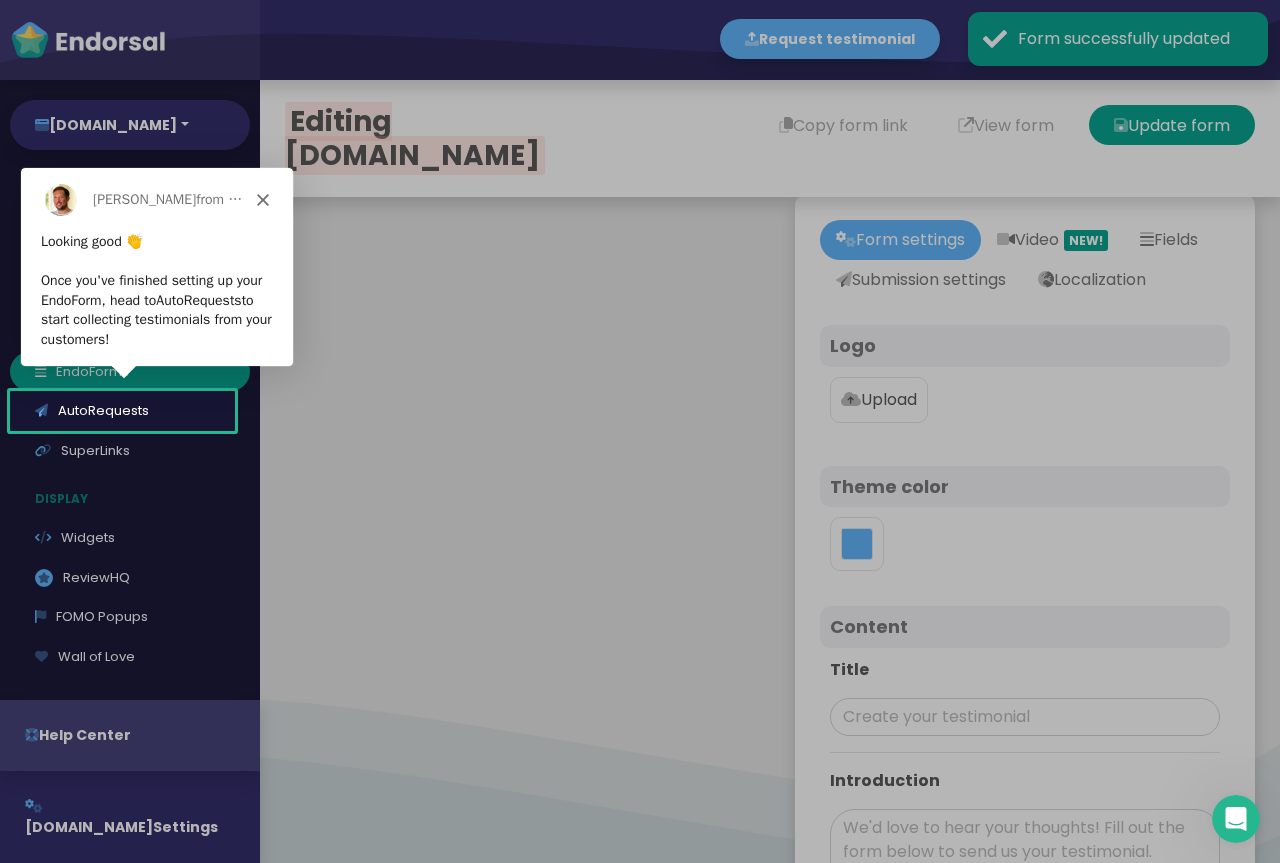 scroll, scrollTop: 0, scrollLeft: 0, axis: both 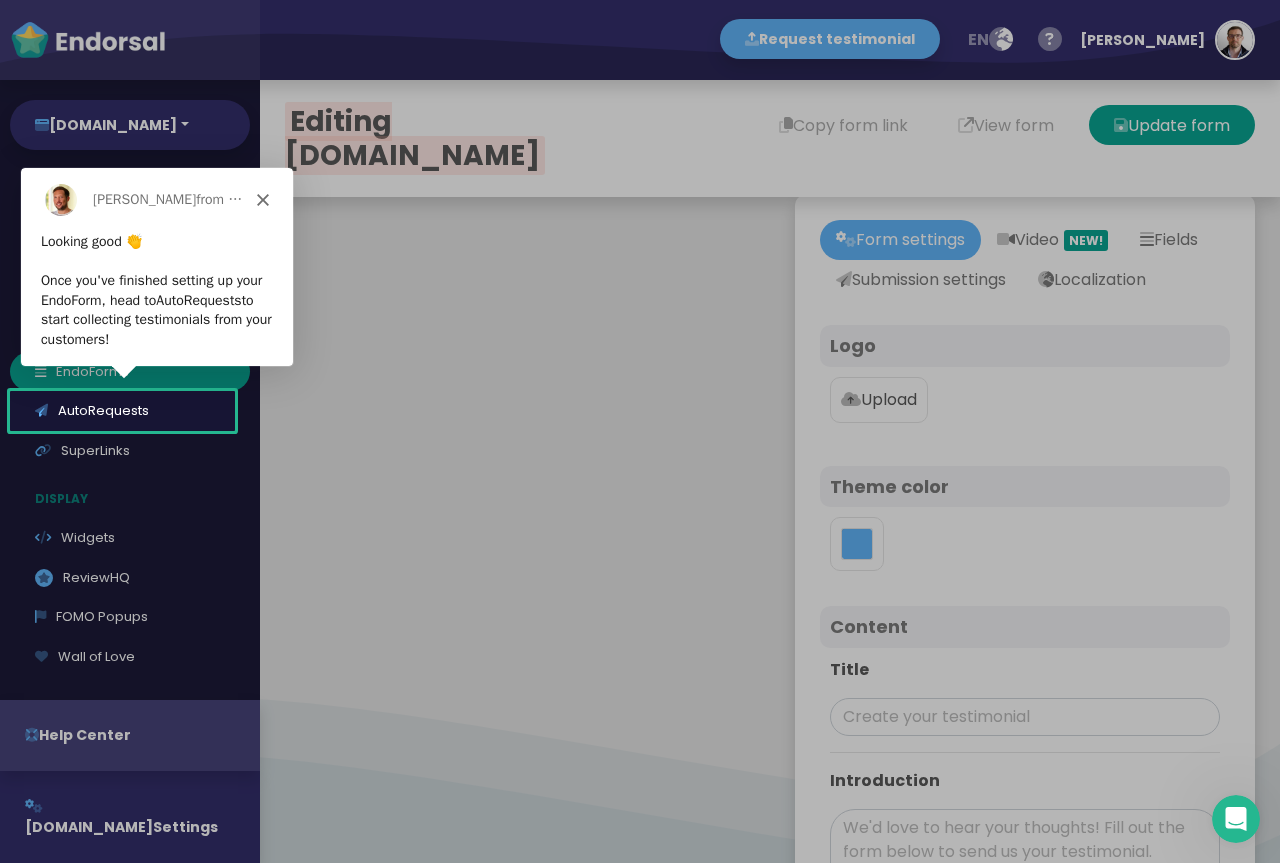 click 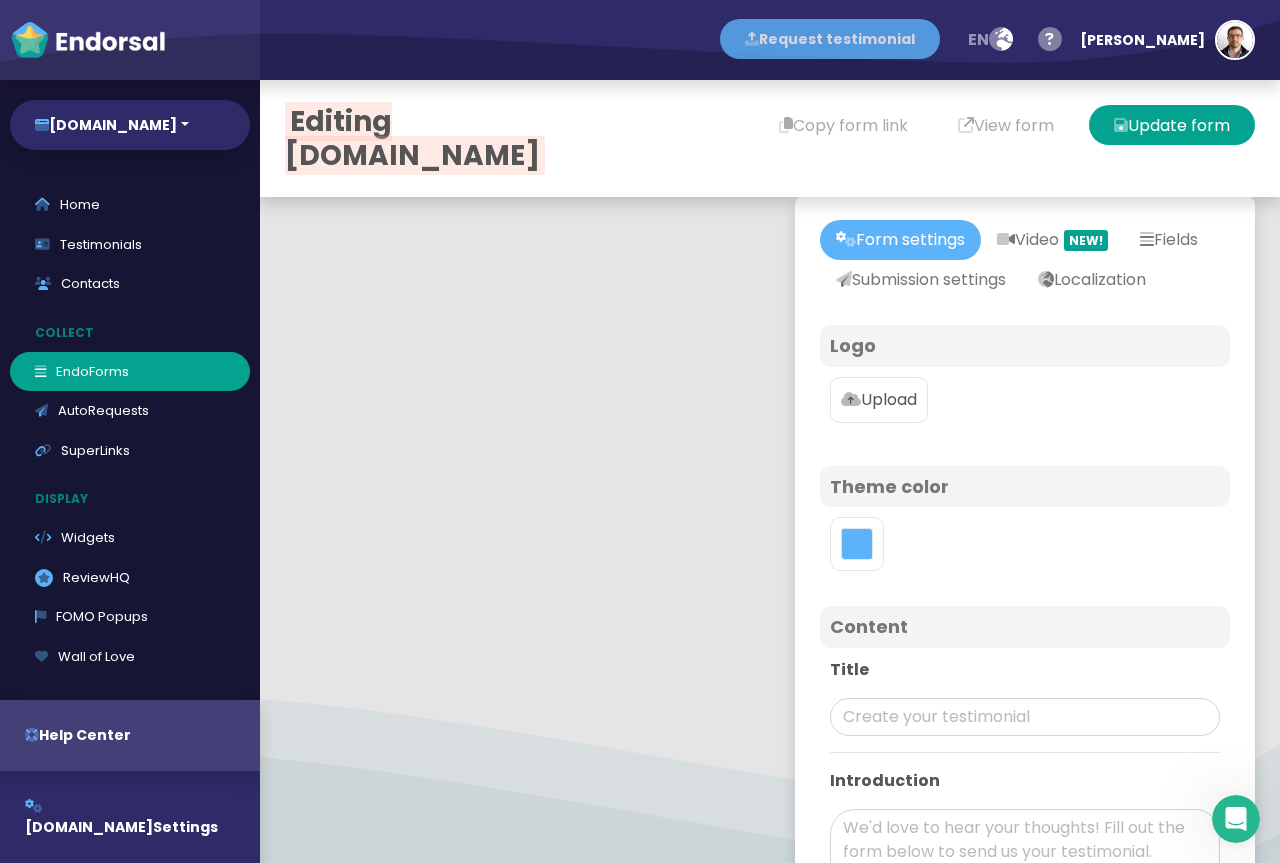 click on "Request testimonial" at bounding box center [830, 39] 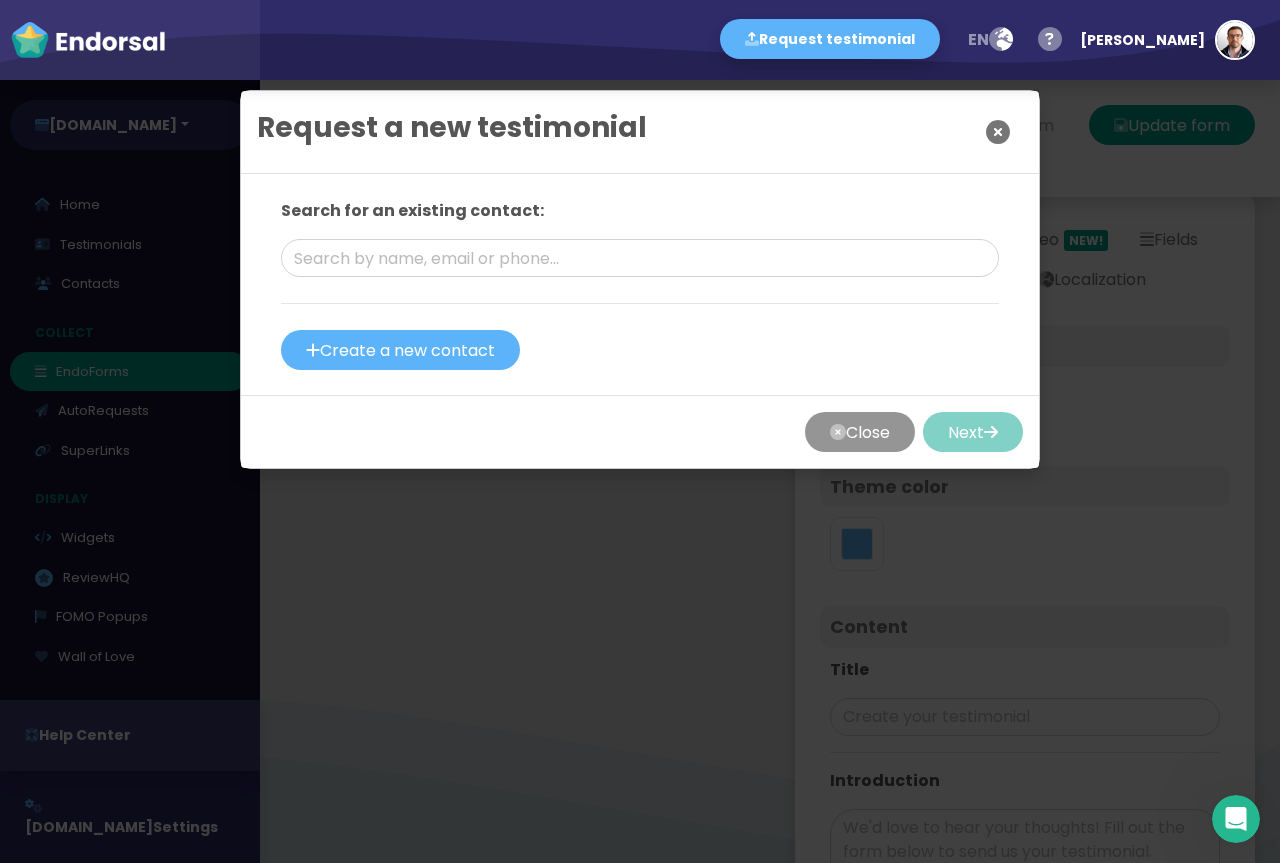 click at bounding box center (998, 132) 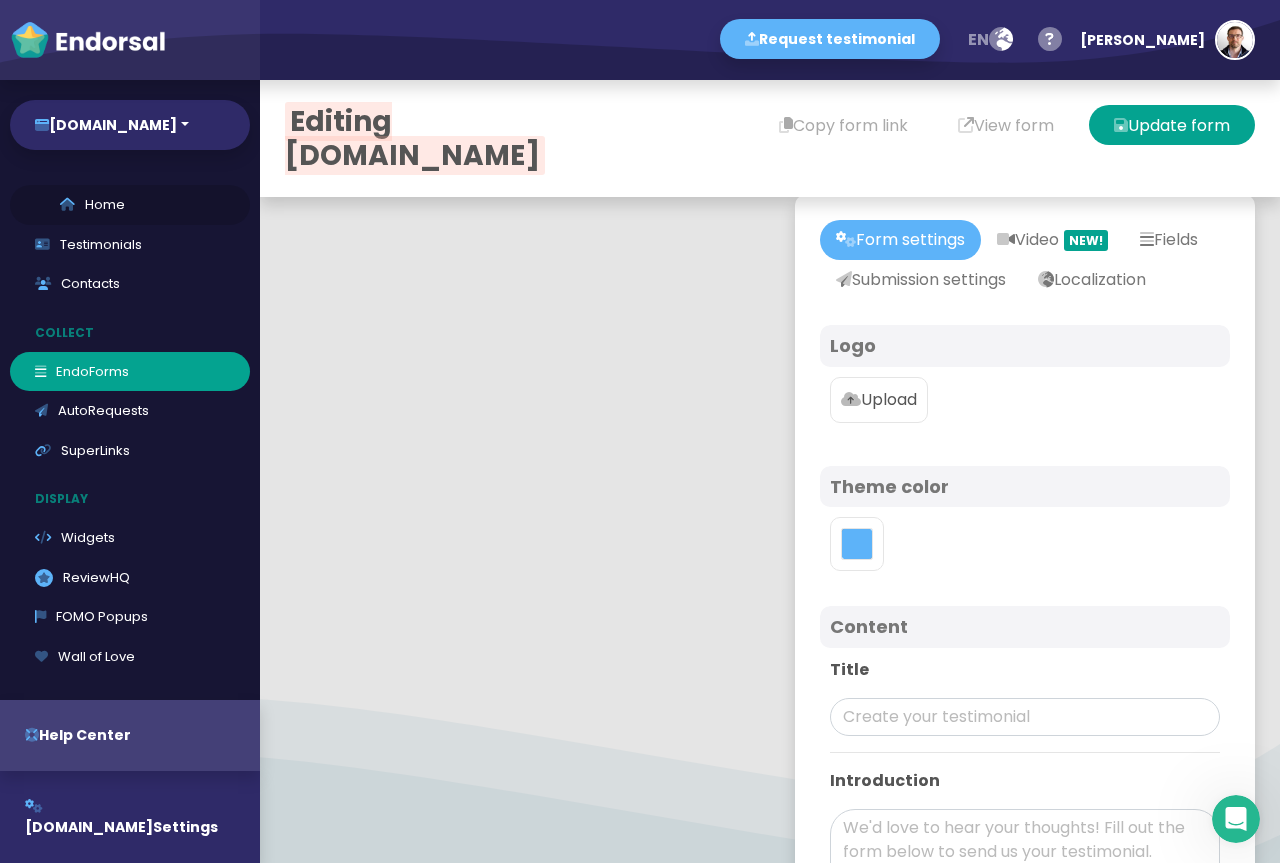 click on "Home" at bounding box center [130, 205] 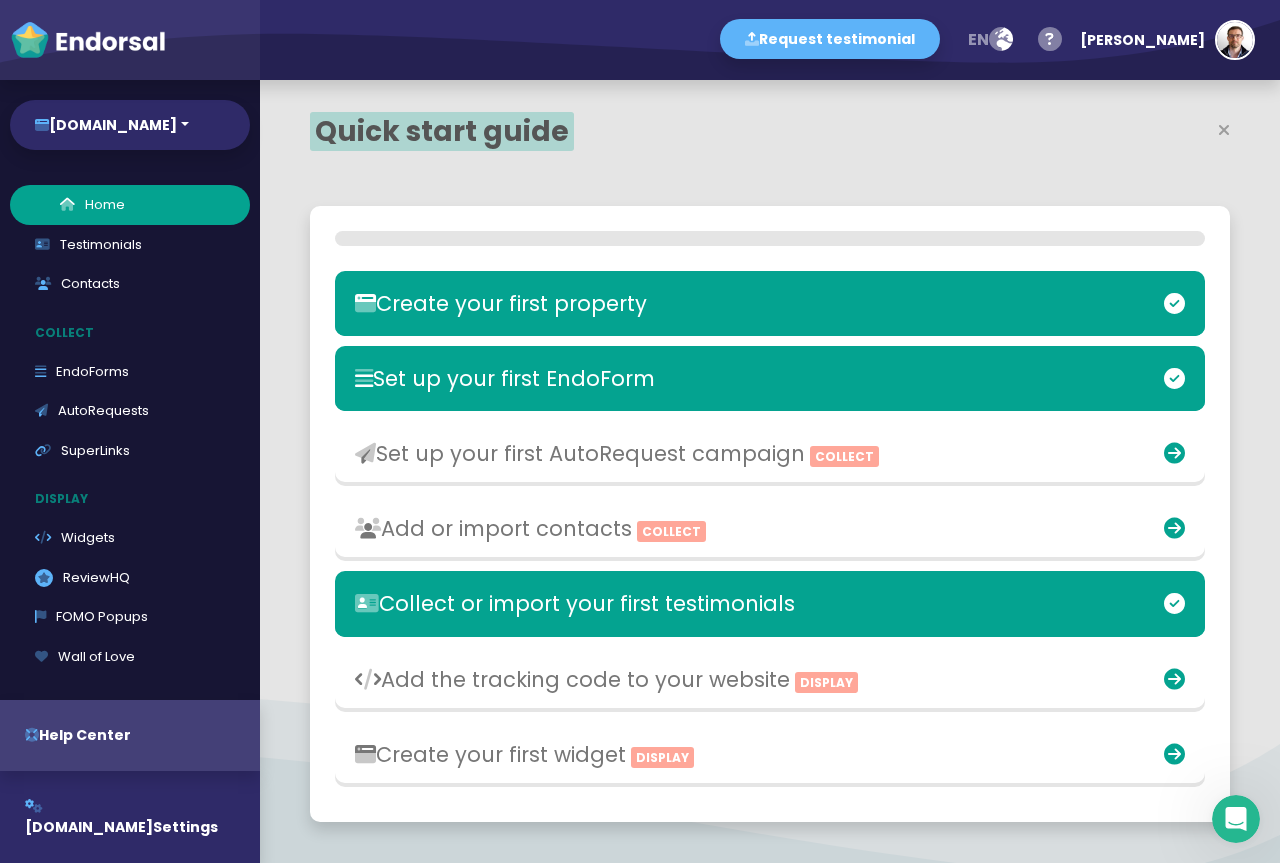 scroll, scrollTop: 999583, scrollLeft: 999413, axis: both 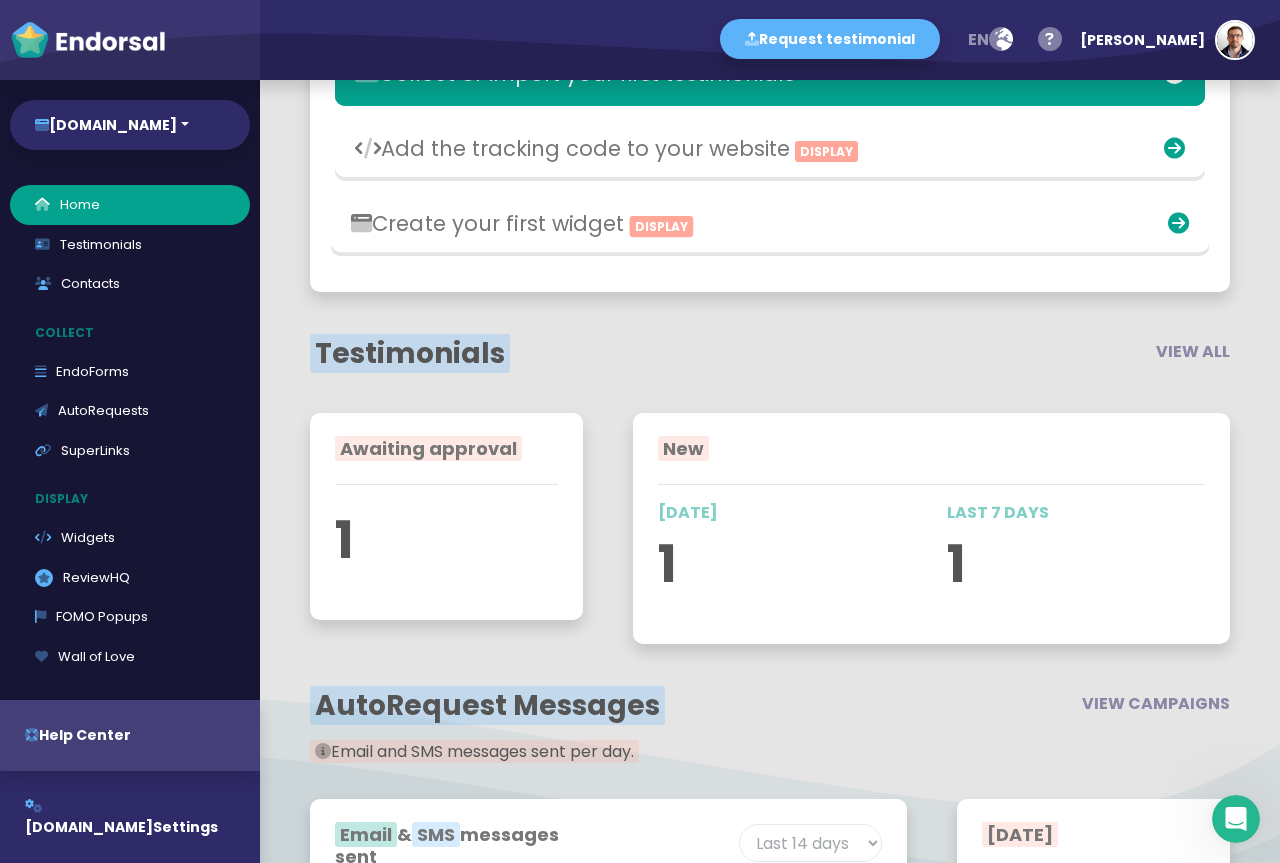 click on "Create your first widget  Display" at bounding box center (627, 223) 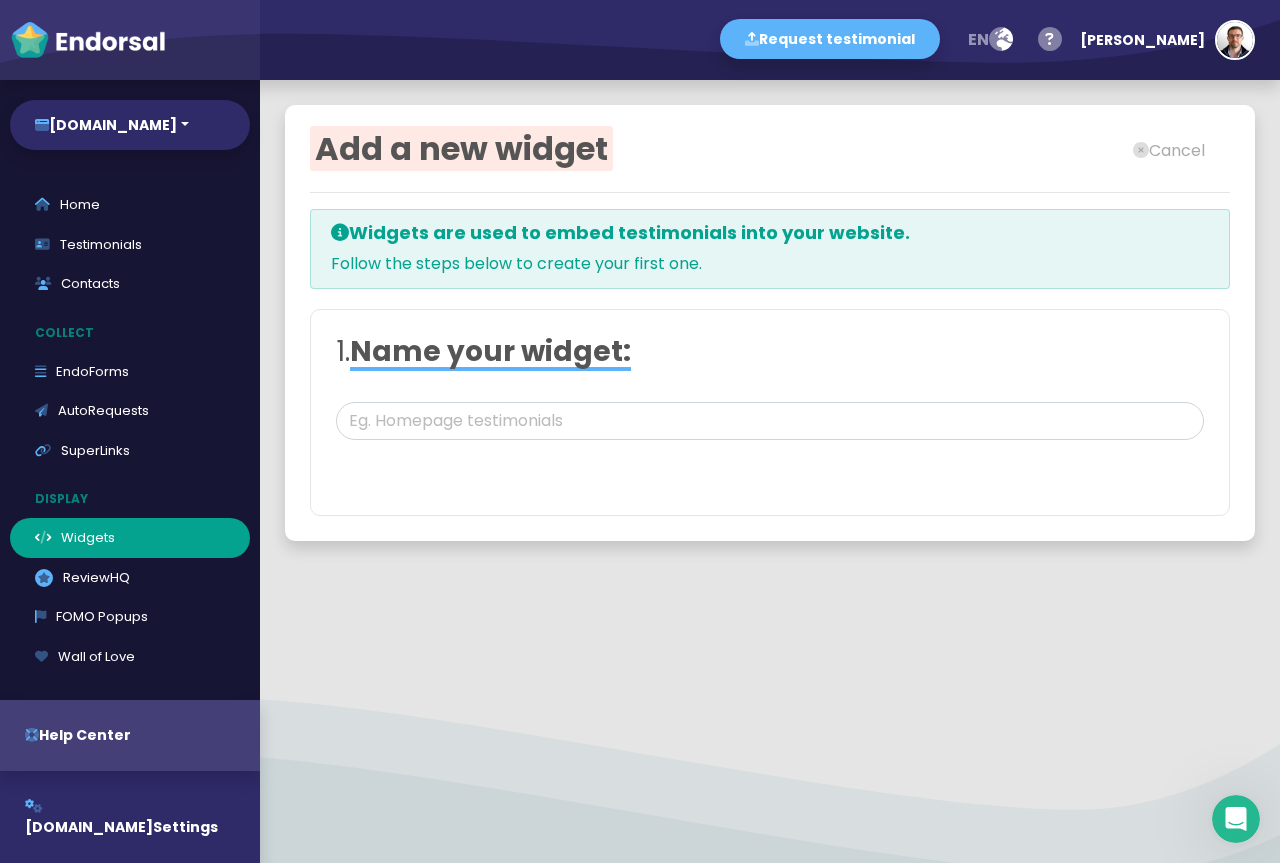 scroll, scrollTop: 0, scrollLeft: 0, axis: both 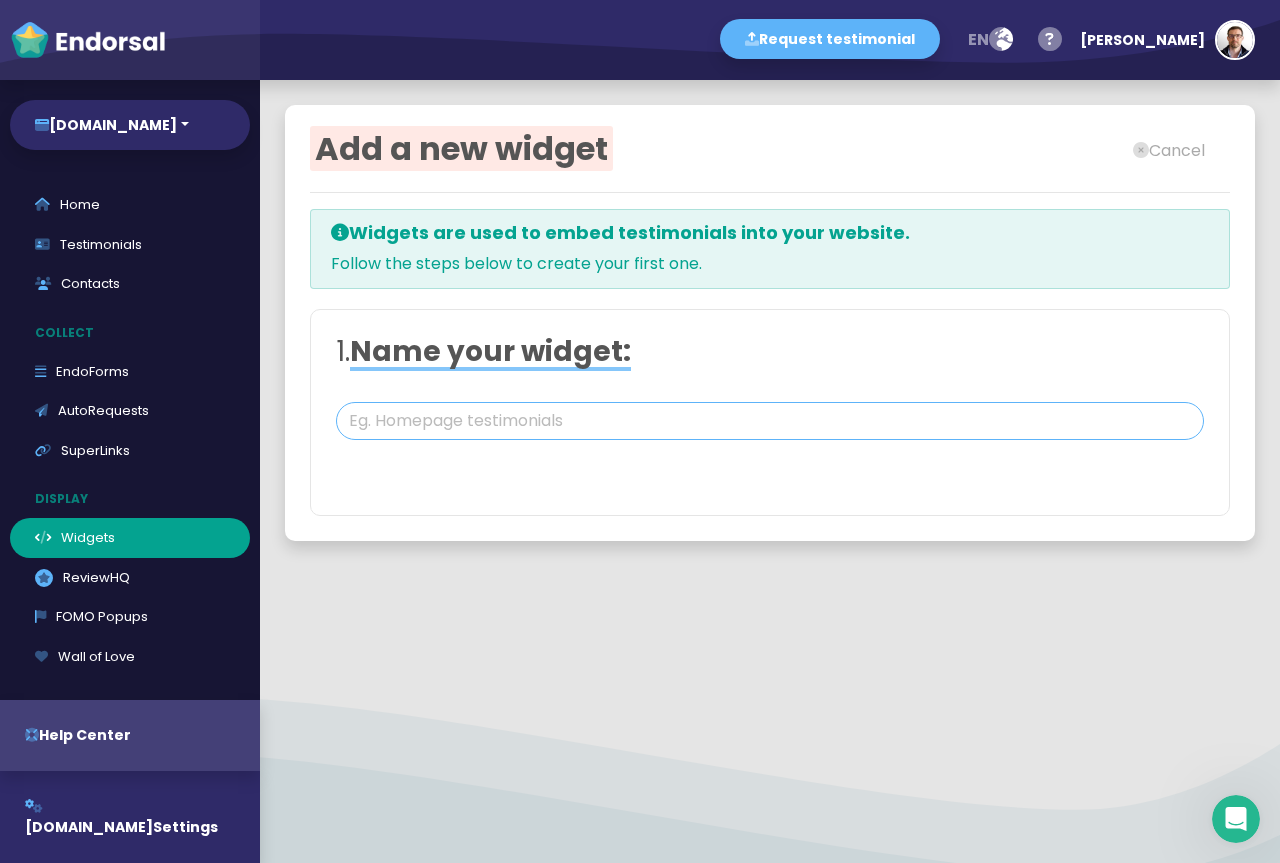 type on "#FFFFFF" 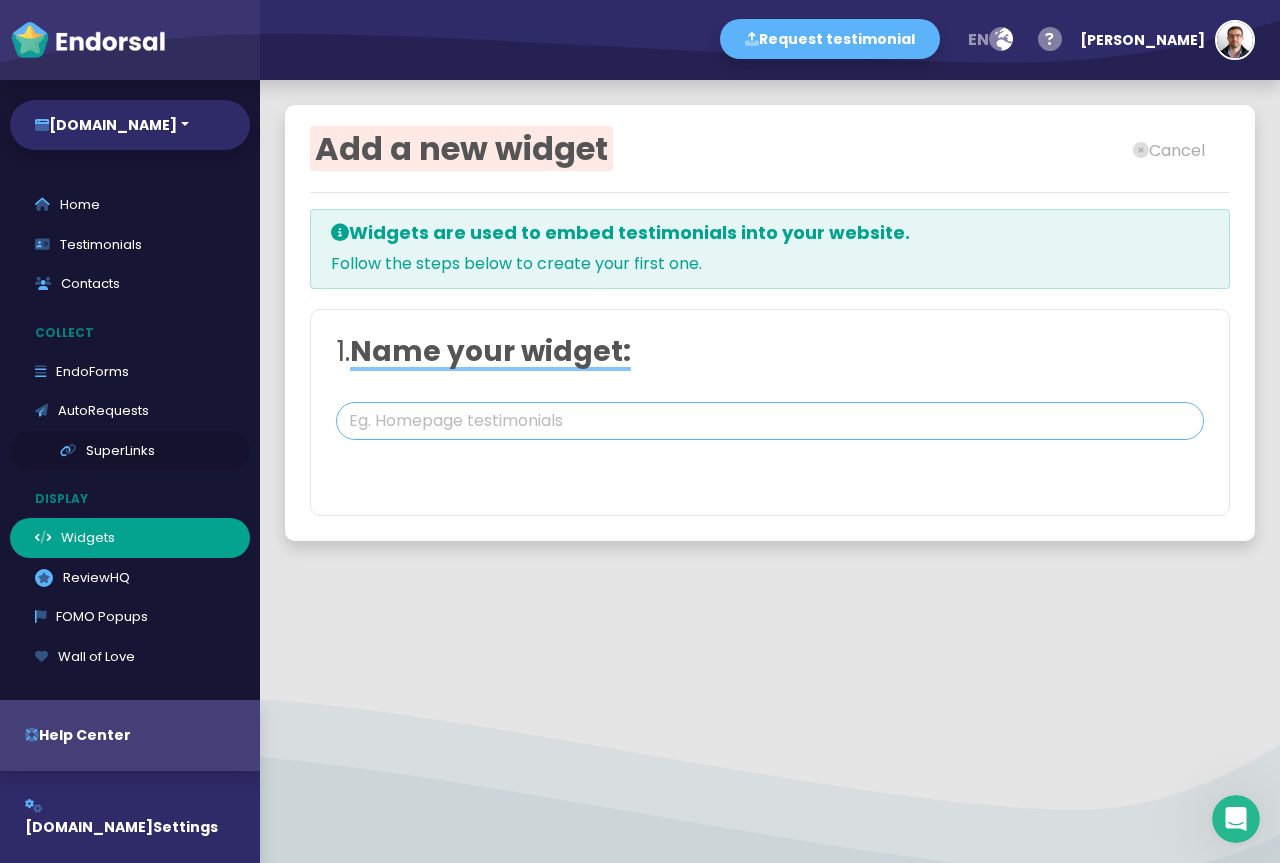 drag, startPoint x: 608, startPoint y: 405, endPoint x: 217, endPoint y: 468, distance: 396.04294 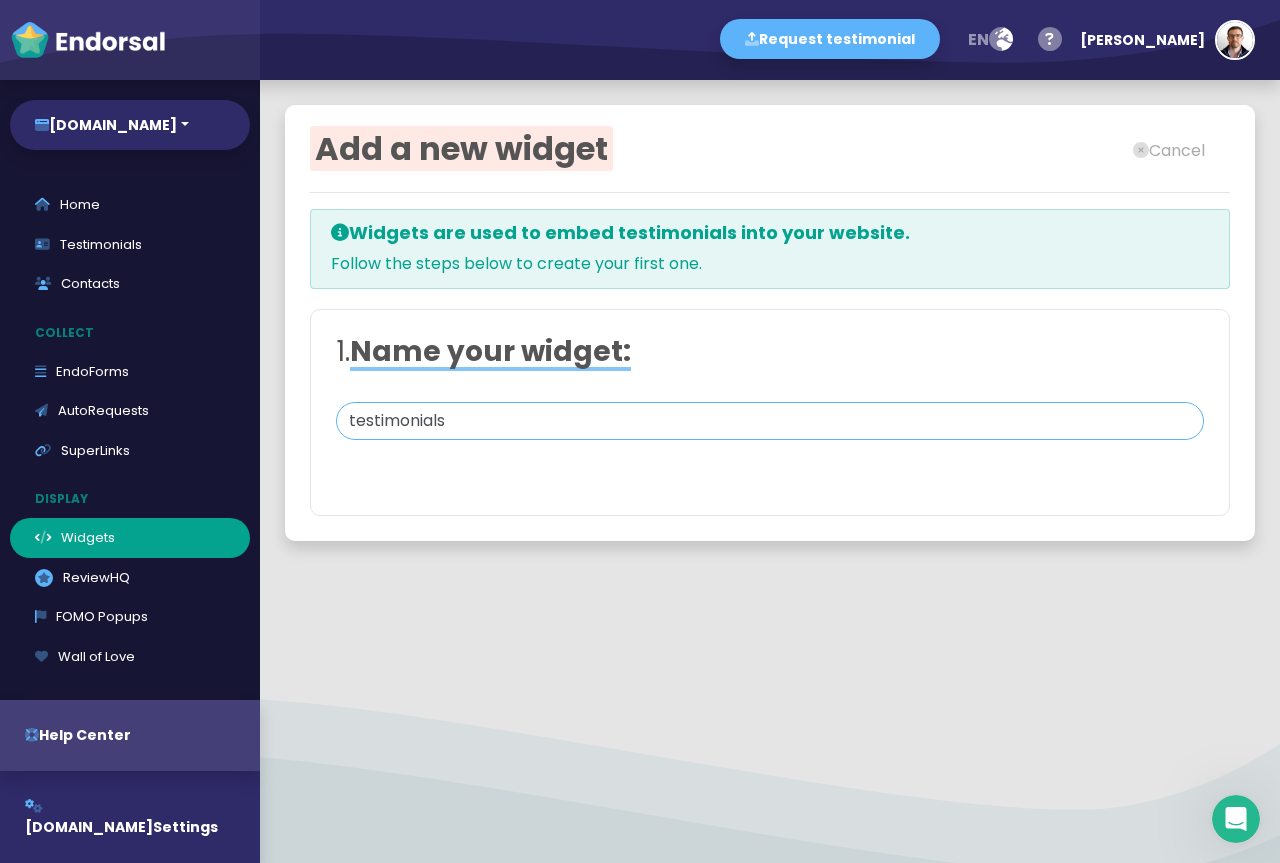 click on "testimonials" 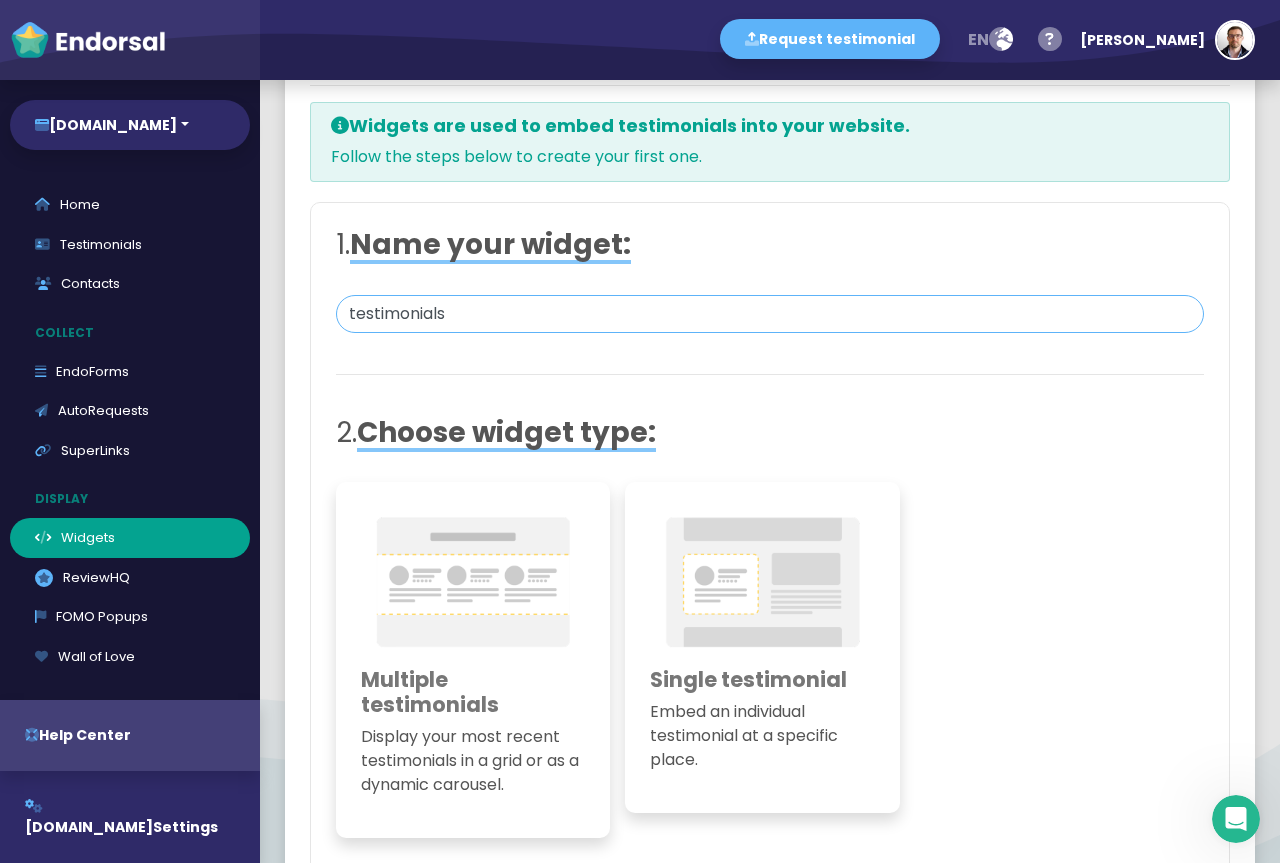 scroll, scrollTop: 200, scrollLeft: 0, axis: vertical 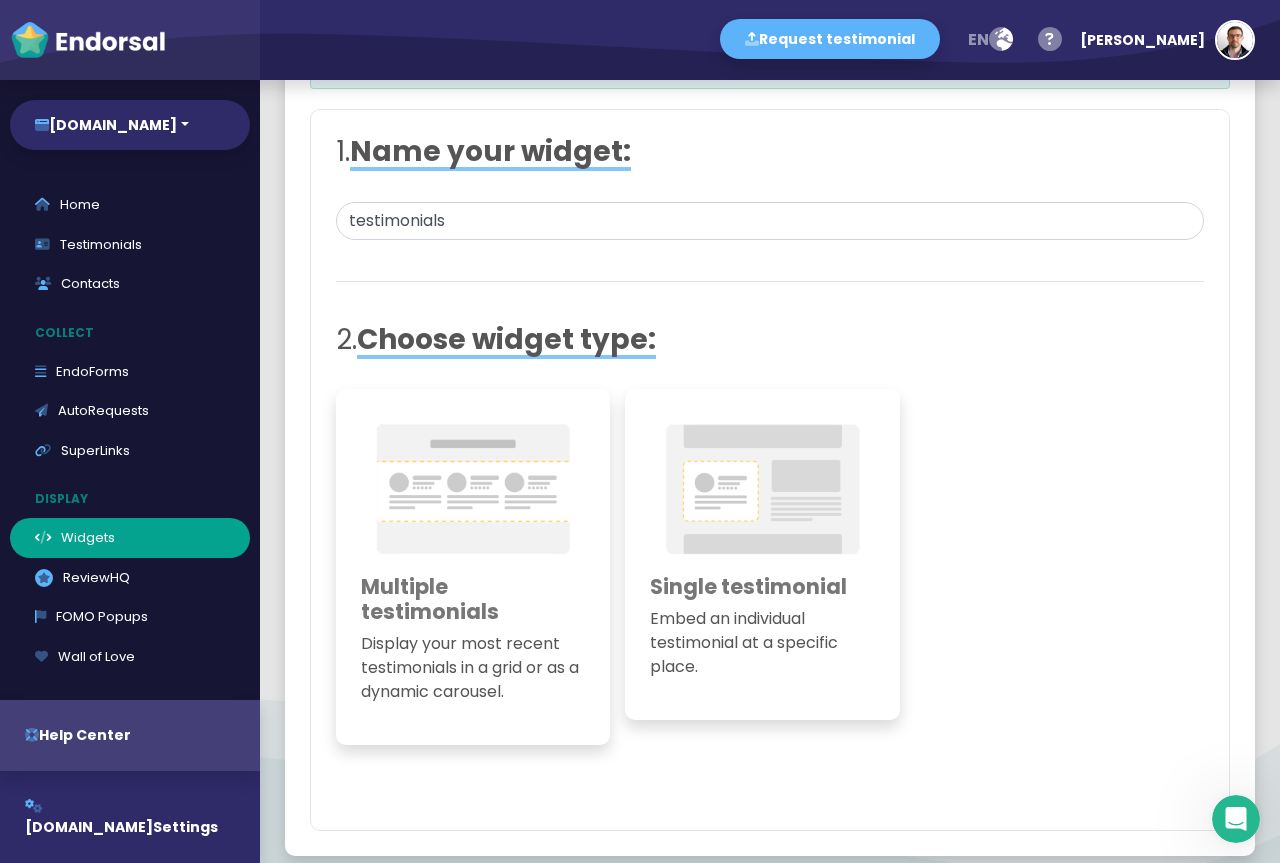 click 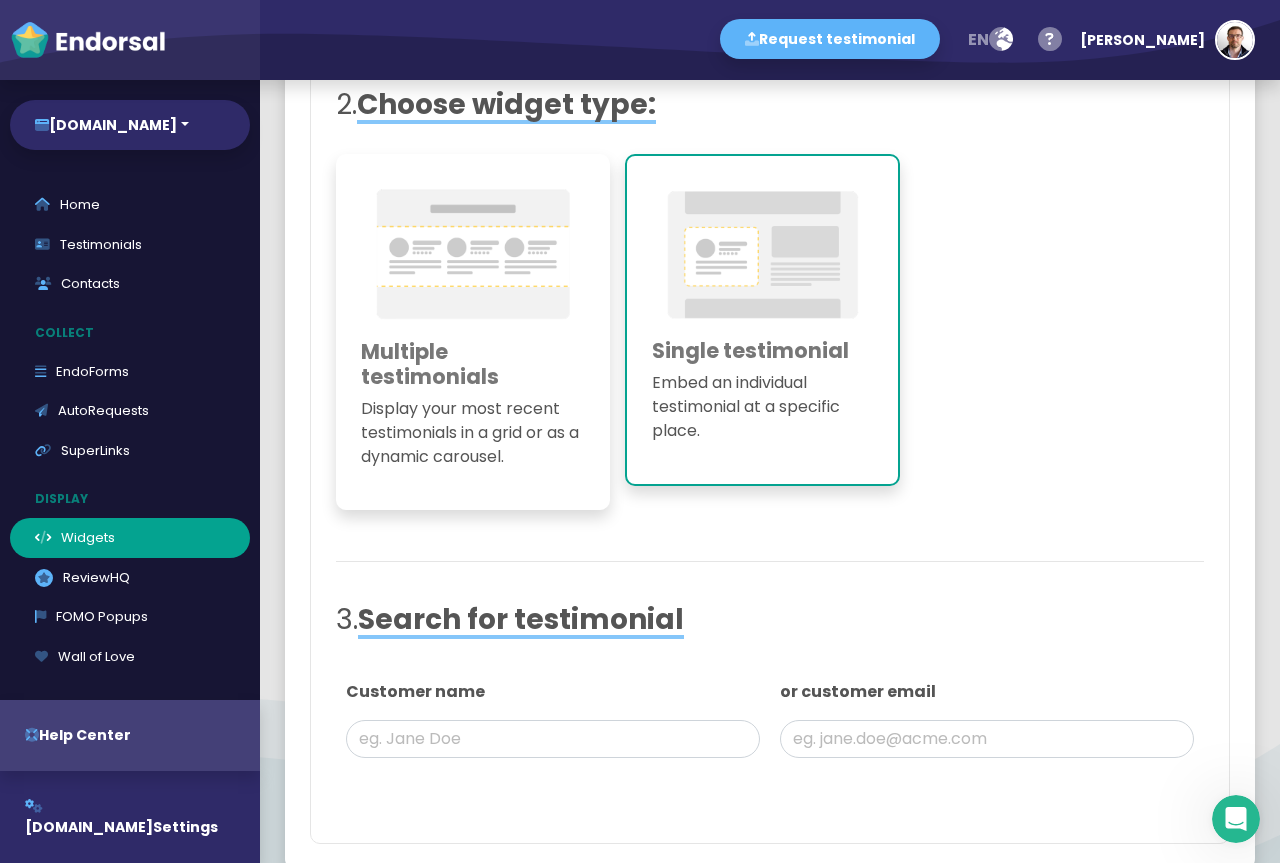 scroll, scrollTop: 500, scrollLeft: 0, axis: vertical 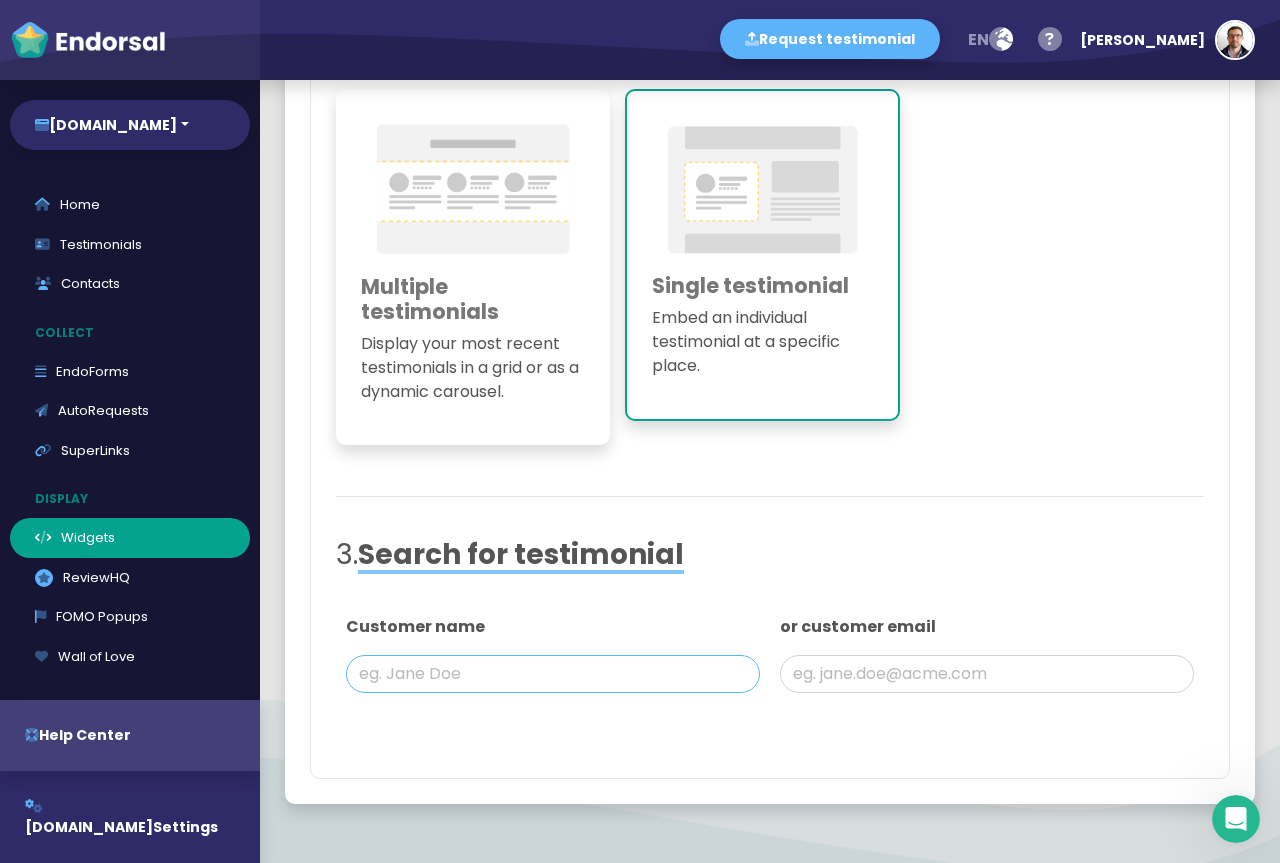 click 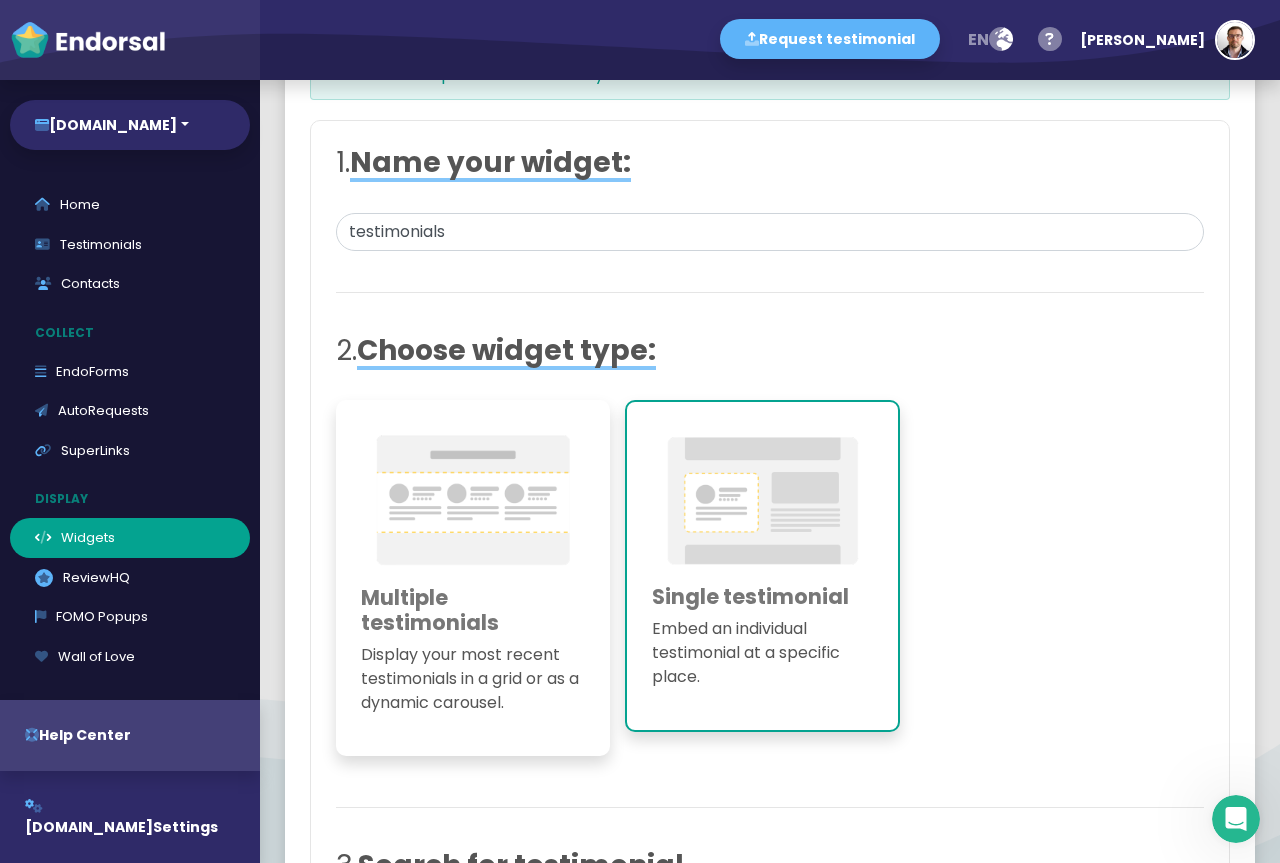 scroll, scrollTop: 0, scrollLeft: 0, axis: both 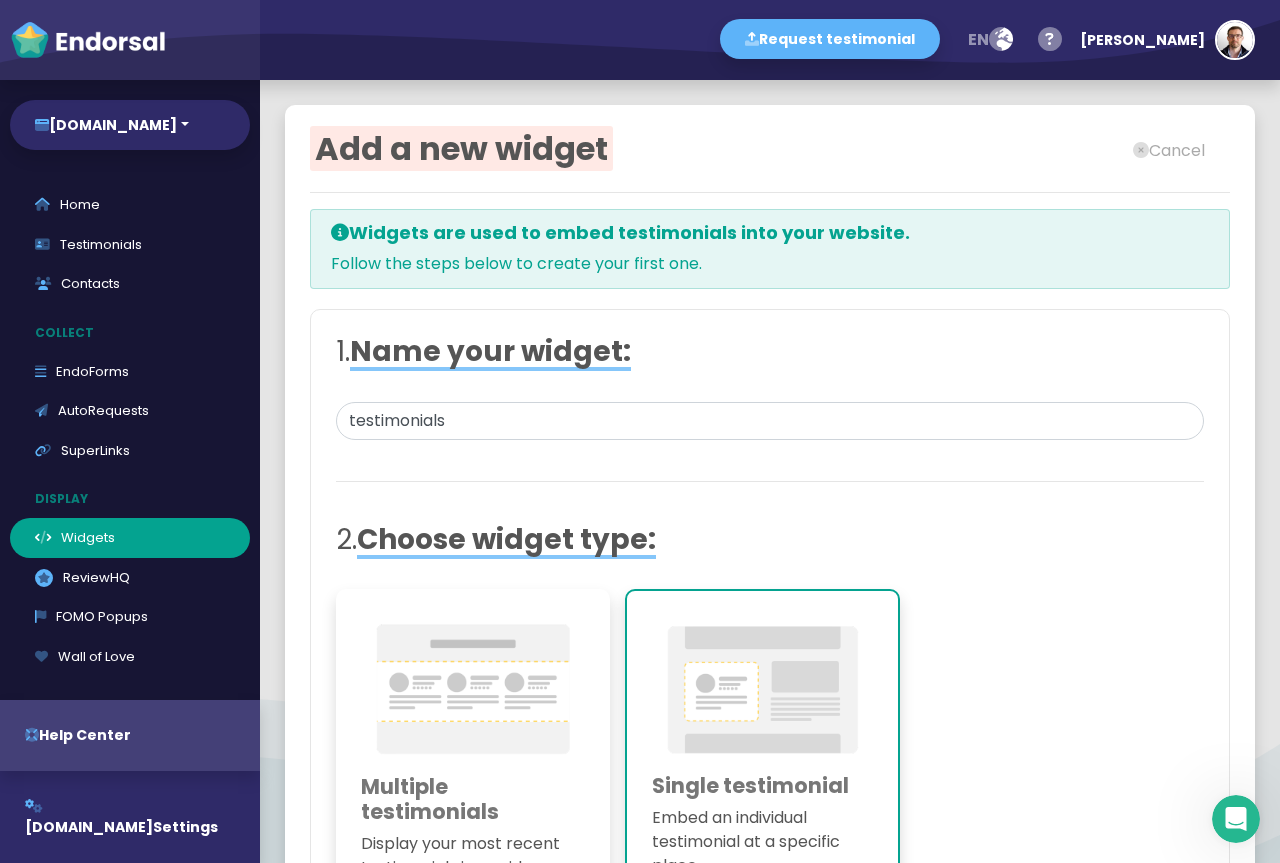 drag, startPoint x: 512, startPoint y: 686, endPoint x: 636, endPoint y: 672, distance: 124.78782 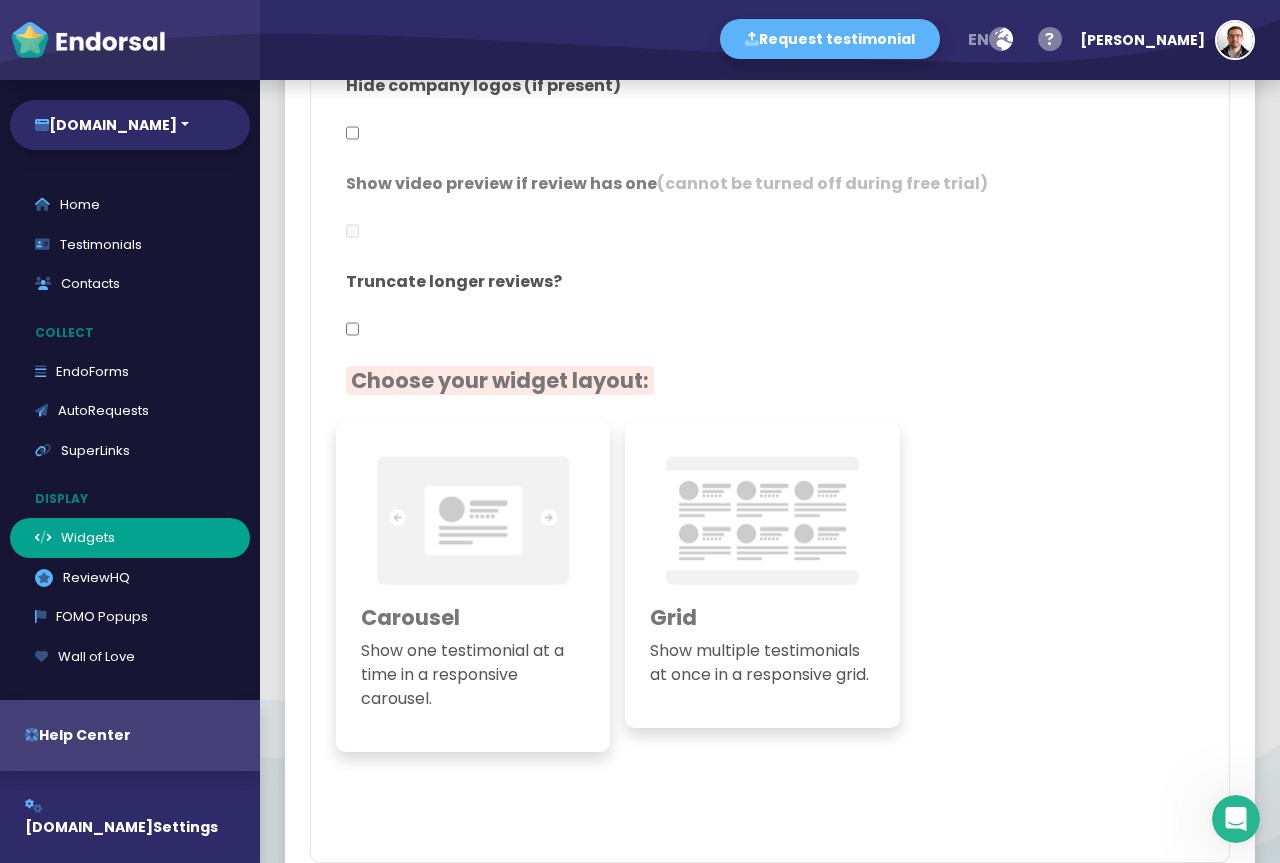 scroll, scrollTop: 2143, scrollLeft: 0, axis: vertical 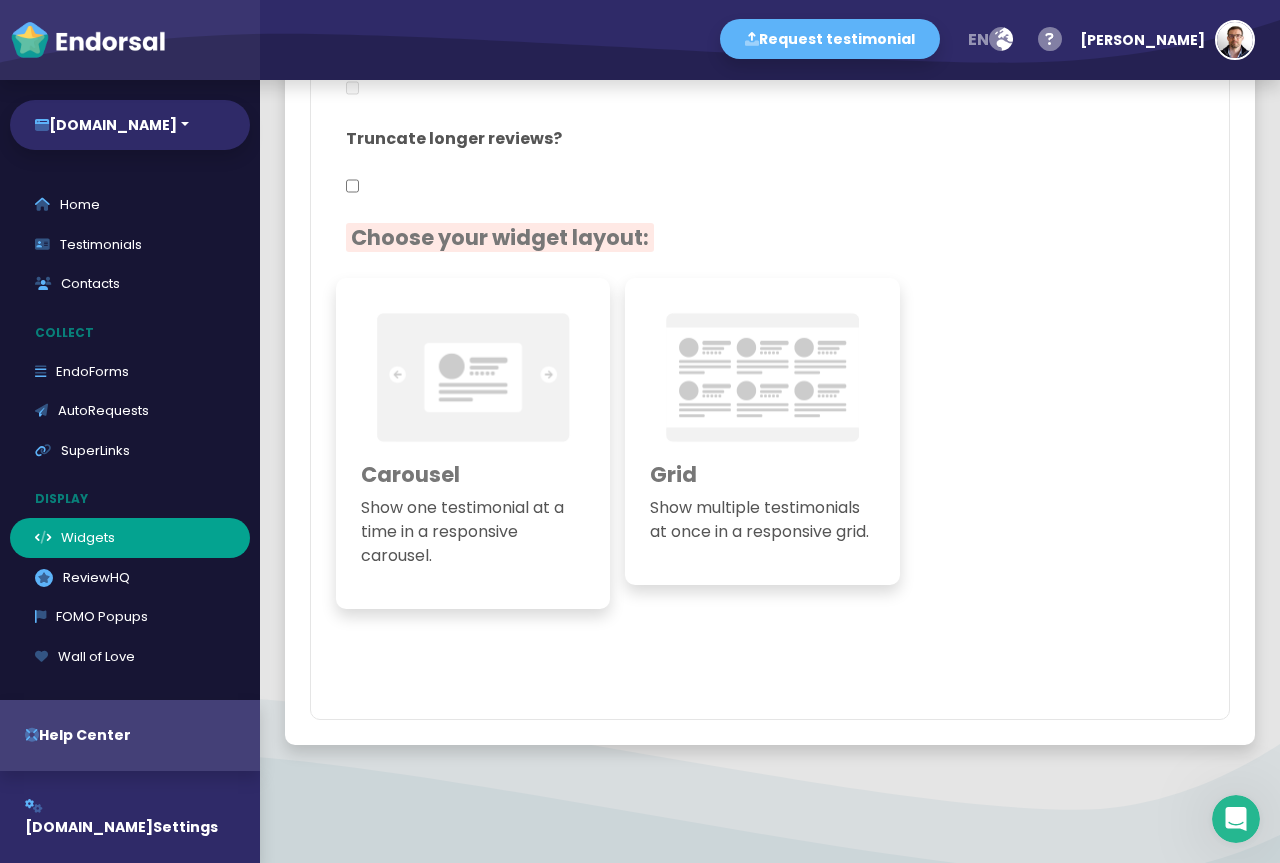 click 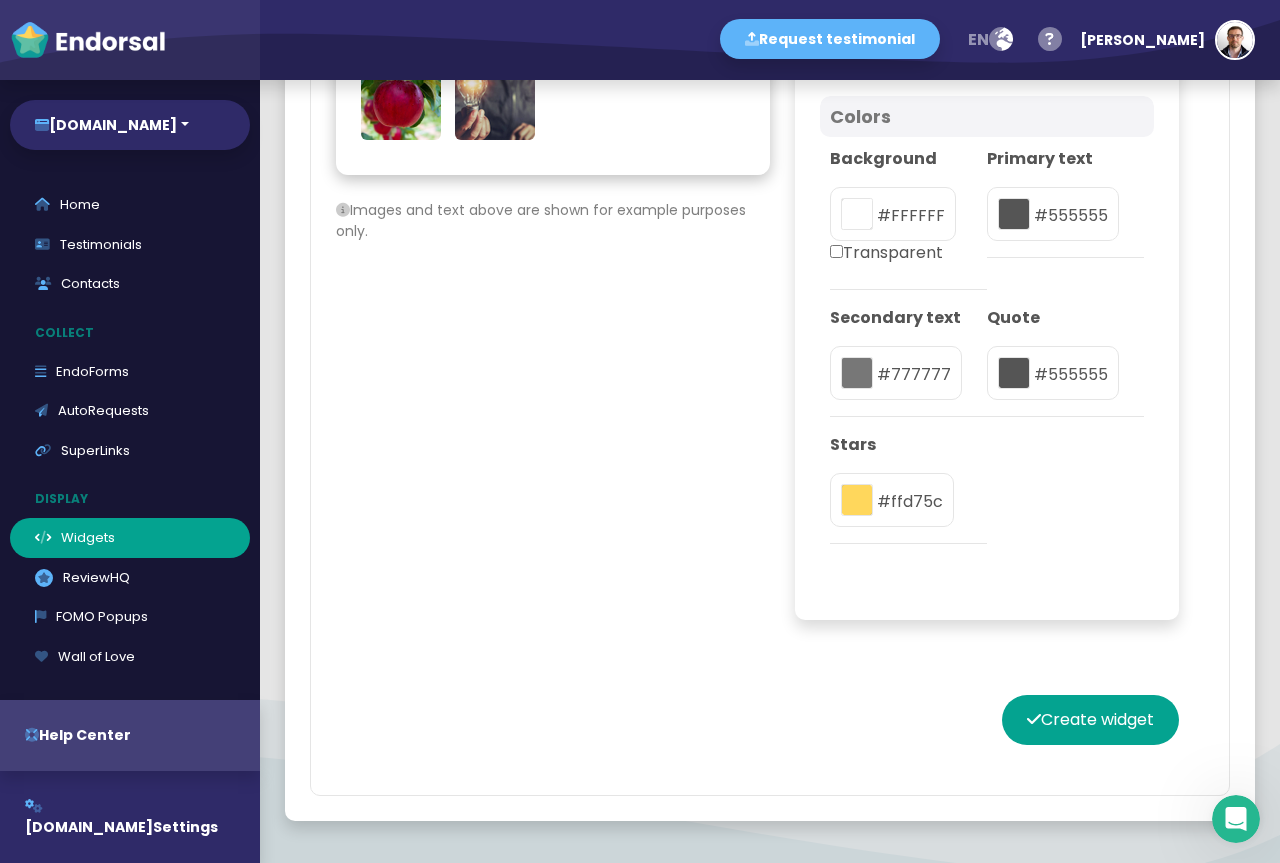 scroll, scrollTop: 4043, scrollLeft: 0, axis: vertical 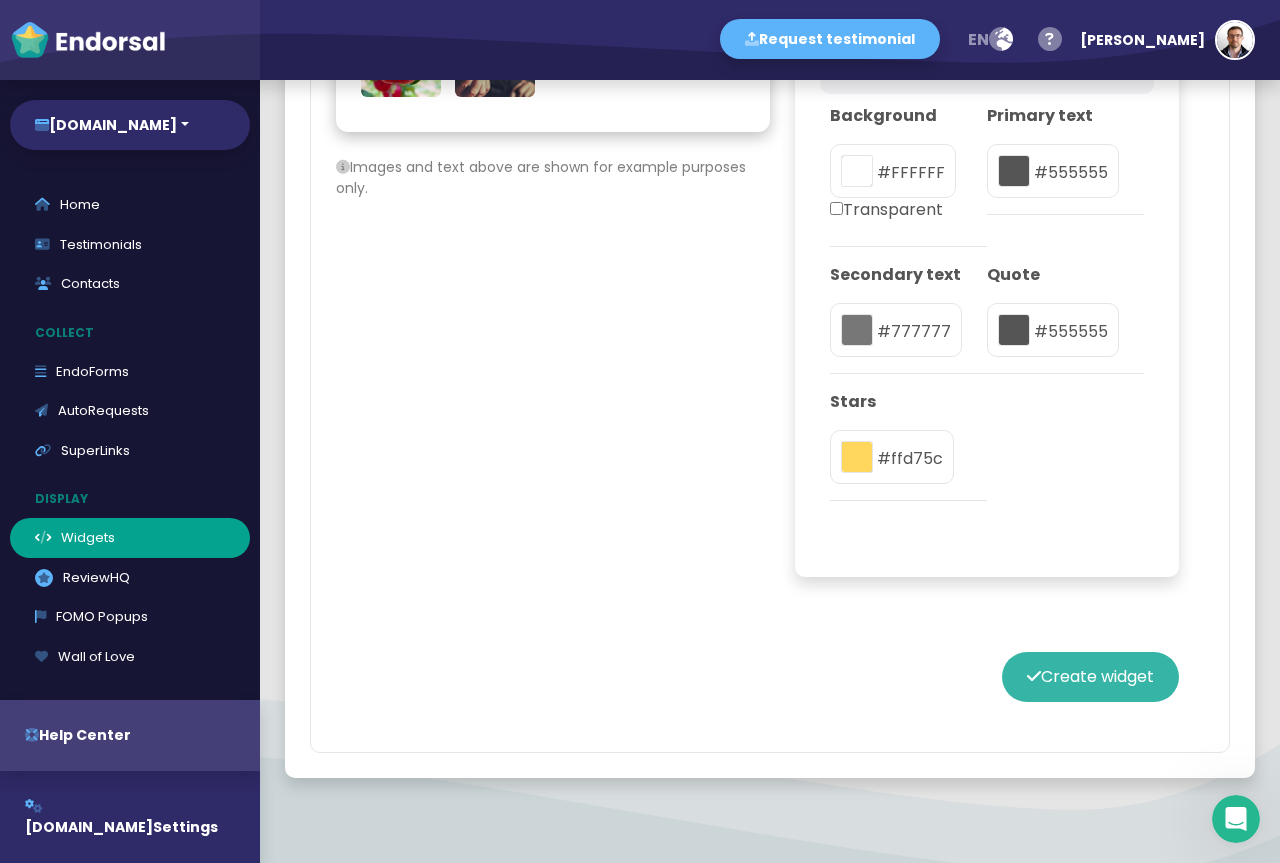 click on "Create widget" 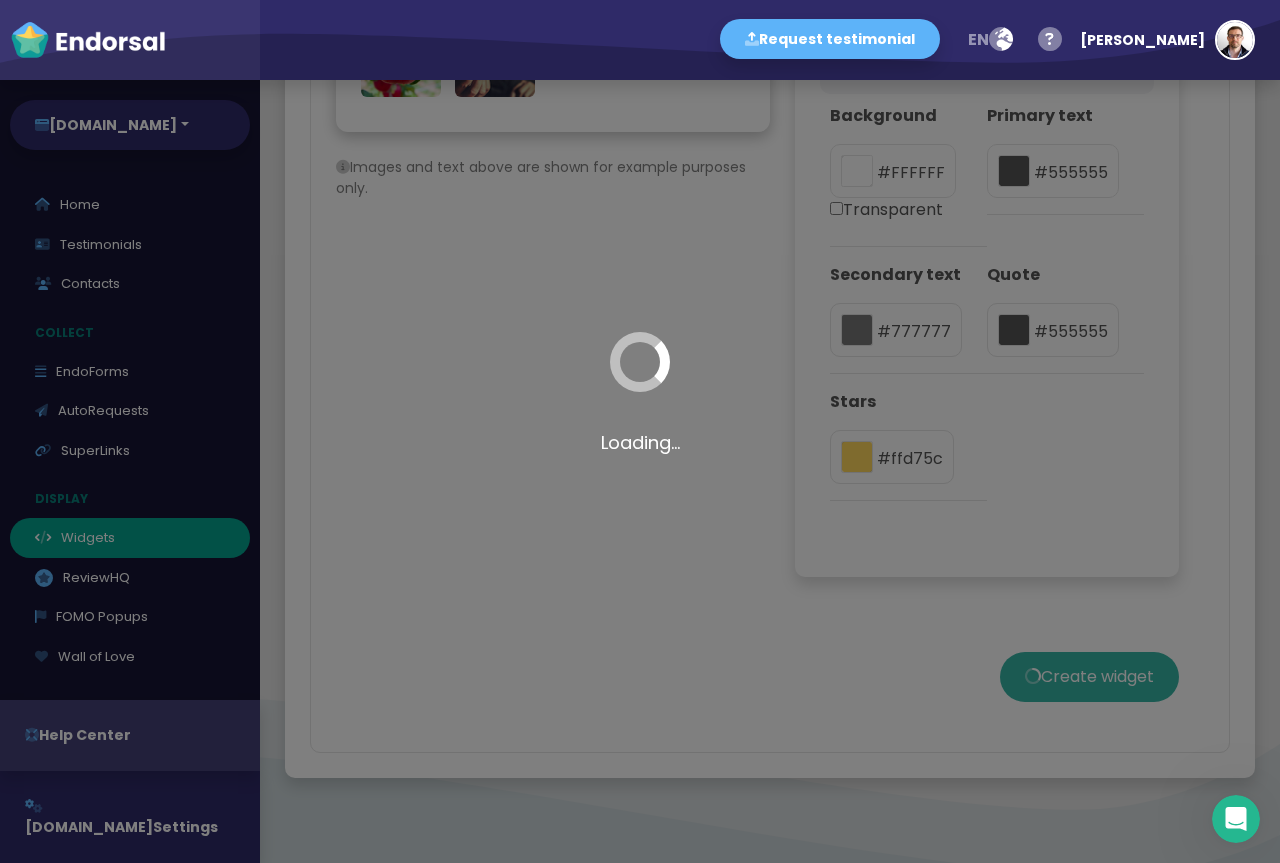 scroll, scrollTop: 0, scrollLeft: 0, axis: both 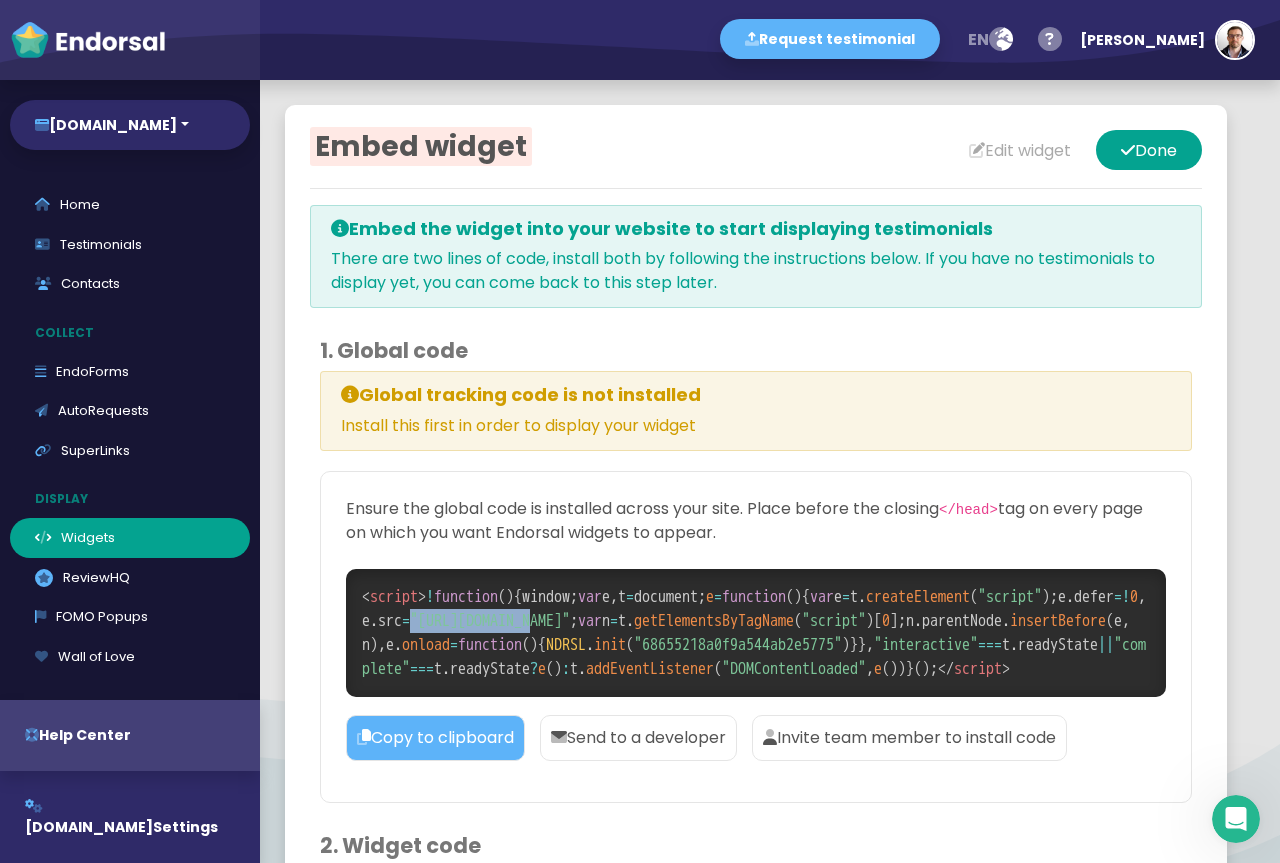 drag, startPoint x: 515, startPoint y: 619, endPoint x: 642, endPoint y: 613, distance: 127.141655 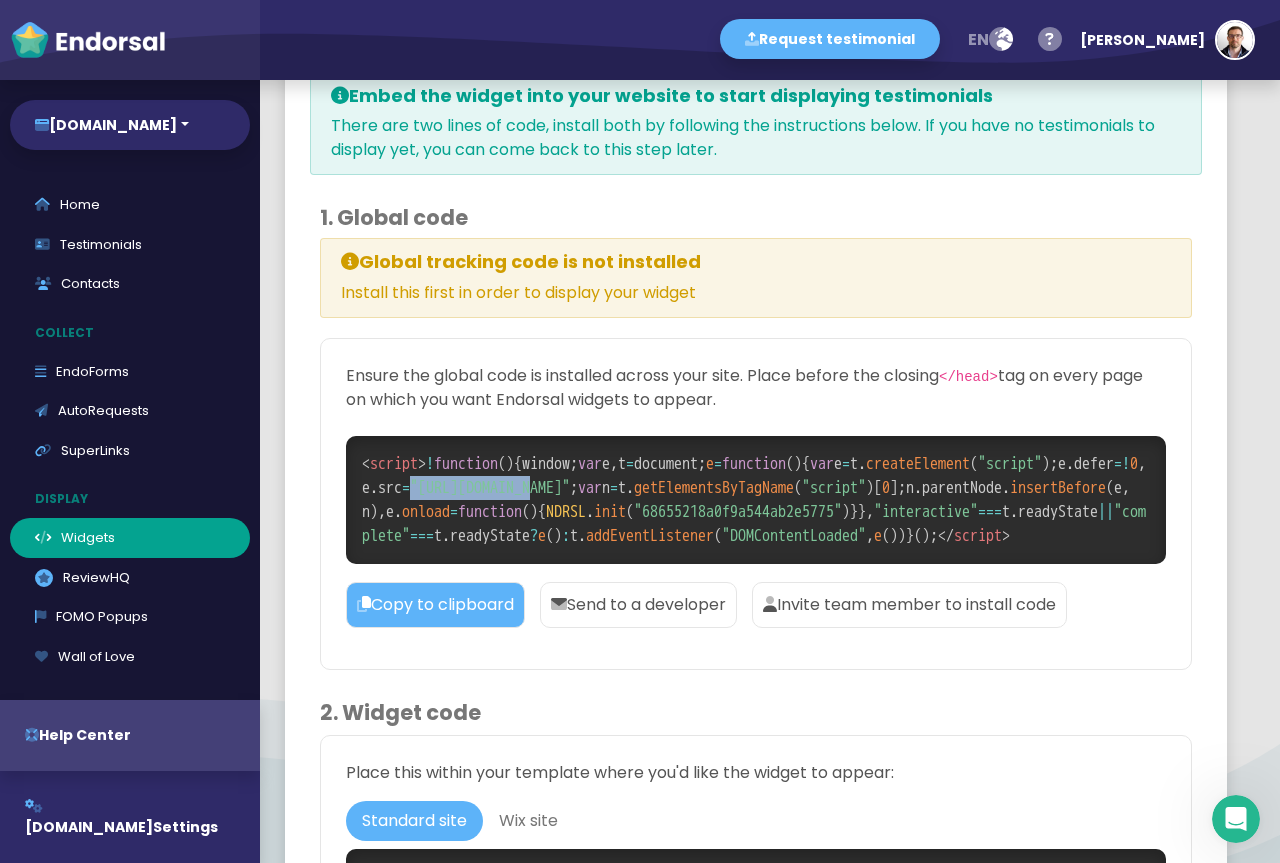 scroll, scrollTop: 600, scrollLeft: 0, axis: vertical 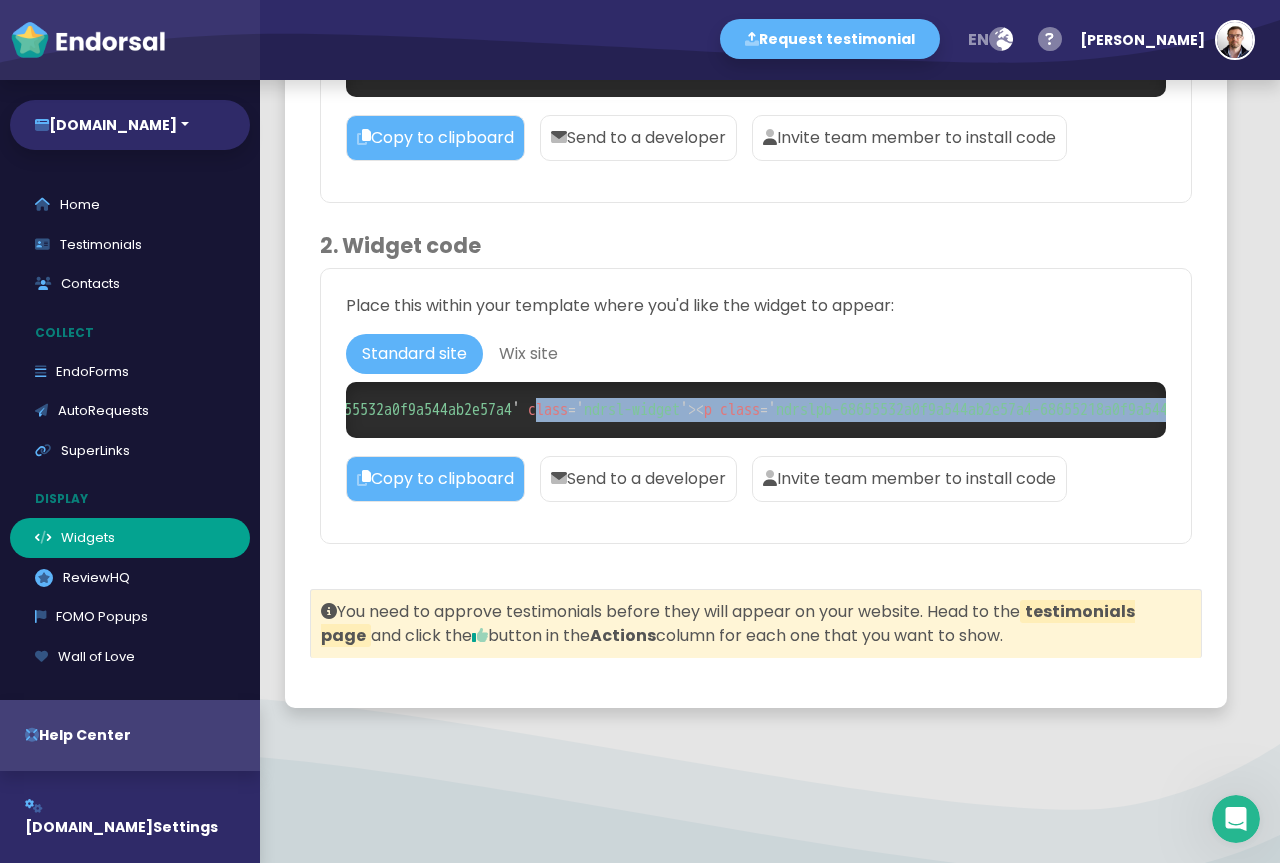 drag, startPoint x: 735, startPoint y: 436, endPoint x: 1153, endPoint y: 443, distance: 418.0586 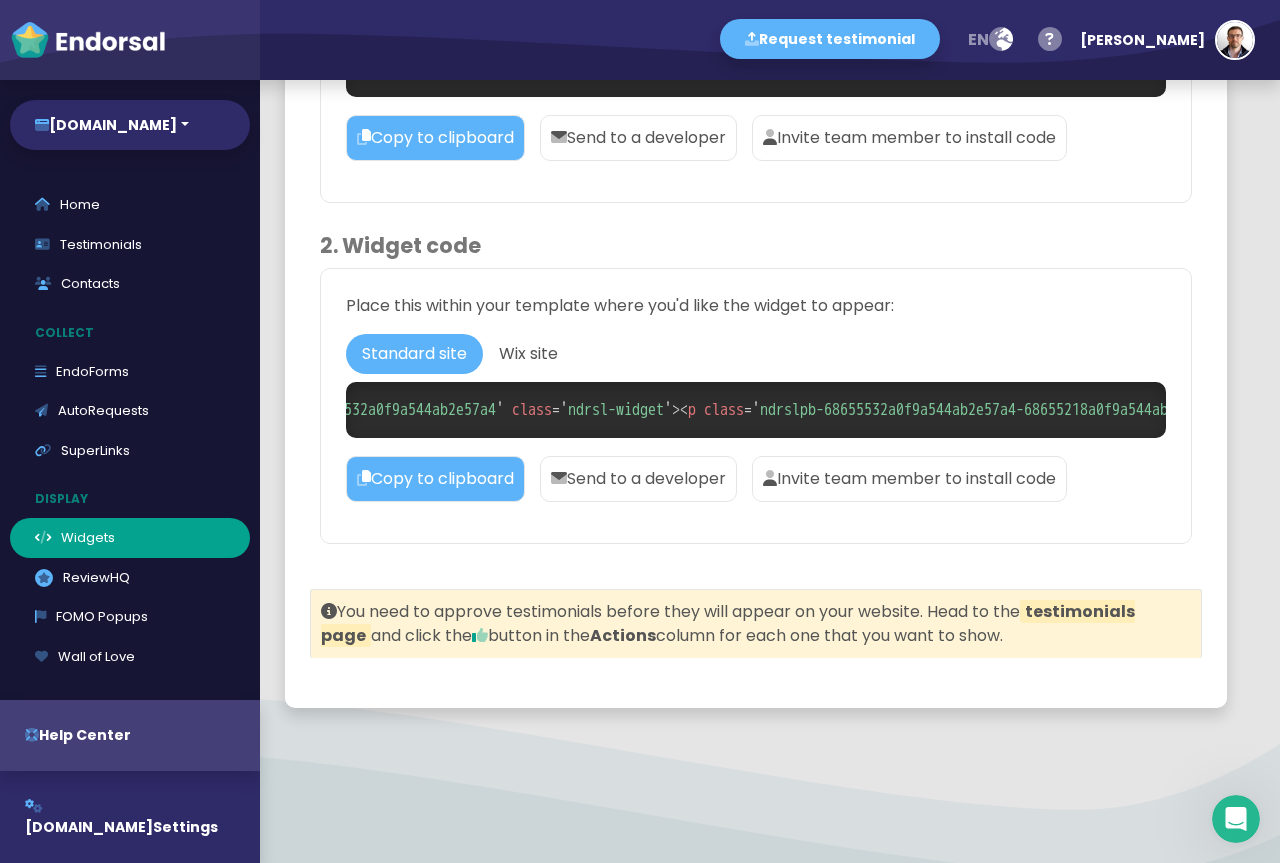 click on "Wix site" at bounding box center (414, 354) 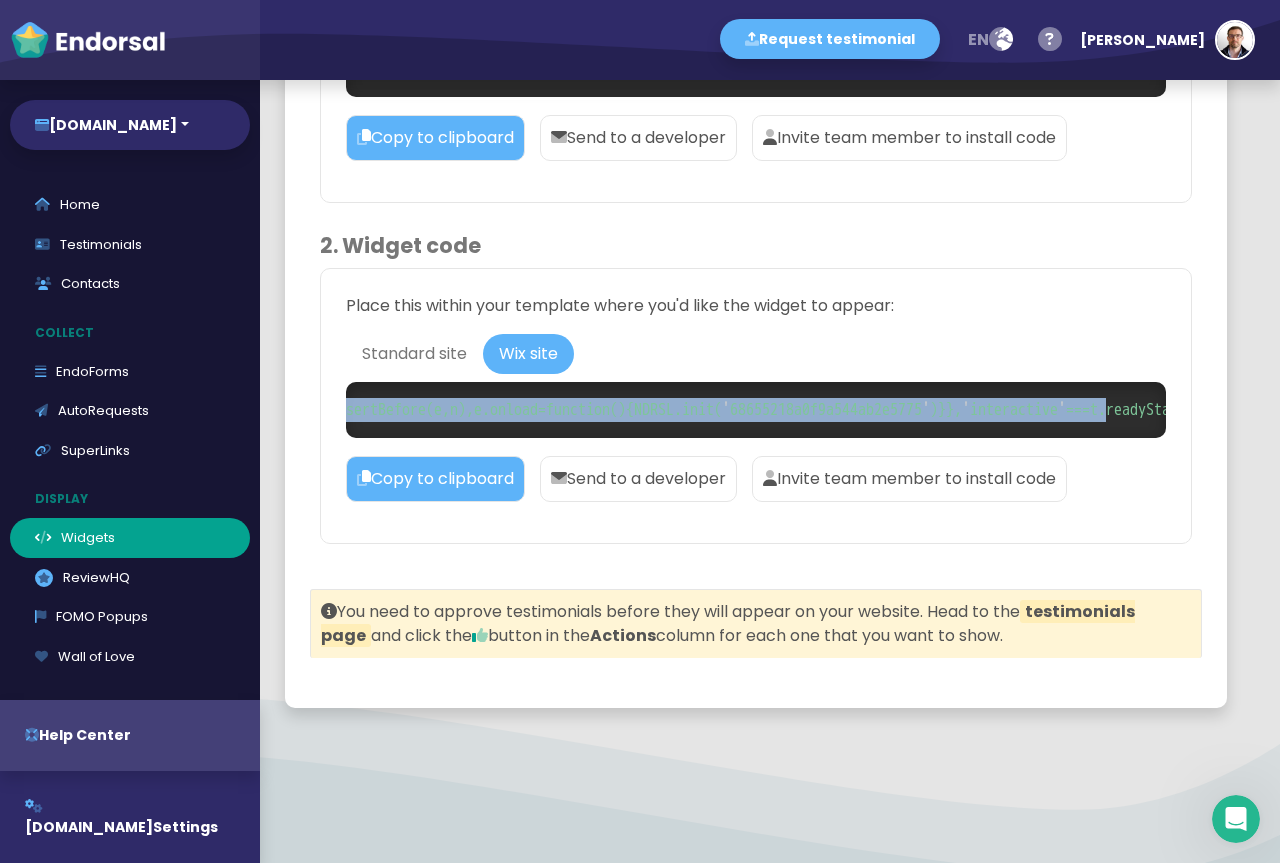 drag, startPoint x: 984, startPoint y: 434, endPoint x: 1279, endPoint y: 446, distance: 295.24396 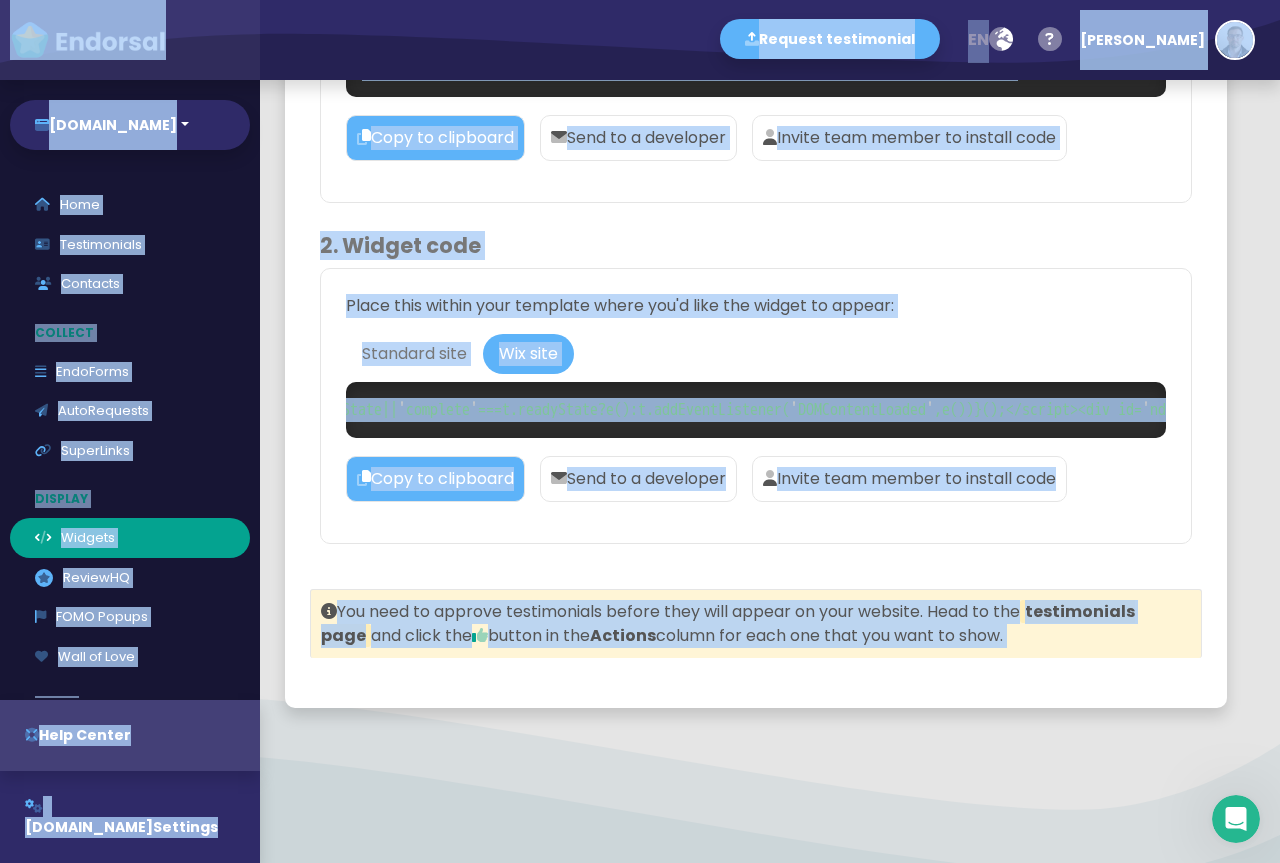 click on "= " <style>body{font-family:sans-serif;}</style><script>!function(){window;var e,t=document;e=function(){var e=t.createElement( ' script ' );e.type= ' text/javascript ' ,e.defer=!0,e.src= ' [URL][DOMAIN_NAME] ' ;var n=t.getElementsByTagName( ' script ' )[0];n.parentNode.insertBefore(e,n),e.onload=function(){NDRSL.init( ' 68655218a0f9a544ab2e5775 ' )}}, ' interactive ' ===t.readyState|| ' complete ' ===t.readyState?e():t.addEventListener( ' DOMContentLoaded ' ,e())}();</script><div id= ' ndrsl-68655532a0f9a544ab2e57a4 '  class= ' ndrsl-widget  ' ><p class= ' ndrslpb-68655532a0f9a544ab2e57a4-68655218a0f9a544ab2e5775 do-not-remove ' ><a rel= ' dofollow '  target= ' _blank '  href= ' [URL][DOMAIN_NAME][DOMAIN_NAME] ' >e-learning testimonial automation</a> by Endorsal</p></div> "" at bounding box center (390, 410) 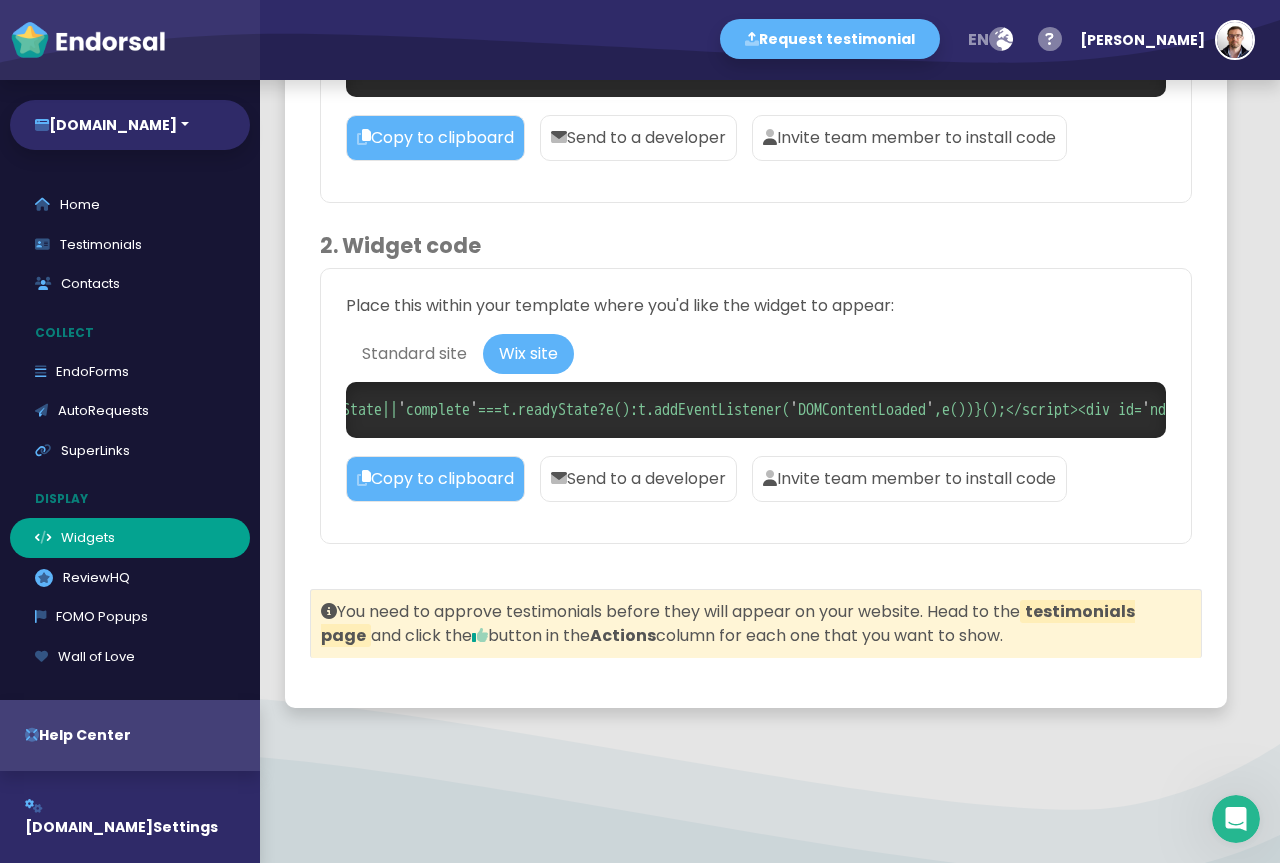 click on "= " <style>body{font-family:sans-serif;}</style><script>!function(){window;var e,t=document;e=function(){var e=t.createElement( ' script ' );e.type= ' text/javascript ' ,e.defer=!0,e.src= ' [URL][DOMAIN_NAME] ' ;var n=t.getElementsByTagName( ' script ' )[0];n.parentNode.insertBefore(e,n),e.onload=function(){NDRSL.init( ' 68655218a0f9a544ab2e5775 ' )}}, ' interactive ' ===t.readyState|| ' complete ' ===t.readyState?e():t.addEventListener( ' DOMContentLoaded ' ,e())}();</script><div id= ' ndrsl-68655532a0f9a544ab2e57a4 '  class= ' ndrsl-widget  ' ><p class= ' ndrslpb-68655532a0f9a544ab2e57a4-68655218a0f9a544ab2e5775 do-not-remove ' ><a rel= ' dofollow '  target= ' _blank '  href= ' [URL][DOMAIN_NAME][DOMAIN_NAME] ' >e-learning testimonial automation</a> by Endorsal</p></div> "" at bounding box center [390, 410] 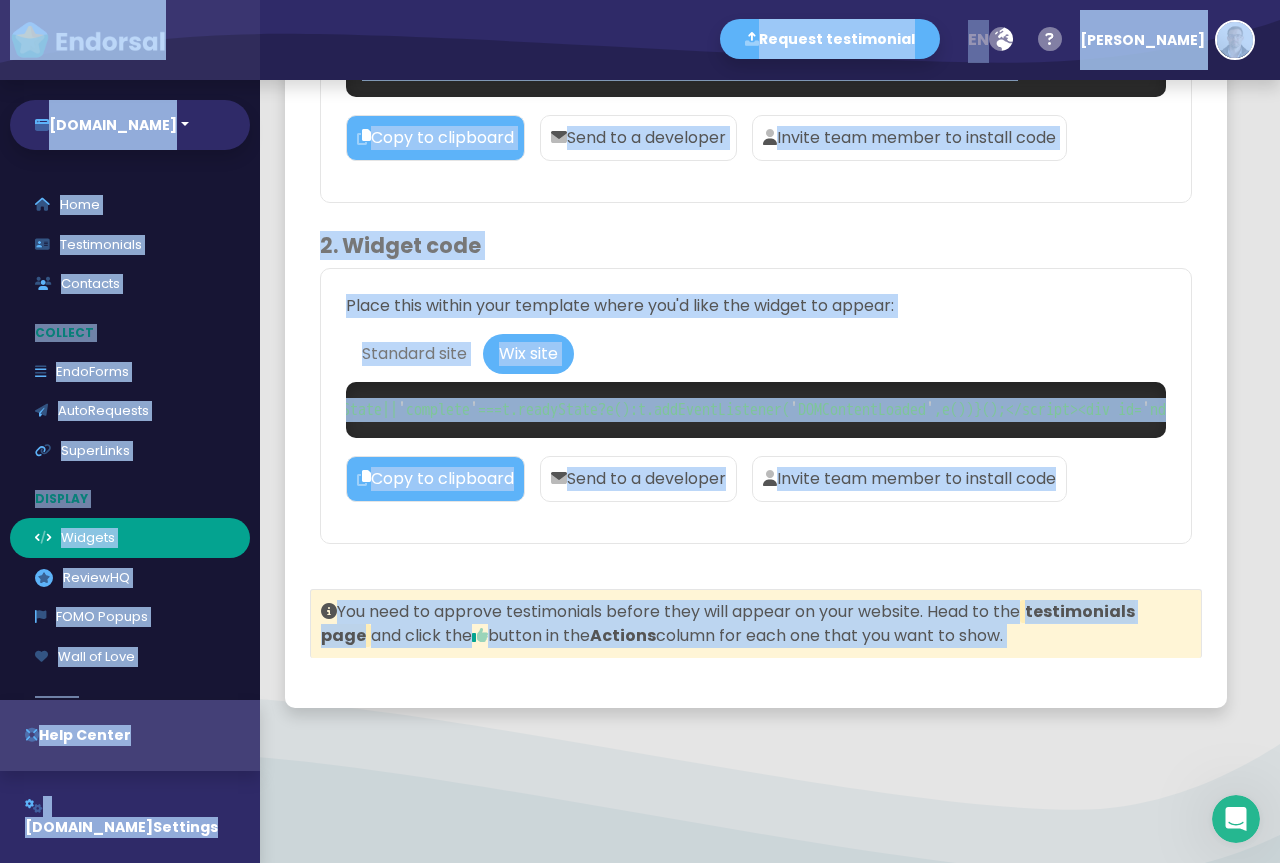 click on "= " <style>body{font-family:sans-serif;}</style><script>!function(){window;var e,t=document;e=function(){var e=t.createElement( ' script ' );e.type= ' text/javascript ' ,e.defer=!0,e.src= ' [URL][DOMAIN_NAME] ' ;var n=t.getElementsByTagName( ' script ' )[0];n.parentNode.insertBefore(e,n),e.onload=function(){NDRSL.init( ' 68655218a0f9a544ab2e5775 ' )}}, ' interactive ' ===t.readyState|| ' complete ' ===t.readyState?e():t.addEventListener( ' DOMContentLoaded ' ,e())}();</script><div id= ' ndrsl-68655532a0f9a544ab2e57a4 '  class= ' ndrsl-widget  ' ><p class= ' ndrslpb-68655532a0f9a544ab2e57a4-68655218a0f9a544ab2e5775 do-not-remove ' ><a rel= ' dofollow '  target= ' _blank '  href= ' [URL][DOMAIN_NAME][DOMAIN_NAME] ' >e-learning testimonial automation</a> by Endorsal</p></div> "" at bounding box center (390, 410) 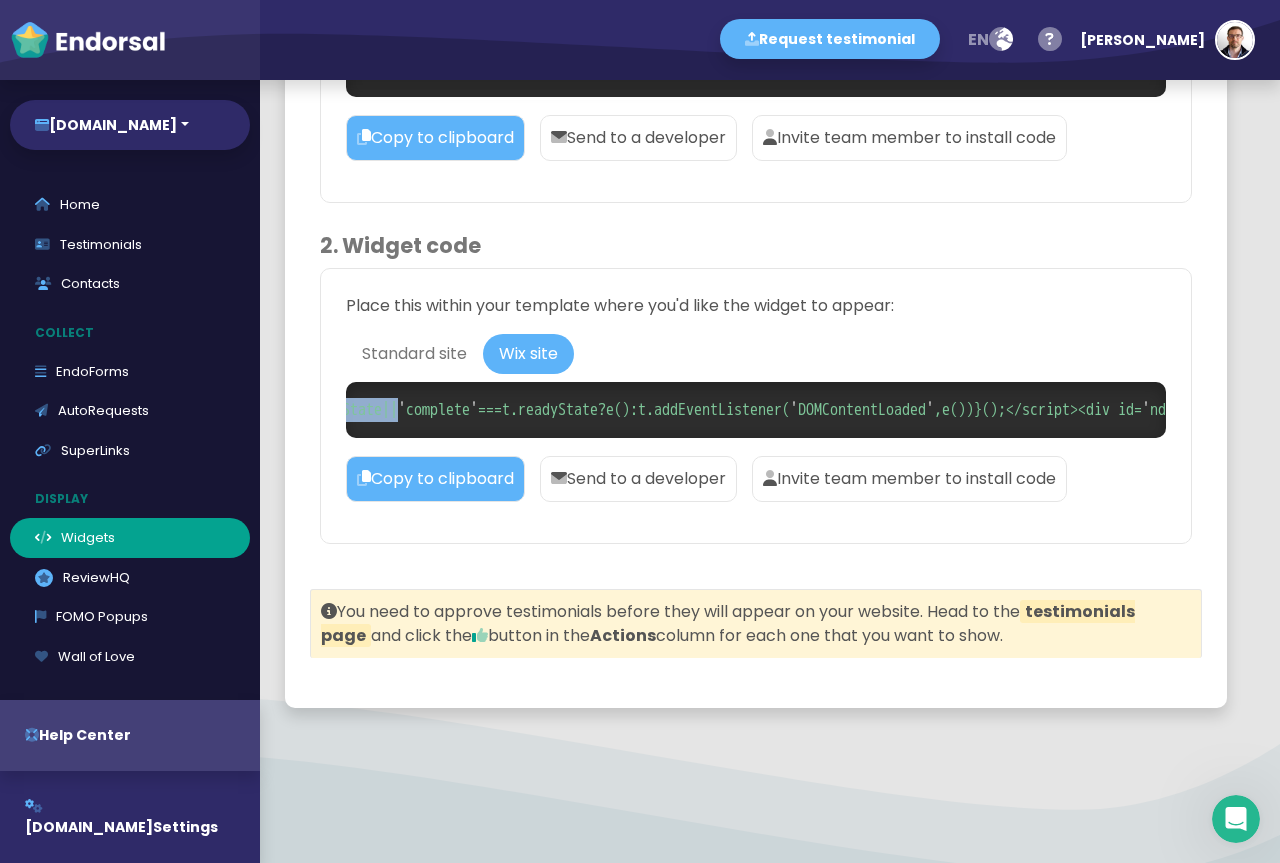 drag, startPoint x: 865, startPoint y: 432, endPoint x: 979, endPoint y: 427, distance: 114.1096 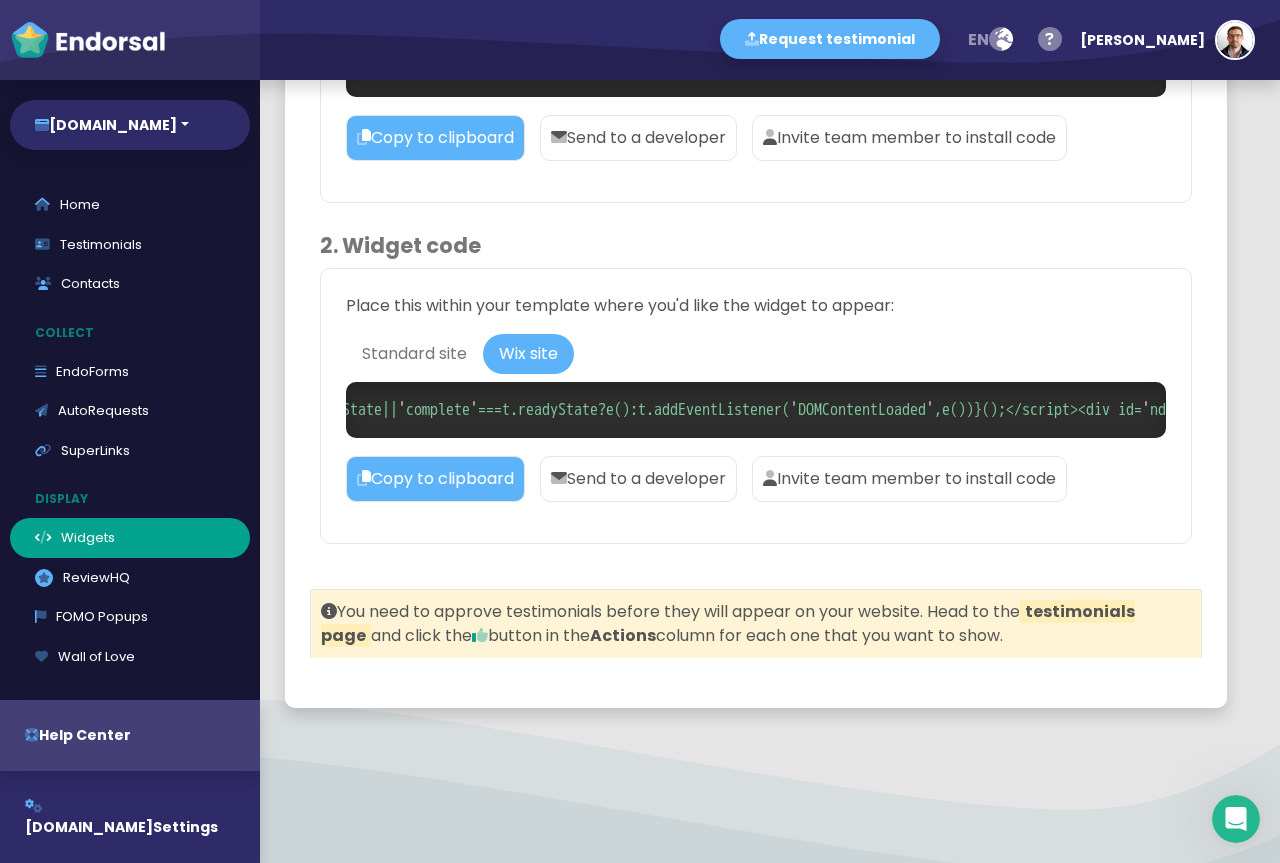 click on "Copy to clipboard" 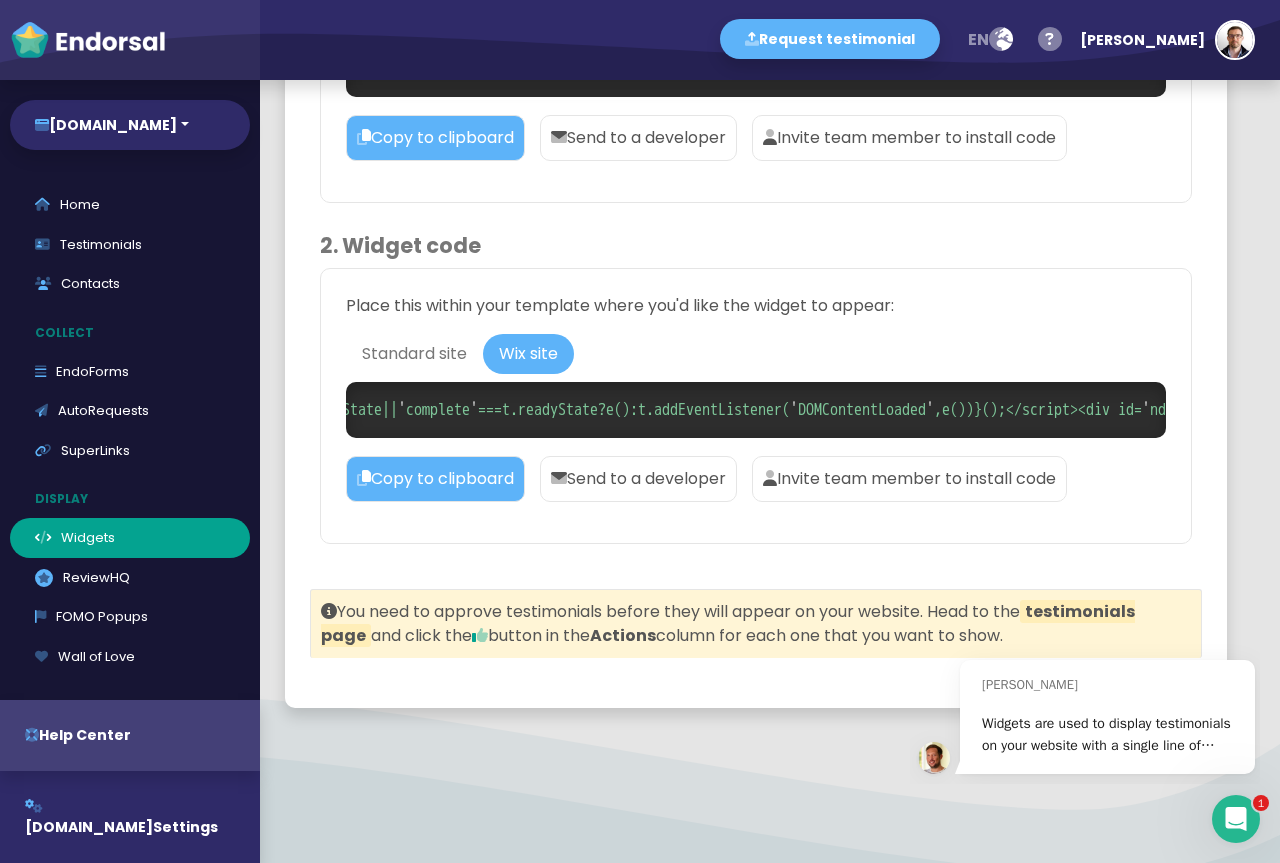 scroll, scrollTop: 0, scrollLeft: 0, axis: both 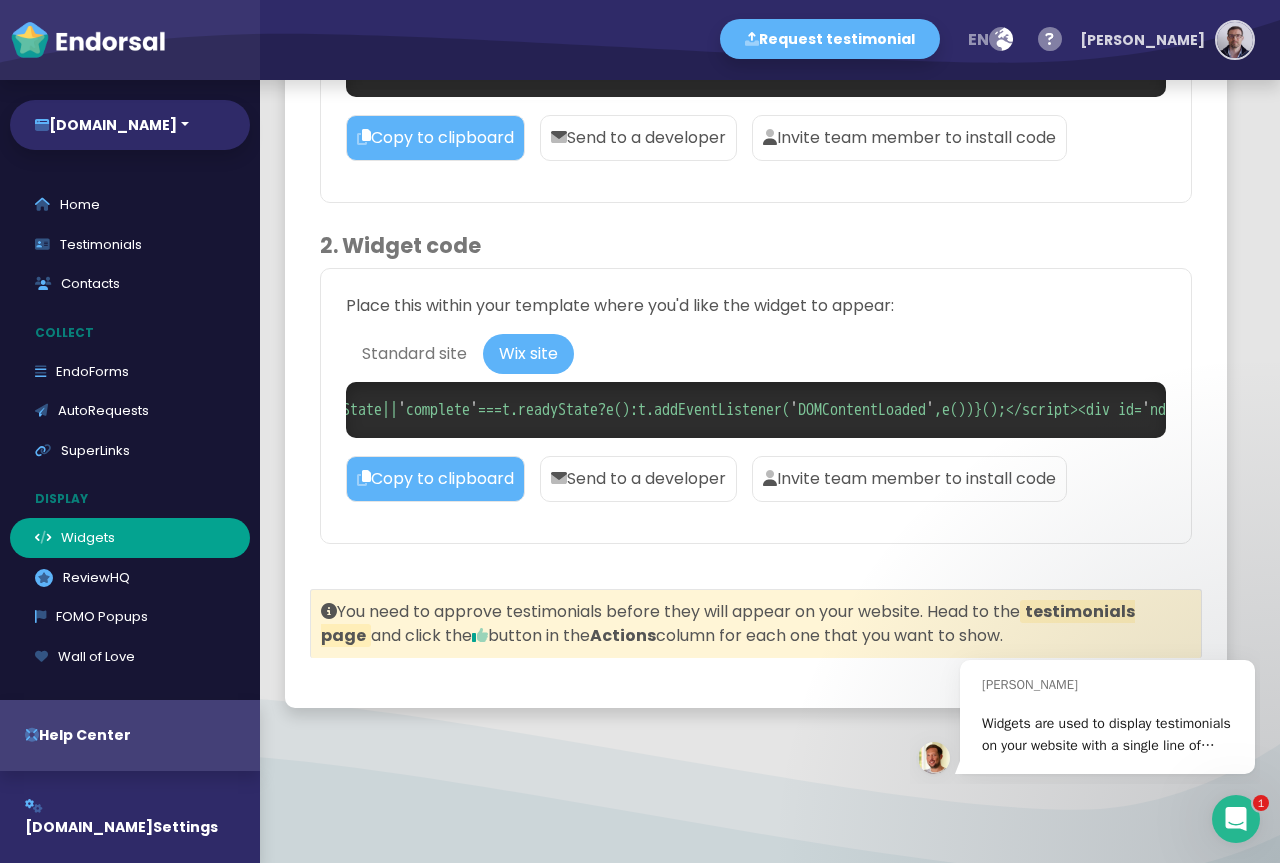 click at bounding box center (1235, 40) 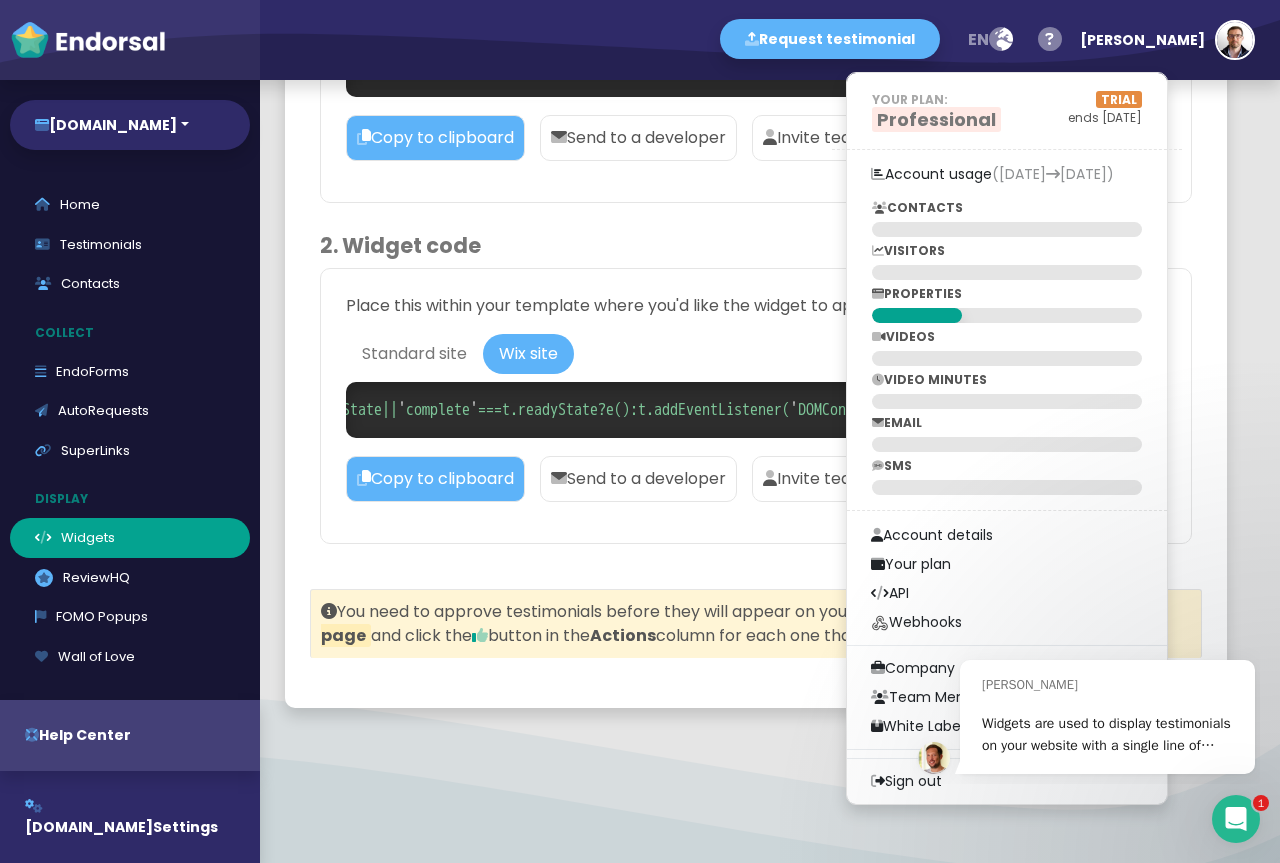 click on "Embed widget   Edit widget    Done    Embed the widget into your website to start displaying testimonials  There are two lines of code, install both by following the instructions below. If you have no testimonials to display yet, you can come back to this step later.  1. Global code   Global tracking code is not installed  Install this first in order to display your widget  Ensure the global code is installed across your site. Place before the closing  </head>  tag on every page on which you want Endorsal widgets to appear. < script > ! function ( ) { window ; var  e , t = document ; e = function ( ) { var  e = t . createElement ( "script" ) ; e . defer = ! 0 , e . src = "[URL][DOMAIN_NAME]" ; var  n = t . getElementsByTagName ( "script" ) [ 0 ] ; n . parentNode . insertBefore ( e , n ) , e . onload = function ( ) { NDRSL . init ( "68655218a0f9a544ab2e5775" ) } } , "interactive" === t . readyState || "complete" === t . readyState ? e ( ) : t . addEventListener ( , e ( ) ) } ( )" 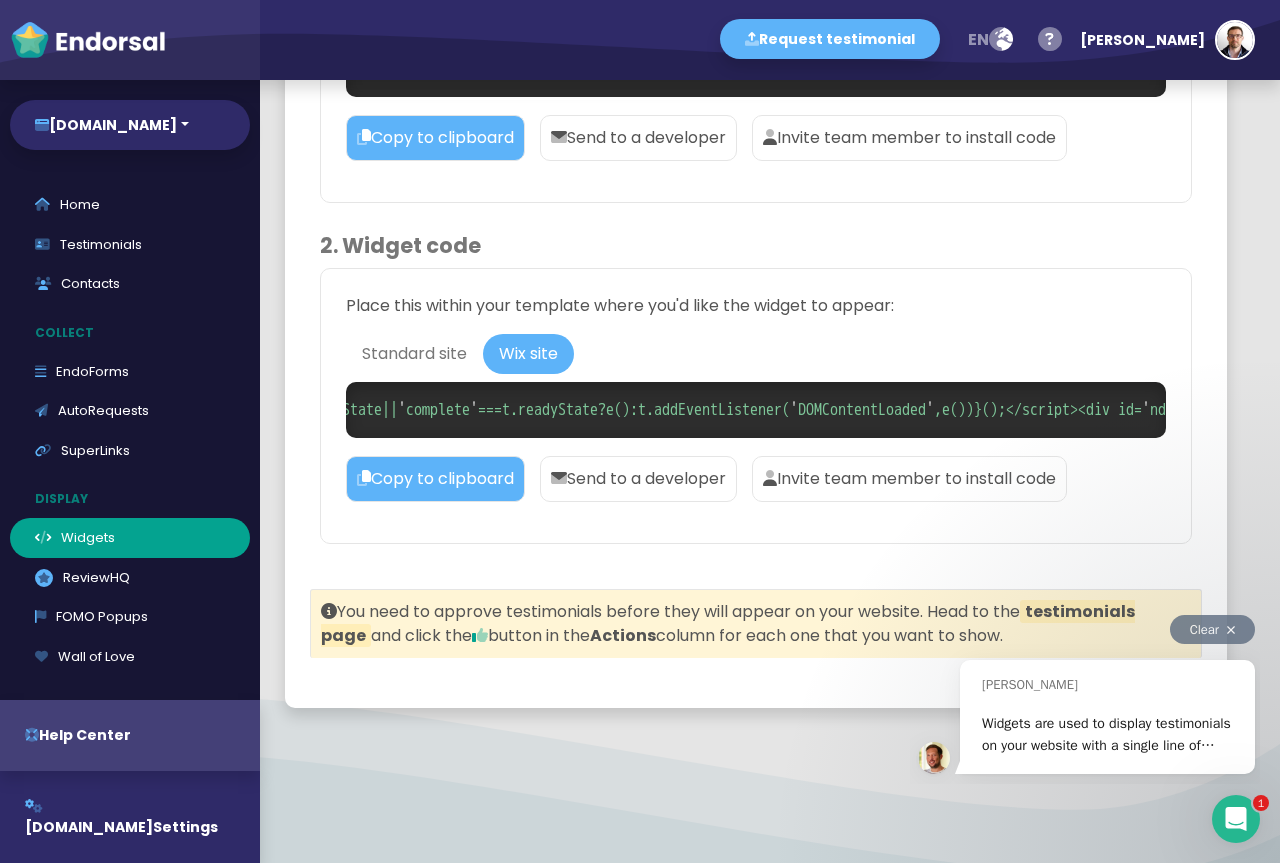 click on "Widgets are used to display testimonials on your website with a single line of code and can be fully customised to suit your brand.  If you need any help setting up, check out this guide:" at bounding box center (1106, 767) 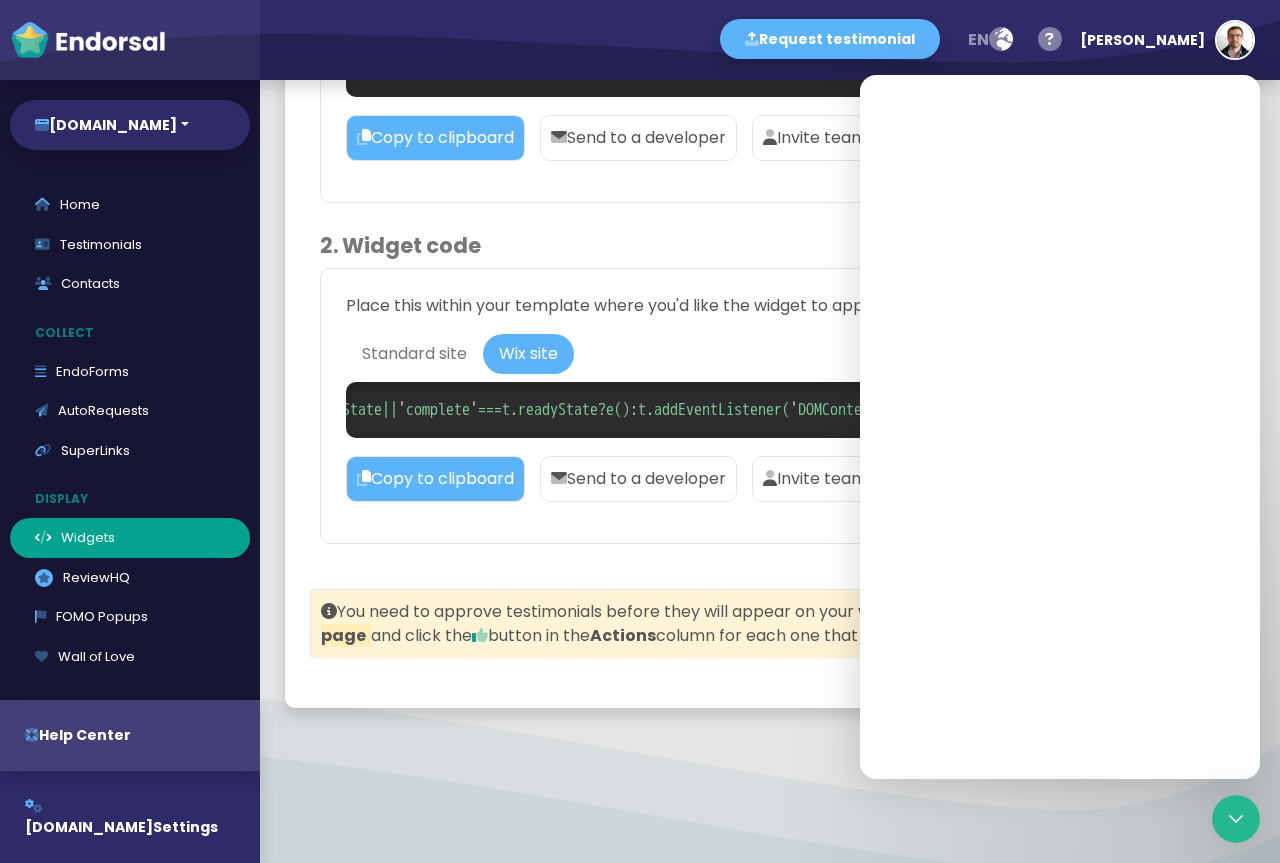 scroll, scrollTop: 0, scrollLeft: 0, axis: both 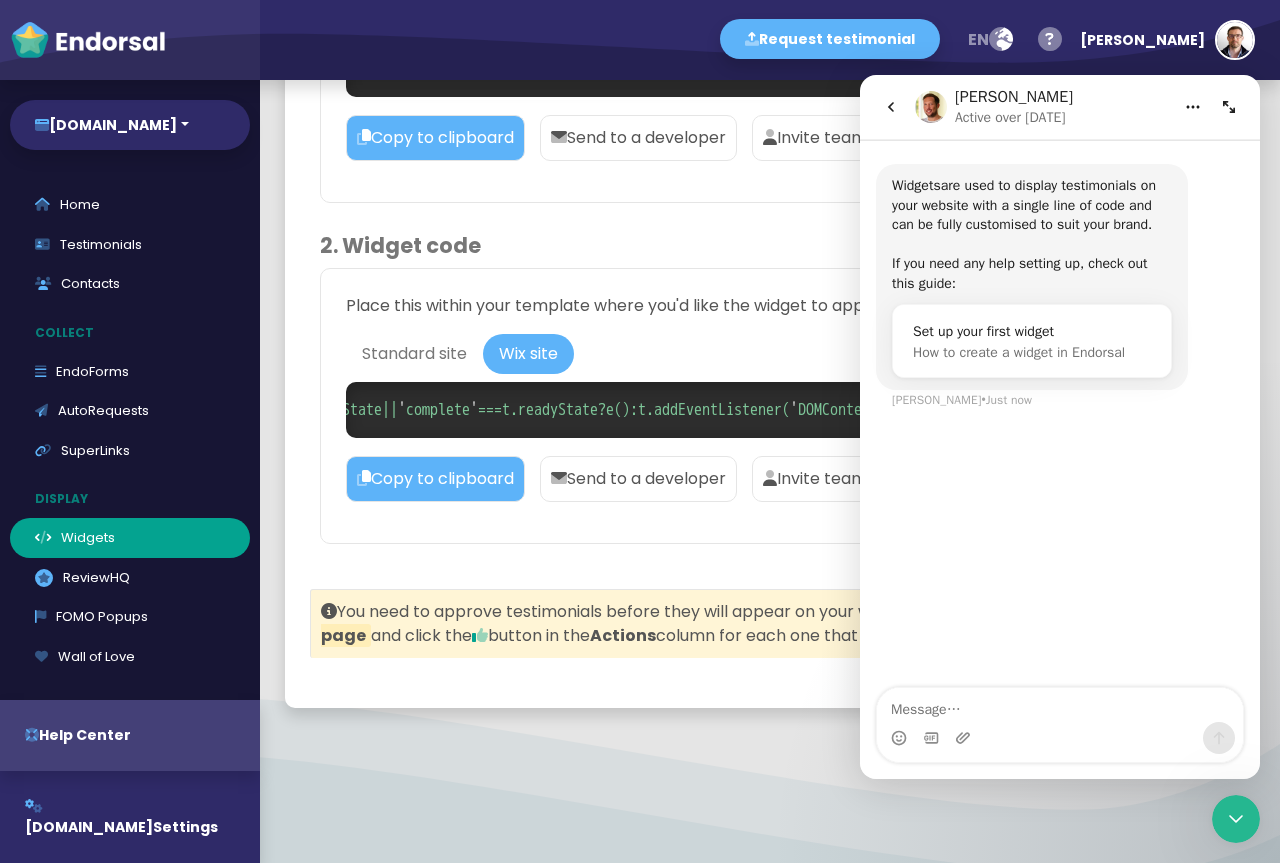 click at bounding box center [891, 107] 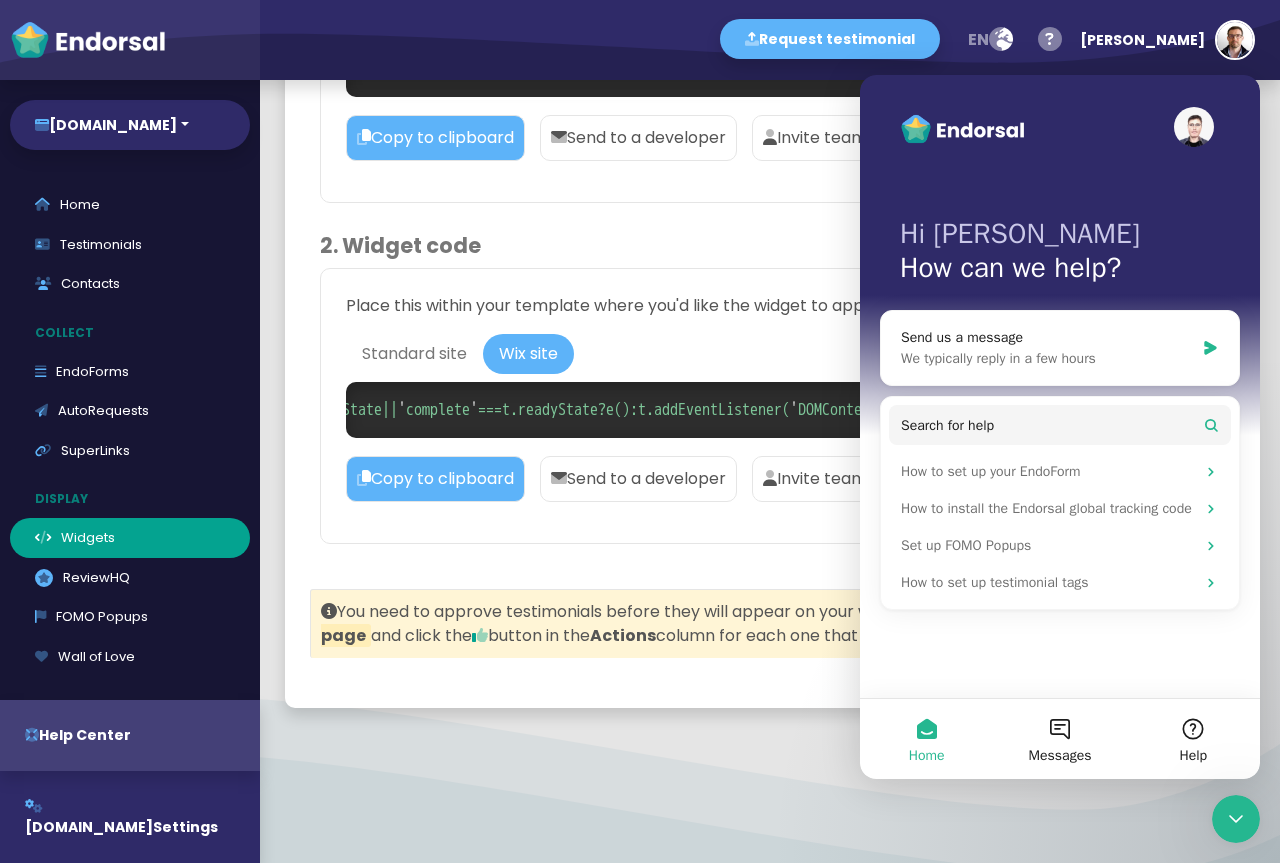 click on "Request testimonial  en   Language English French German Spanish Italian Norwegian   Help center   Send feedback / report issue [PERSON_NAME] YOUR PLAN: Professional  TRIAL ends [DATE]   Account usage     ([DATE]   [DATE])    CONTACTS    VISITORS    PROPERTIES    VIDEOS    VIDEO MINUTES    EMAIL    SMS    Account details   Your plan   API  Webhooks   Company   Team Members   White Label   Sign out" at bounding box center (770, 40) 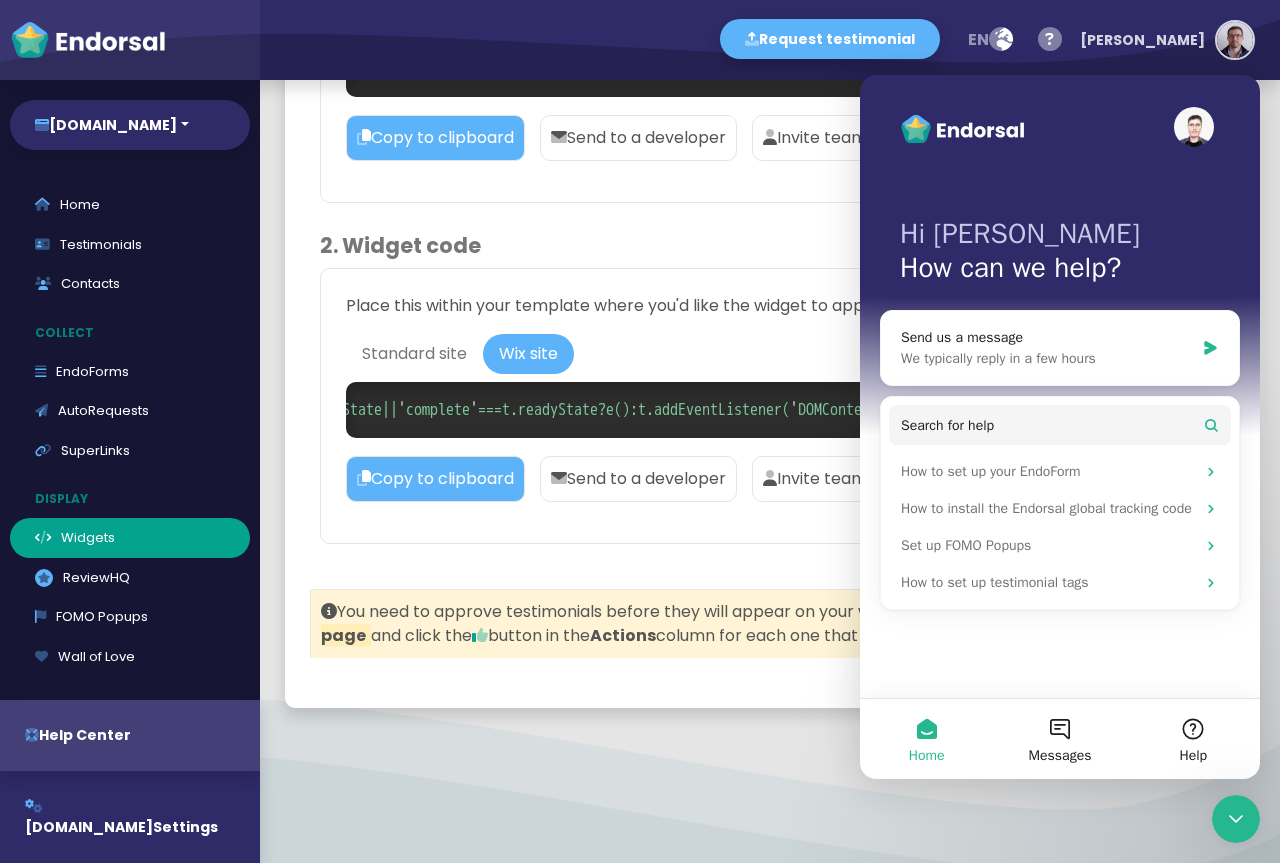 click at bounding box center [1235, 40] 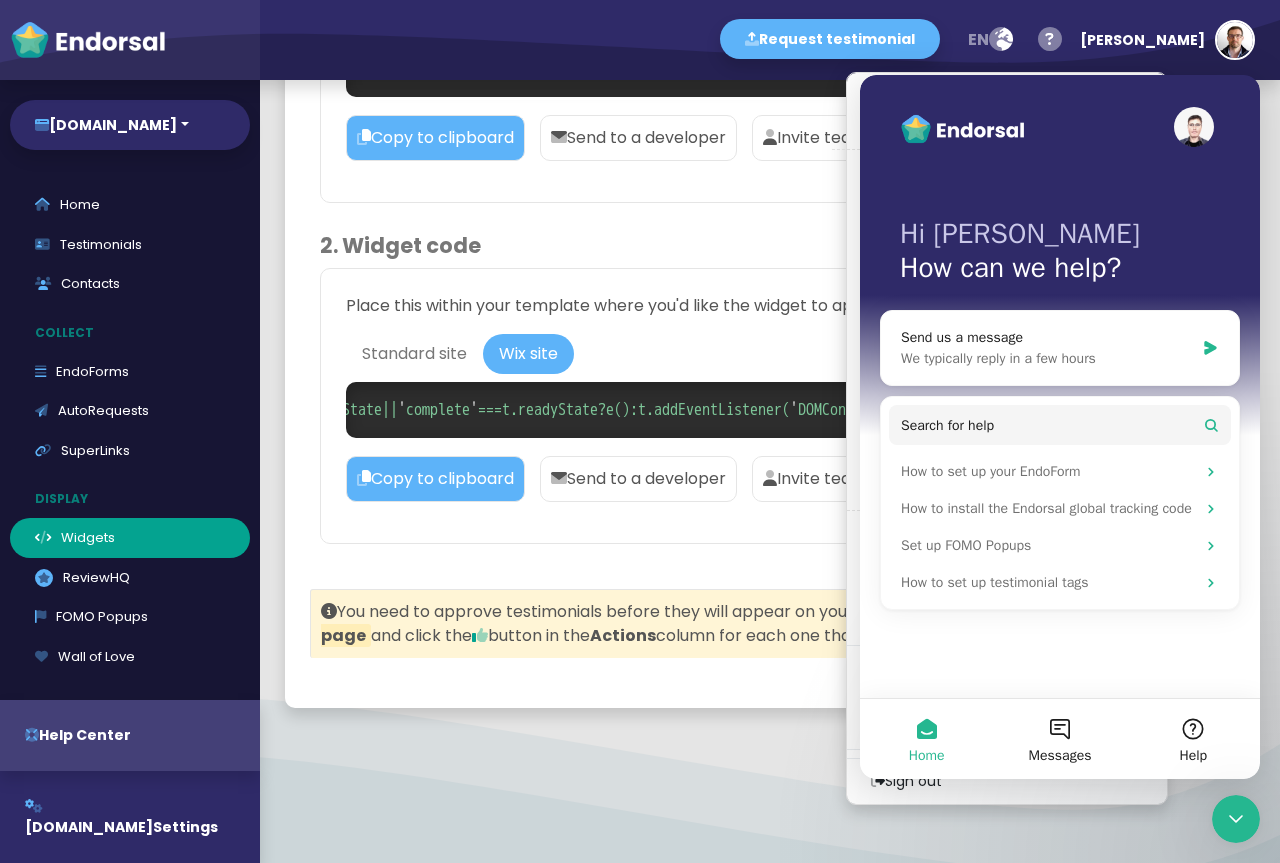 click at bounding box center (1197, 127) 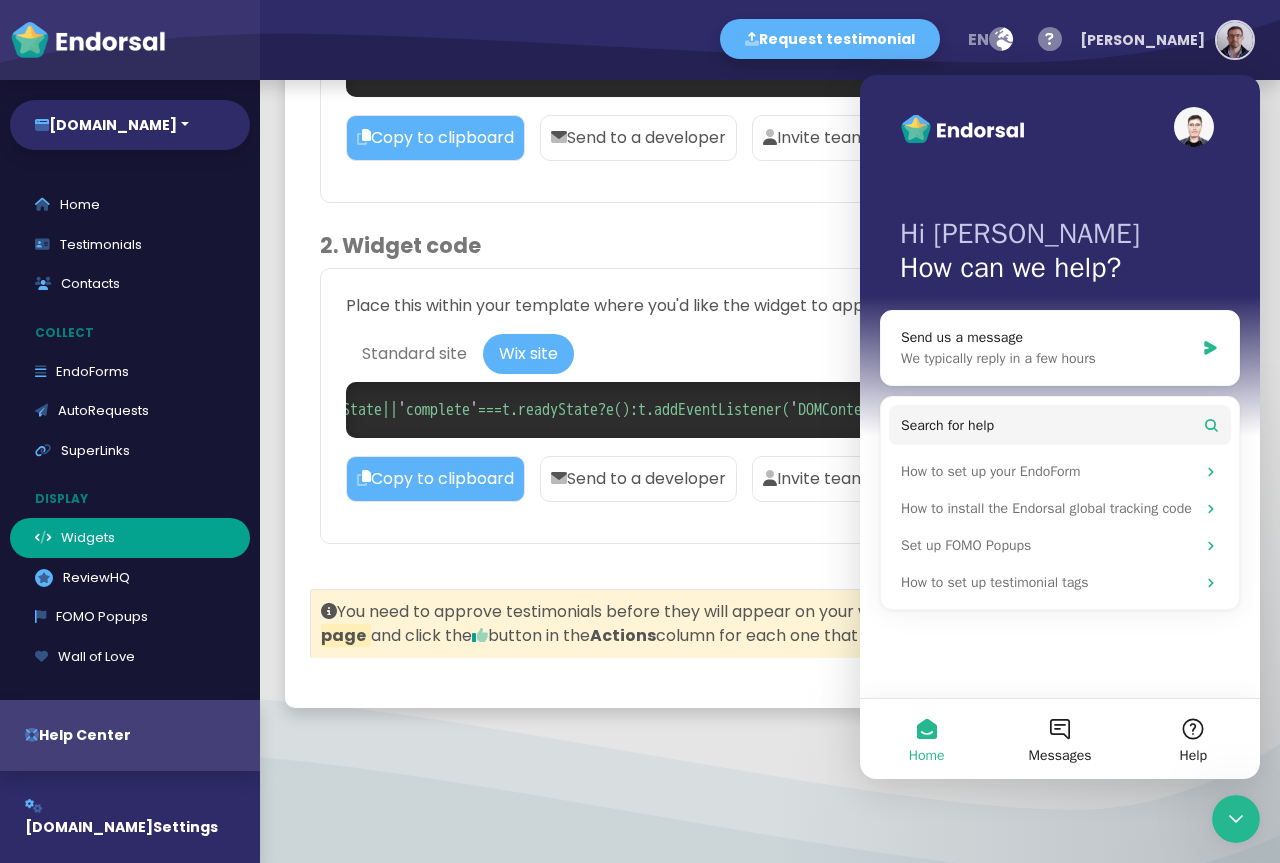 click on "[PERSON_NAME]" at bounding box center (1142, 40) 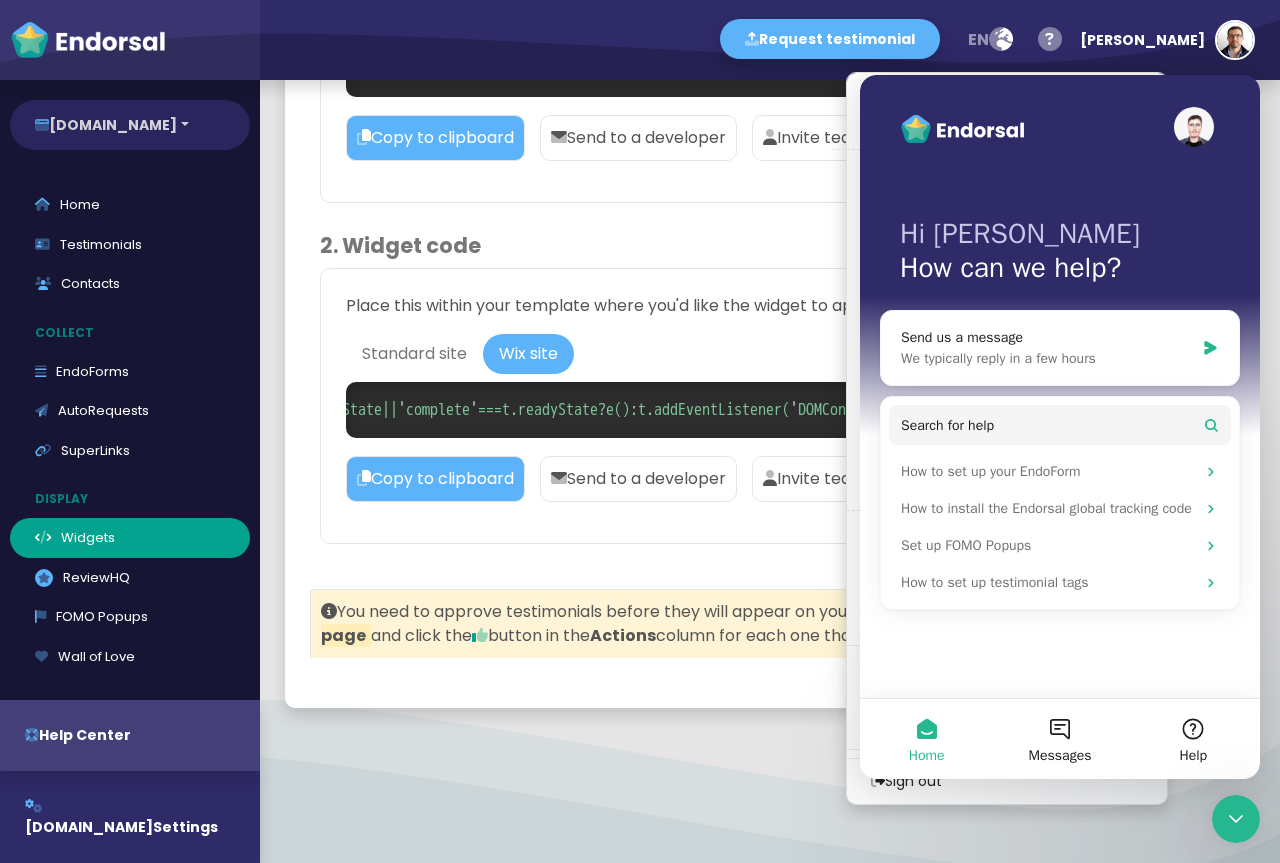 click on "[DOMAIN_NAME]" at bounding box center [130, 125] 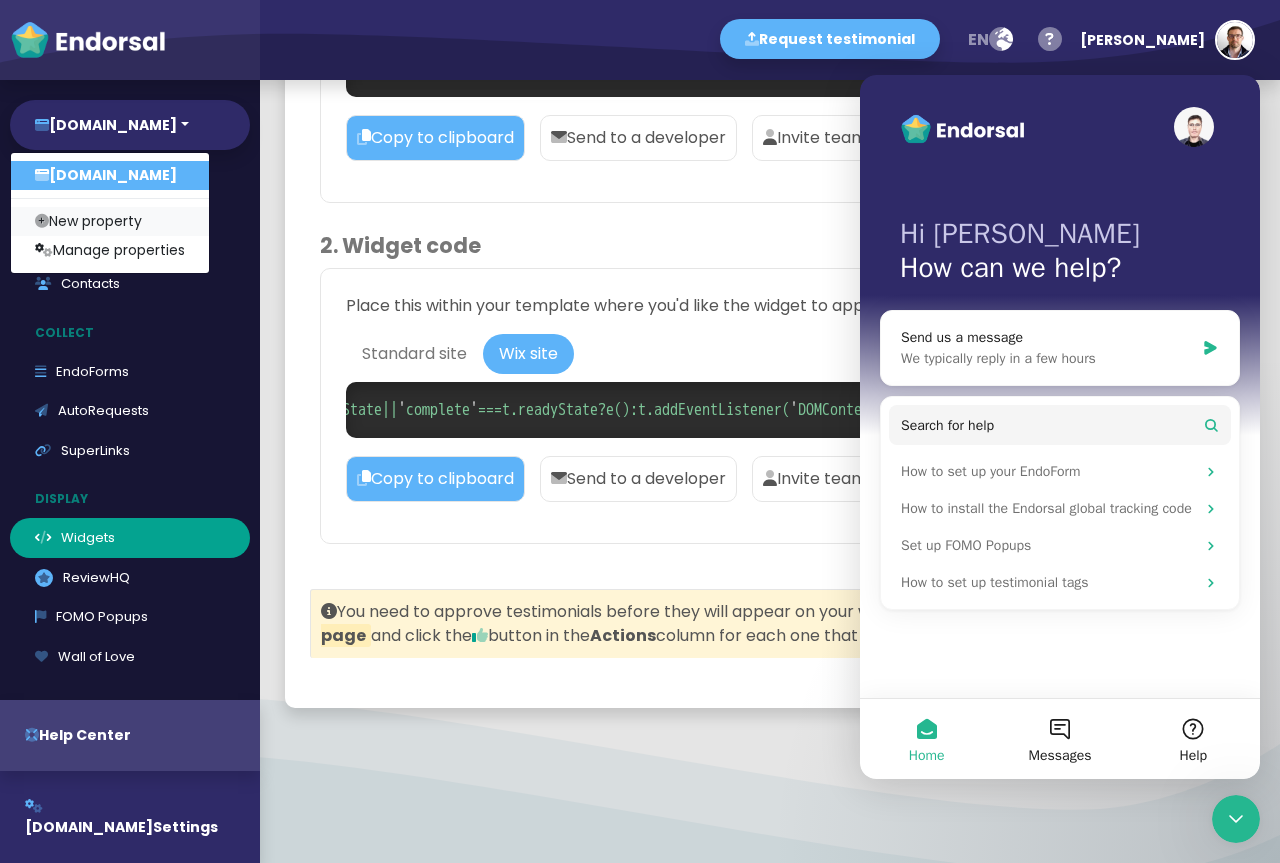 click on "New property" at bounding box center [110, 221] 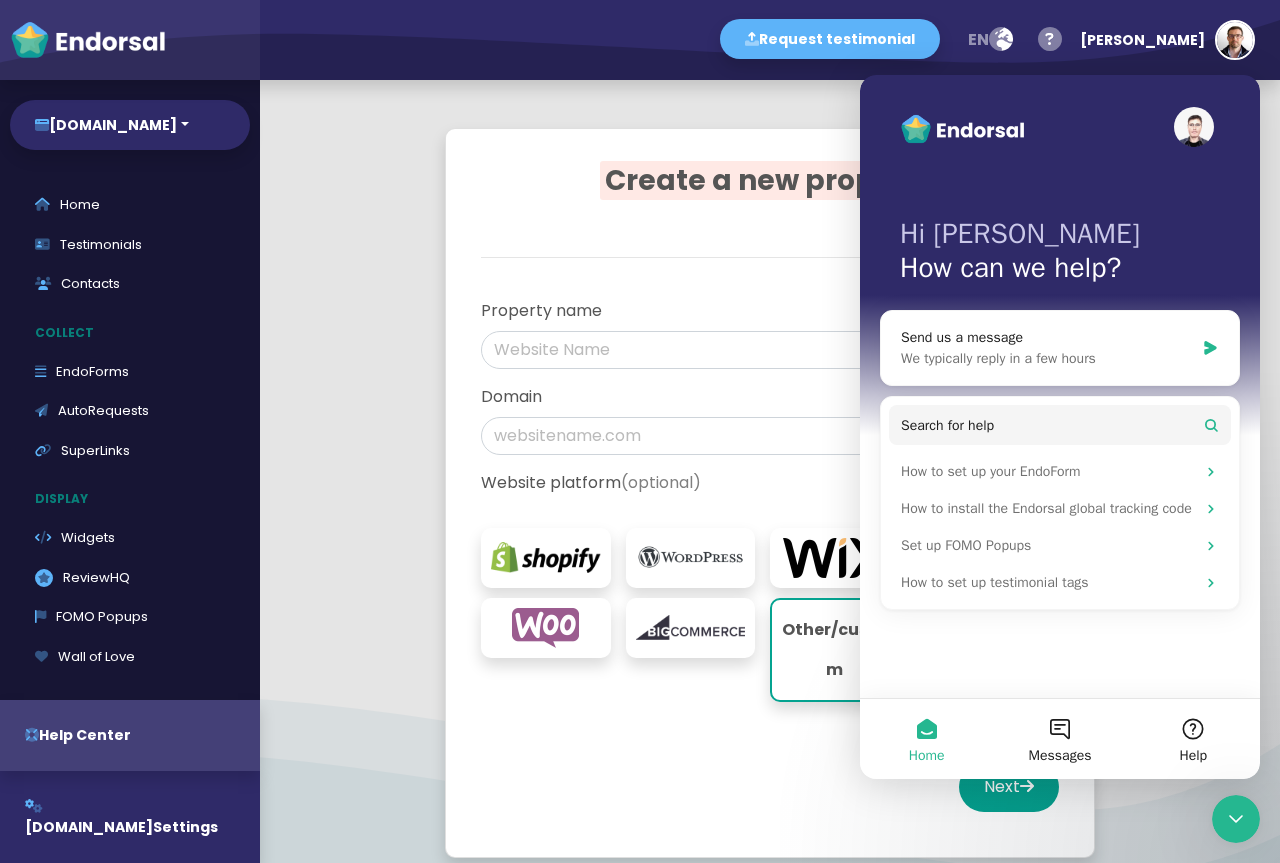 click on "Create a new property   A property is a unique domain for which you'd like to collect and display testimonials. You can edit or delete this later on. 686551e3a0f9a544ab2e576e Property name Domain Website platform  (optional) Other/custom  Next" 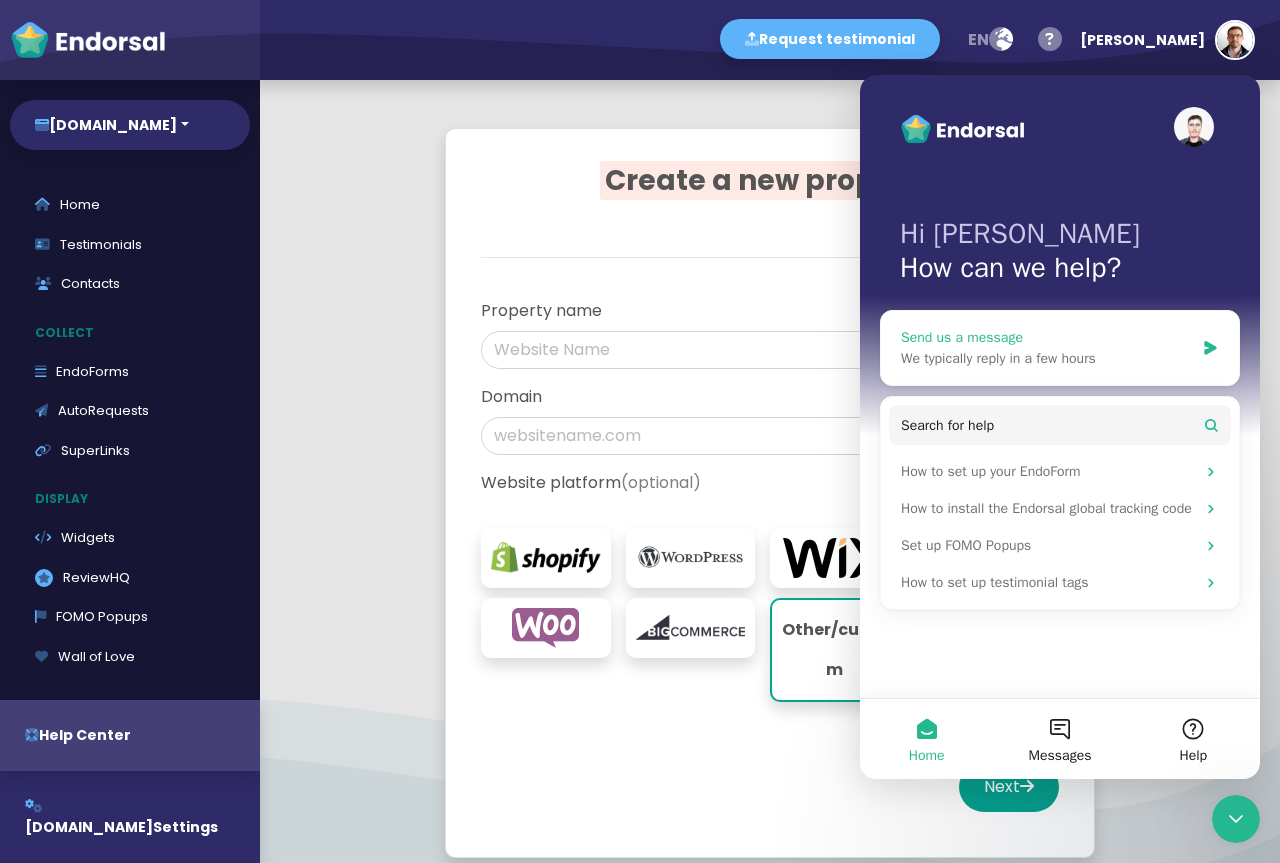 click 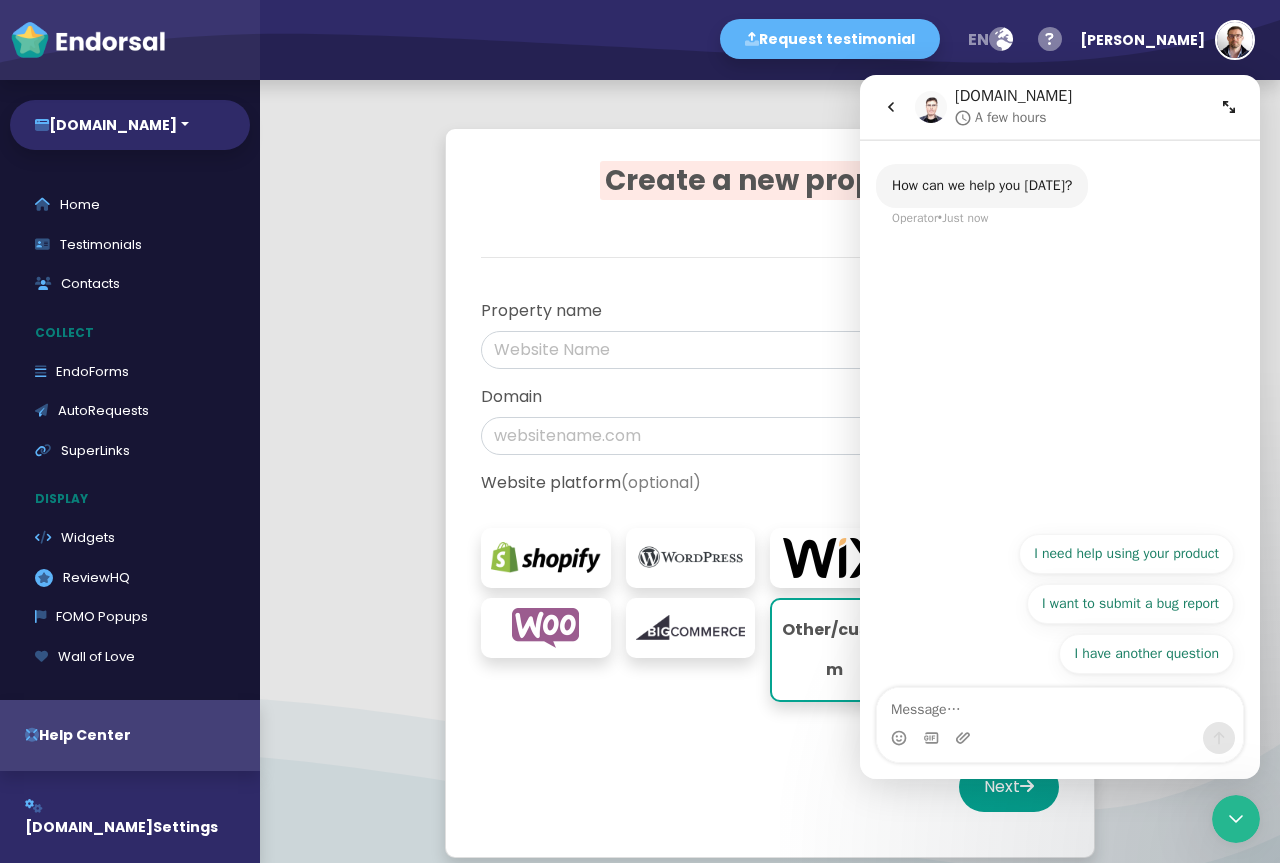 click 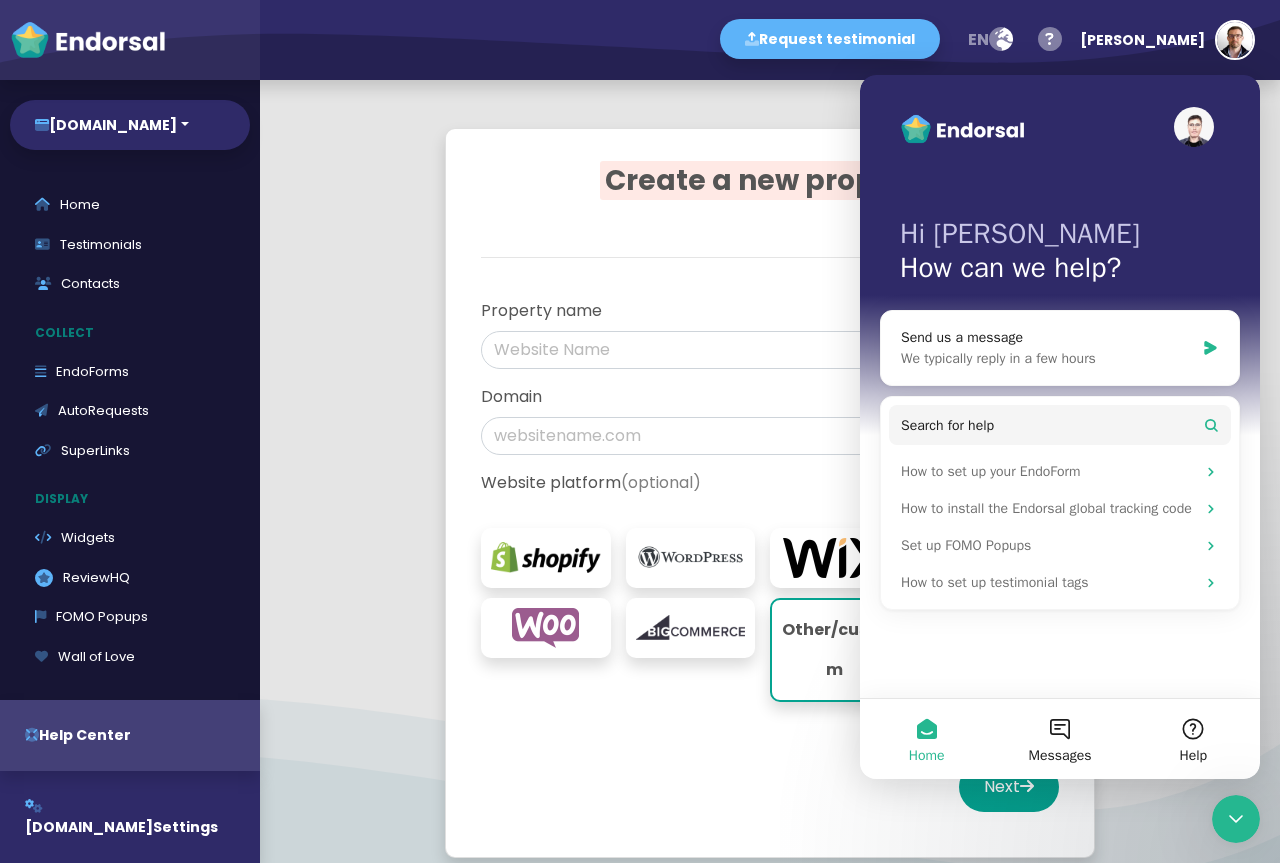 click on "Create a new property   A property is a unique domain for which you'd like to collect and display testimonials. You can edit or delete this later on. 686551e3a0f9a544ab2e576e Property name Domain Website platform  (optional) Other/custom  Next" at bounding box center [770, 471] 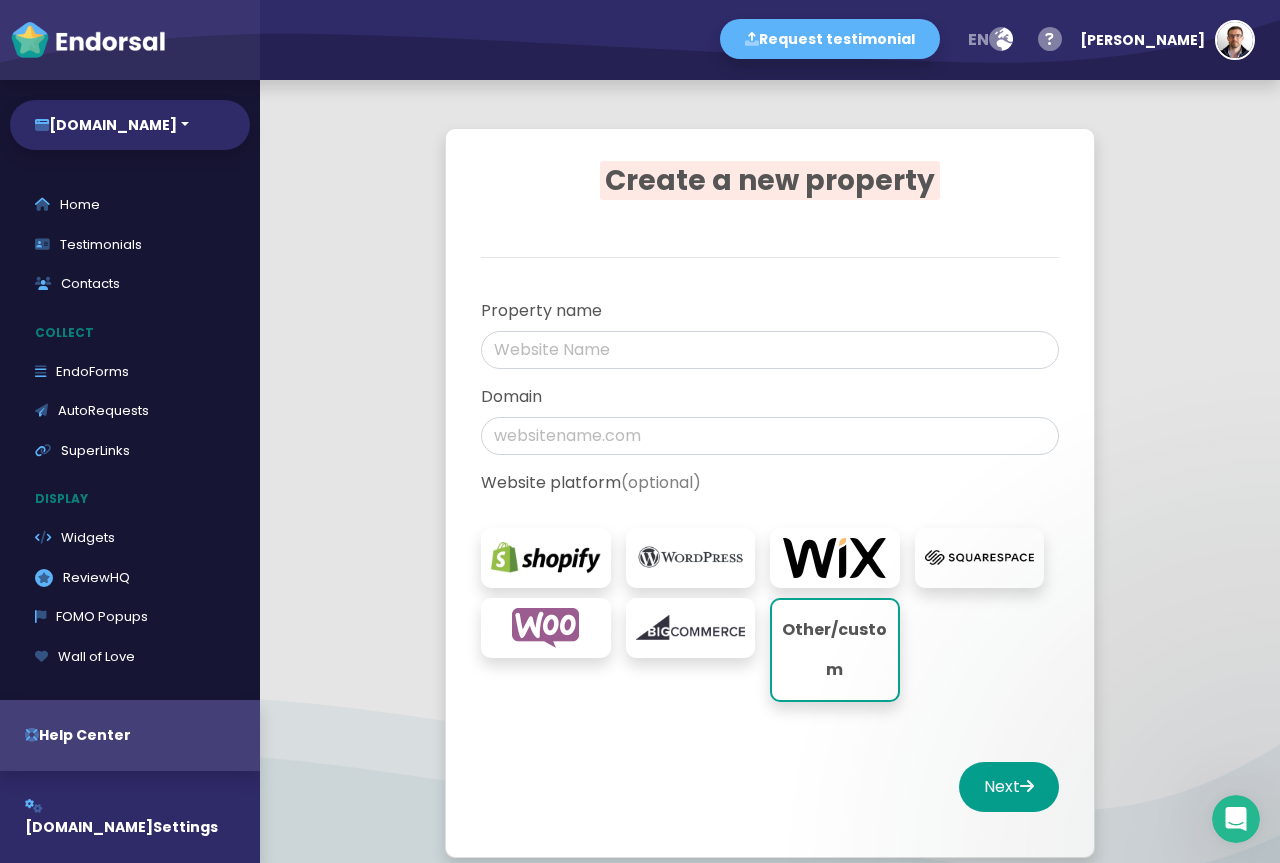 scroll, scrollTop: 0, scrollLeft: 0, axis: both 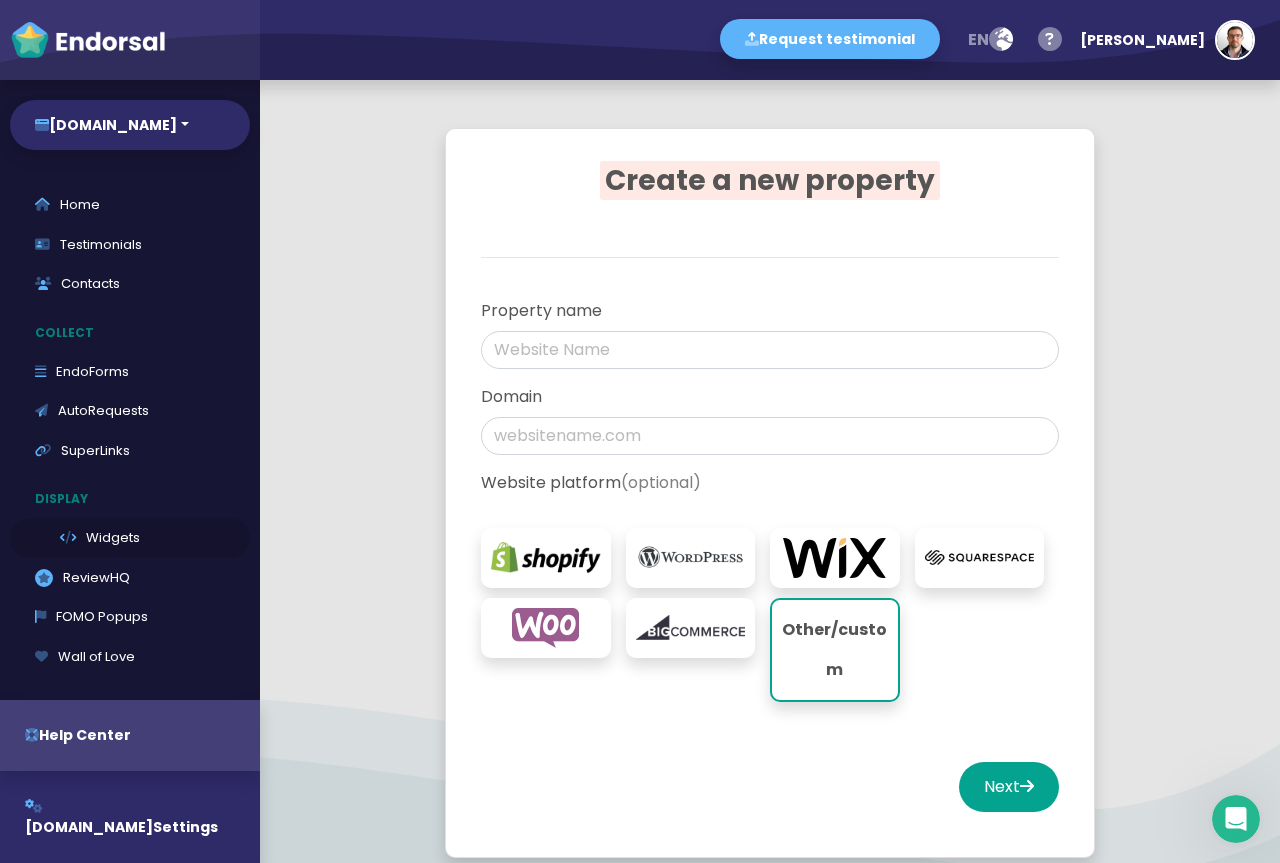 click on "Widgets" at bounding box center (130, 538) 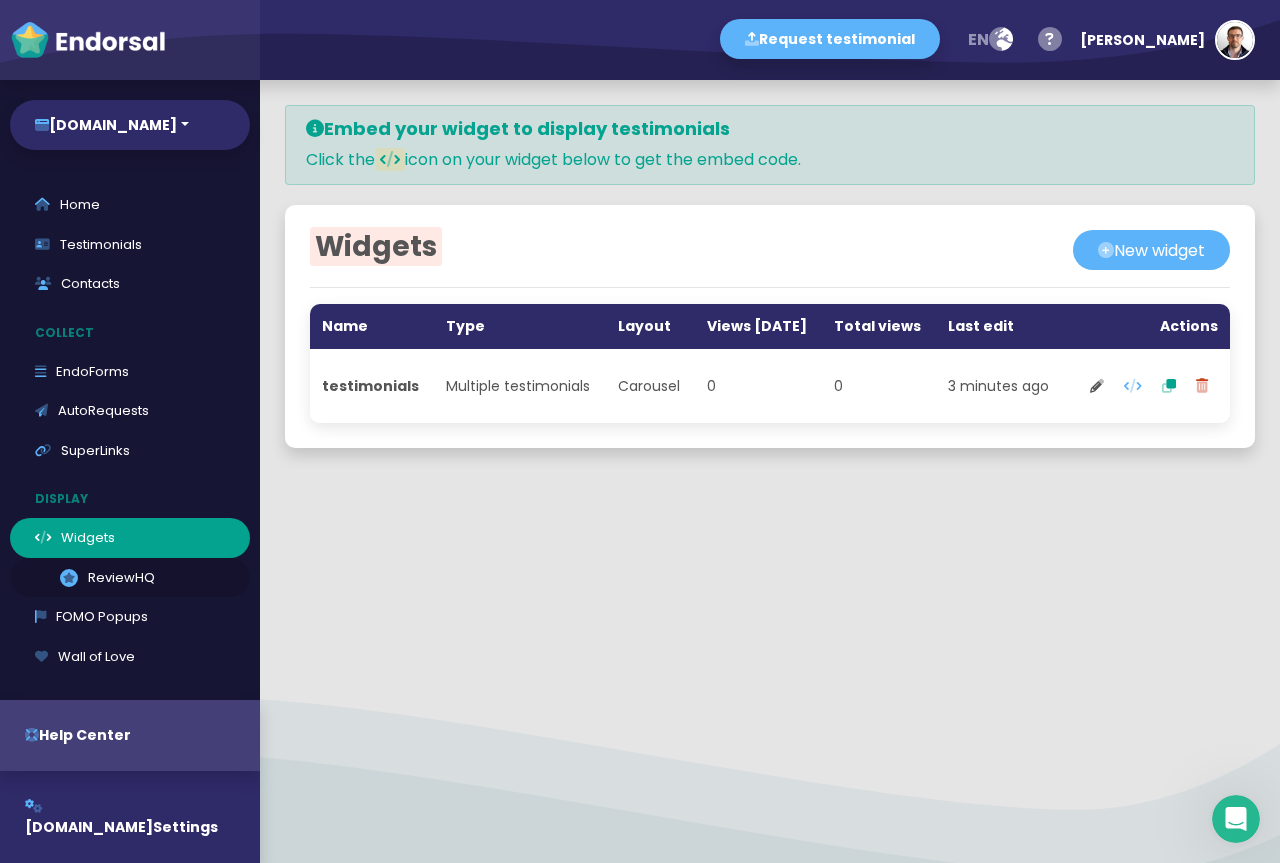 click on ".review-hq-icon-1{opacity:0.5;}  ReviewHQ" at bounding box center [130, 578] 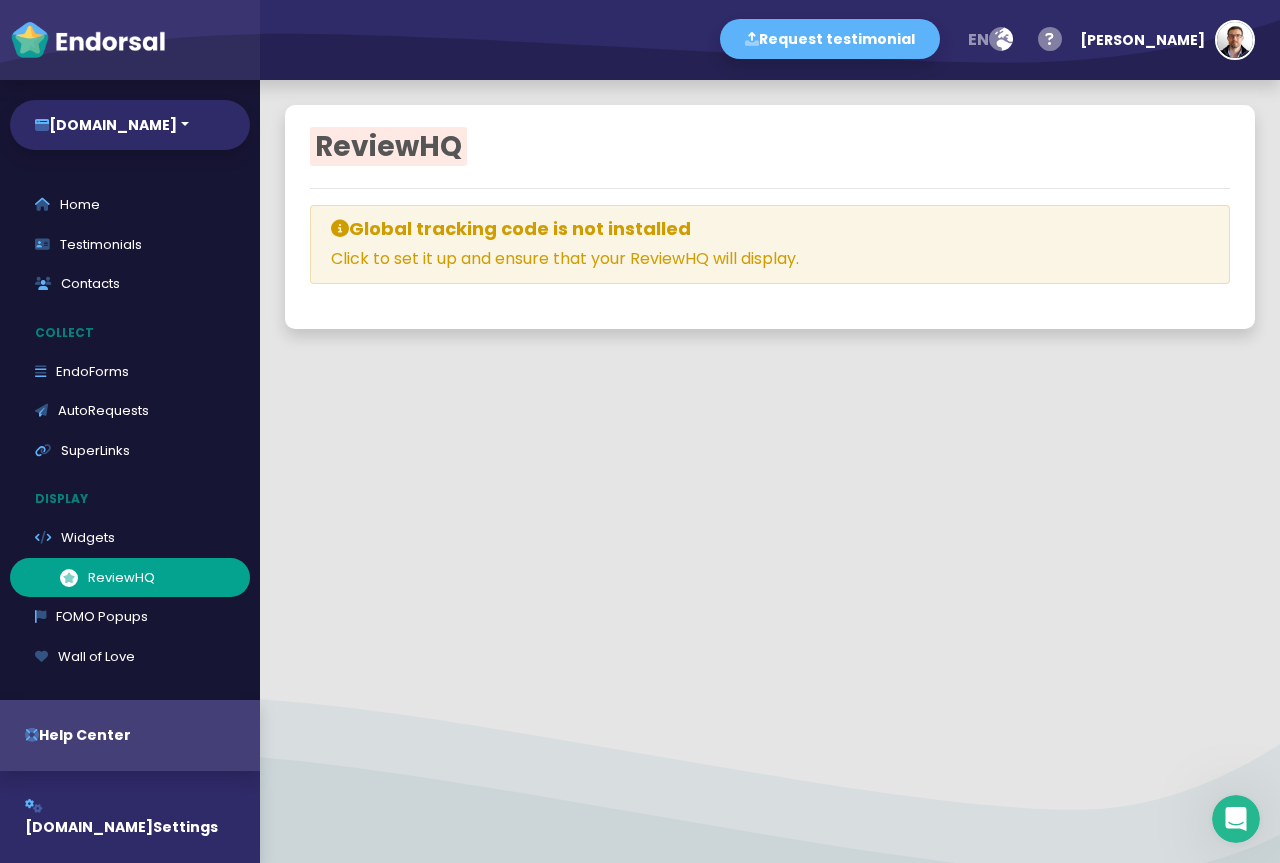 select 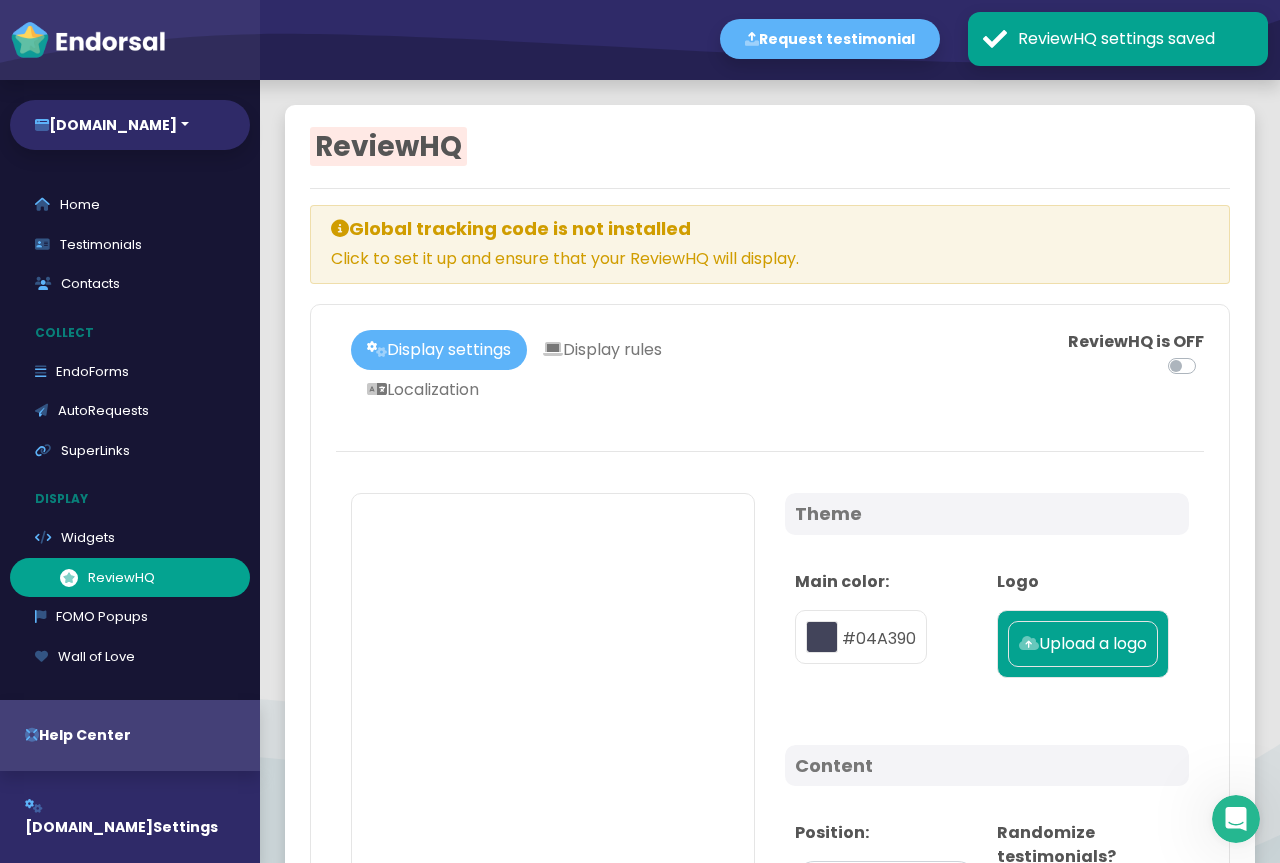 type on "#04A390" 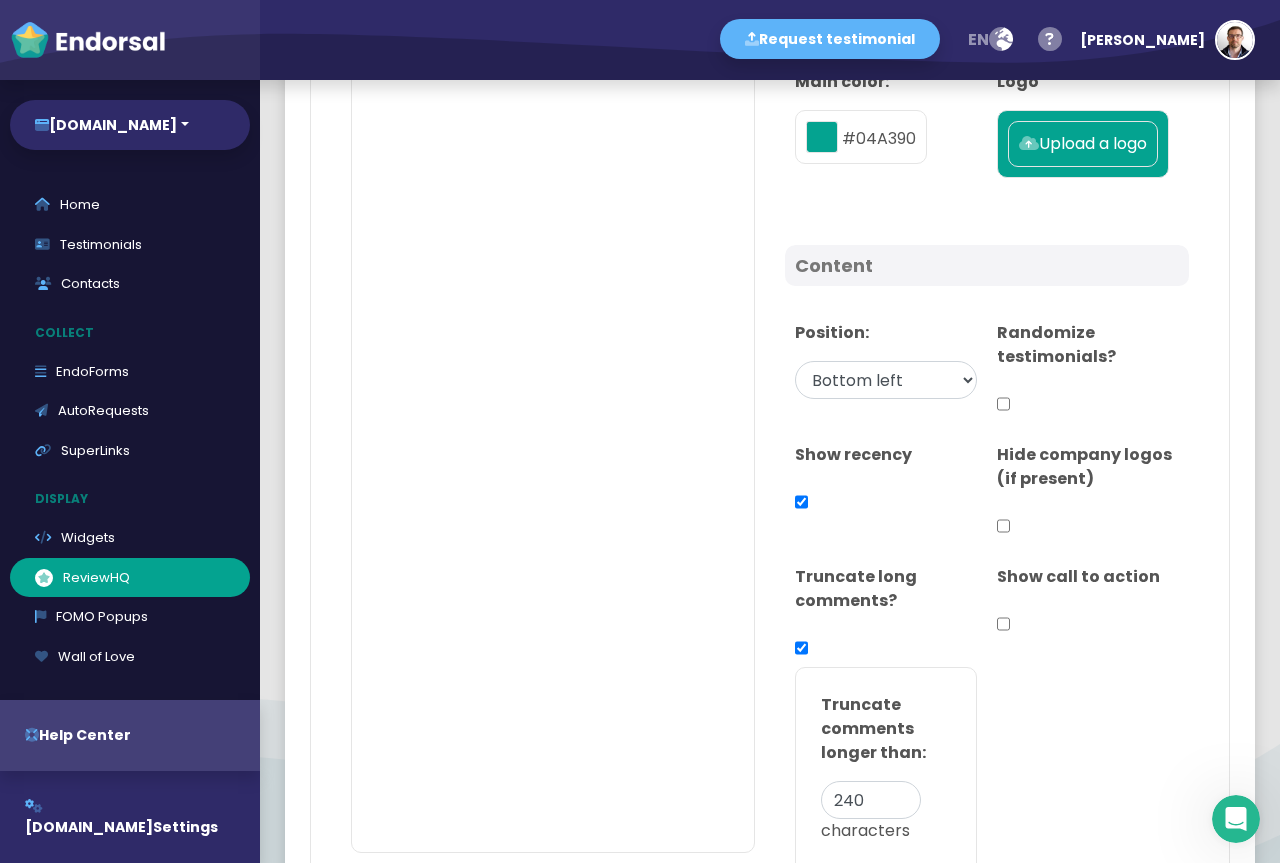 scroll, scrollTop: 1000, scrollLeft: 0, axis: vertical 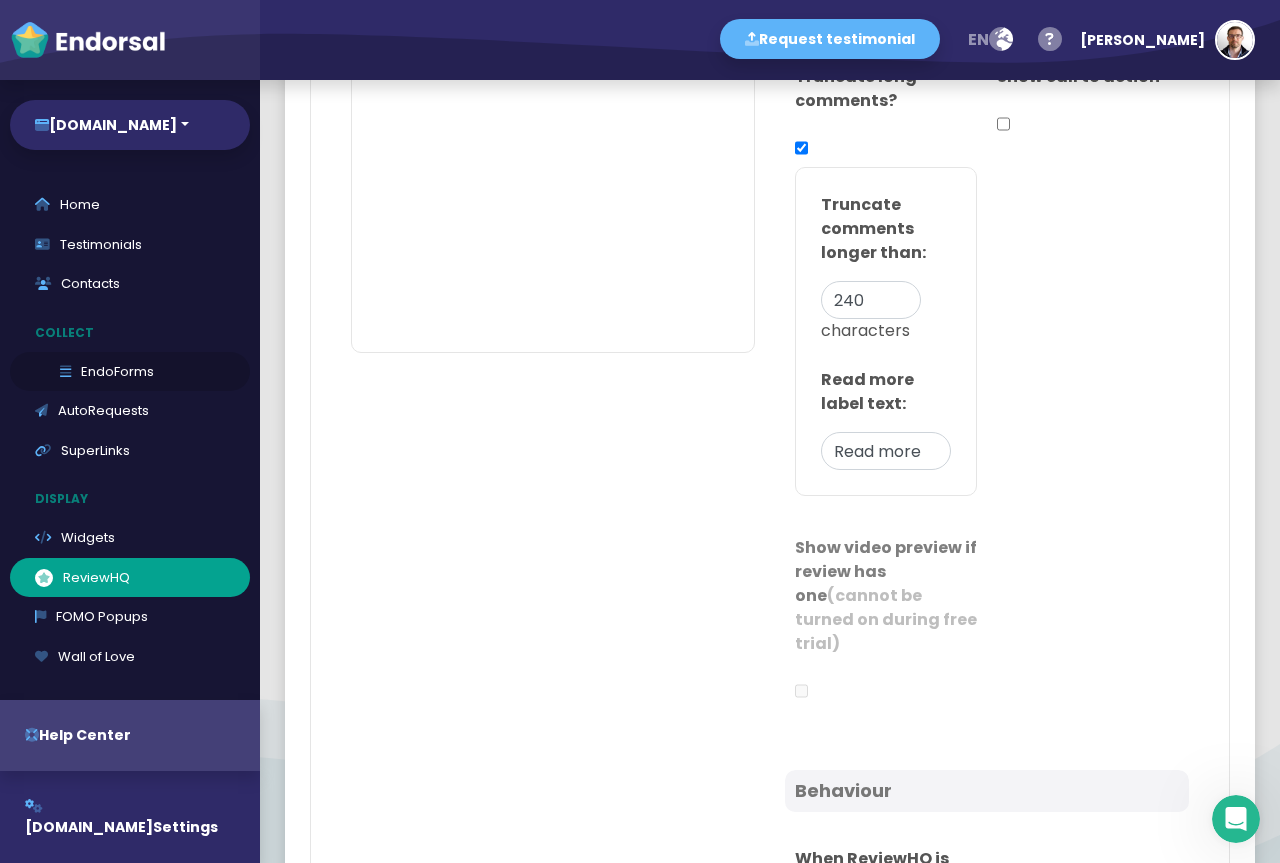 click on "EndoForms" at bounding box center [130, 372] 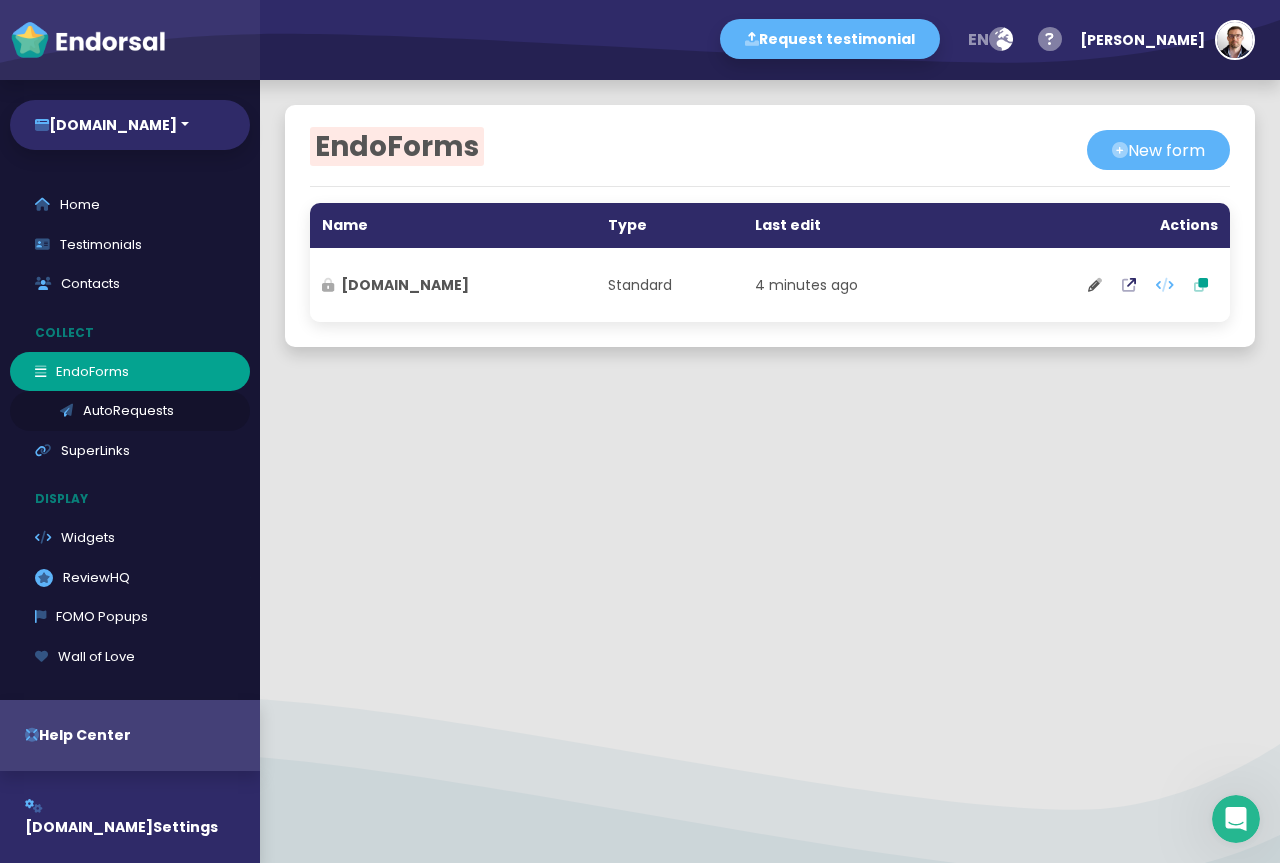 scroll, scrollTop: 0, scrollLeft: 0, axis: both 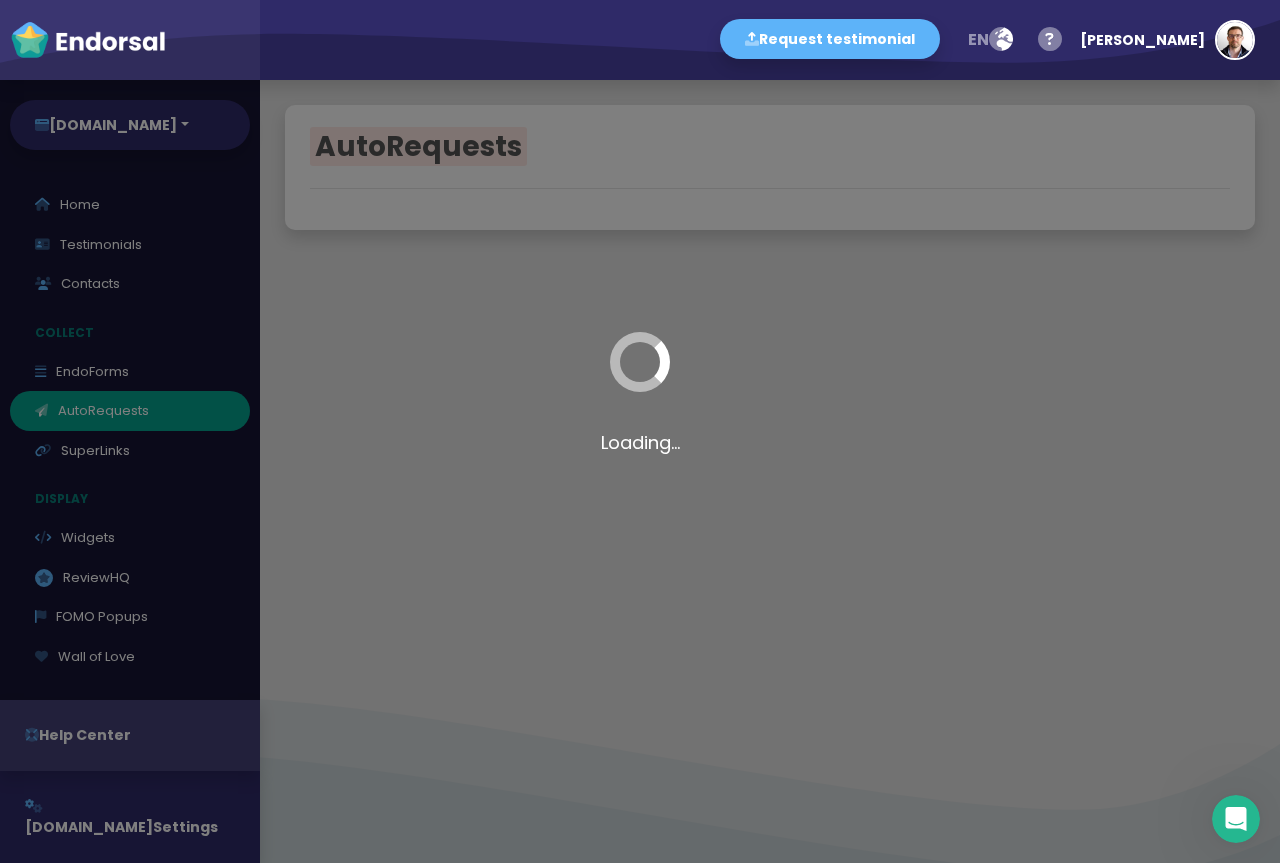 select on "90" 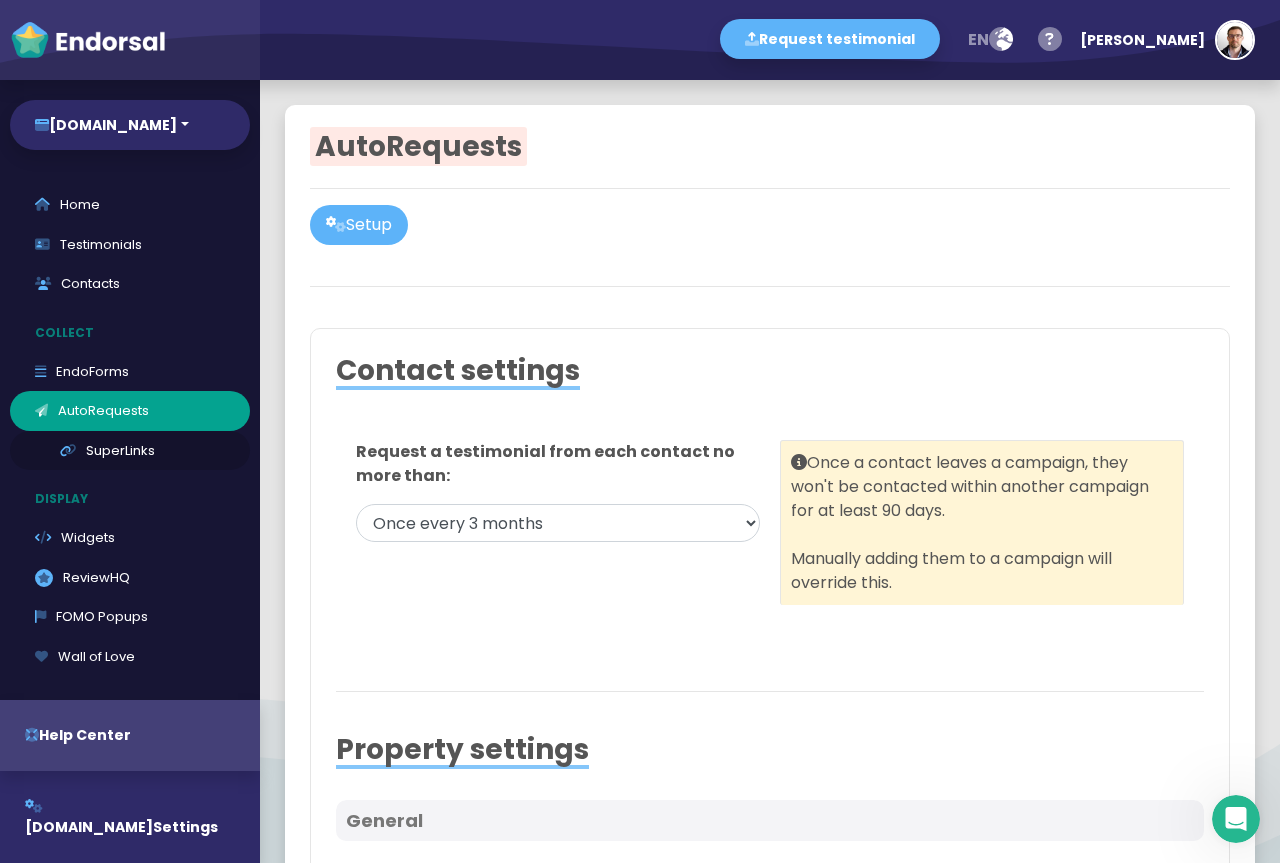 click on "SuperLinks" at bounding box center [130, 451] 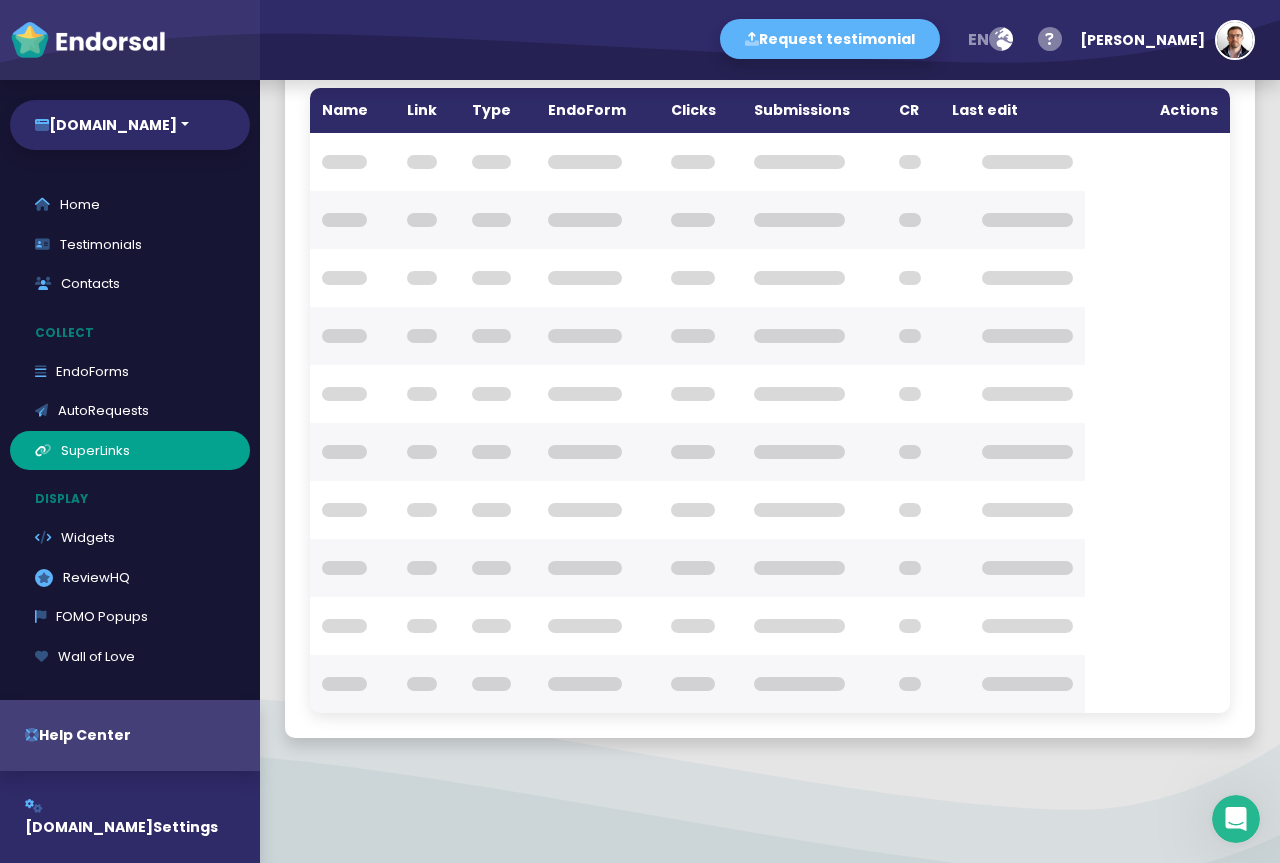 scroll, scrollTop: 0, scrollLeft: 0, axis: both 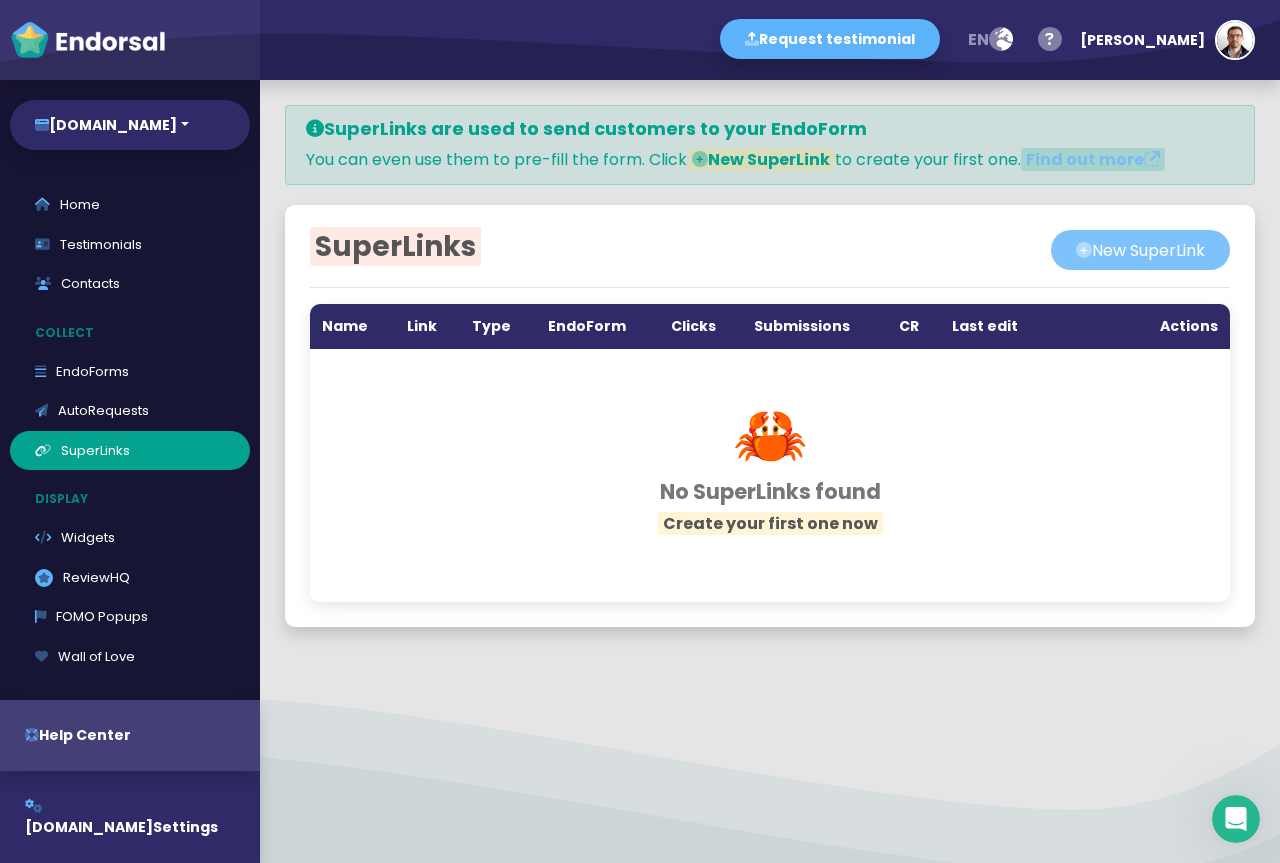click on "New SuperLink" 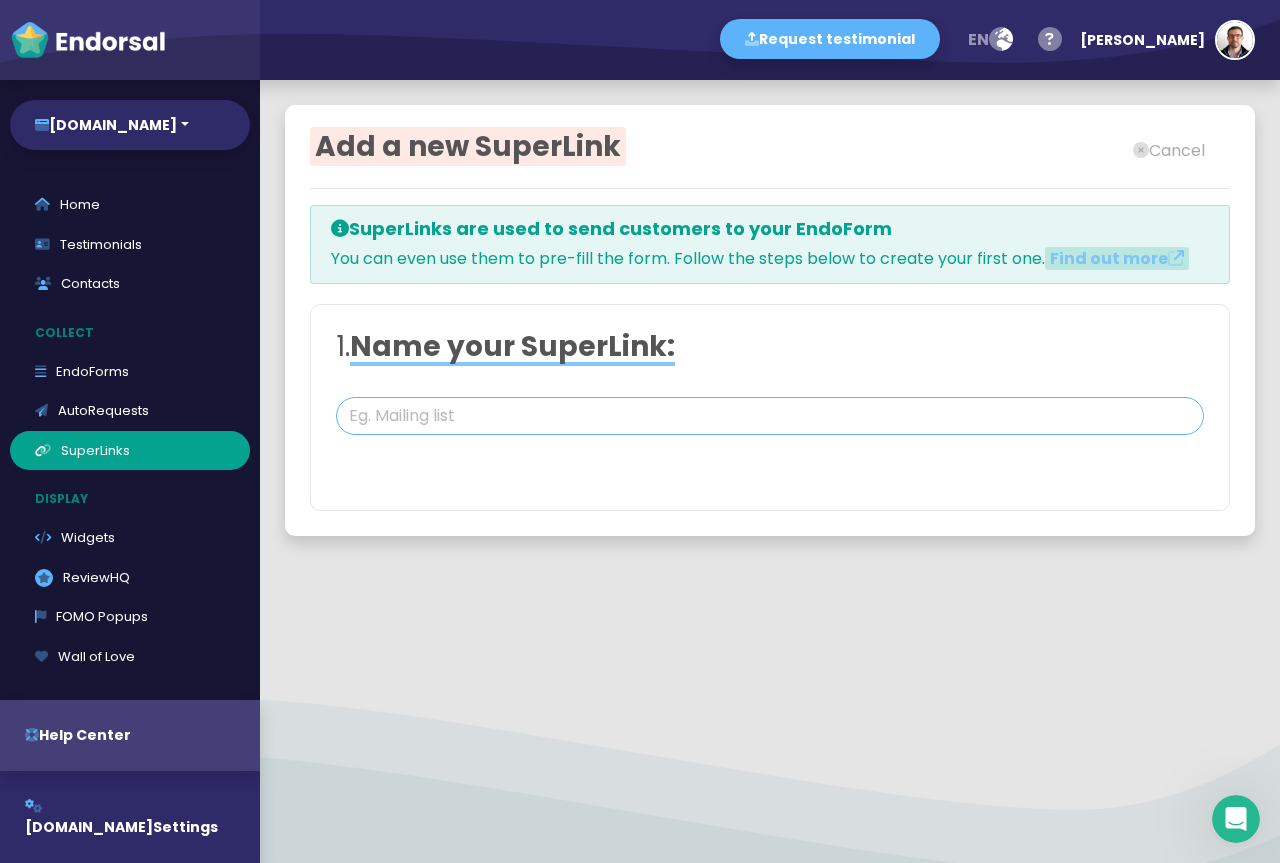 click 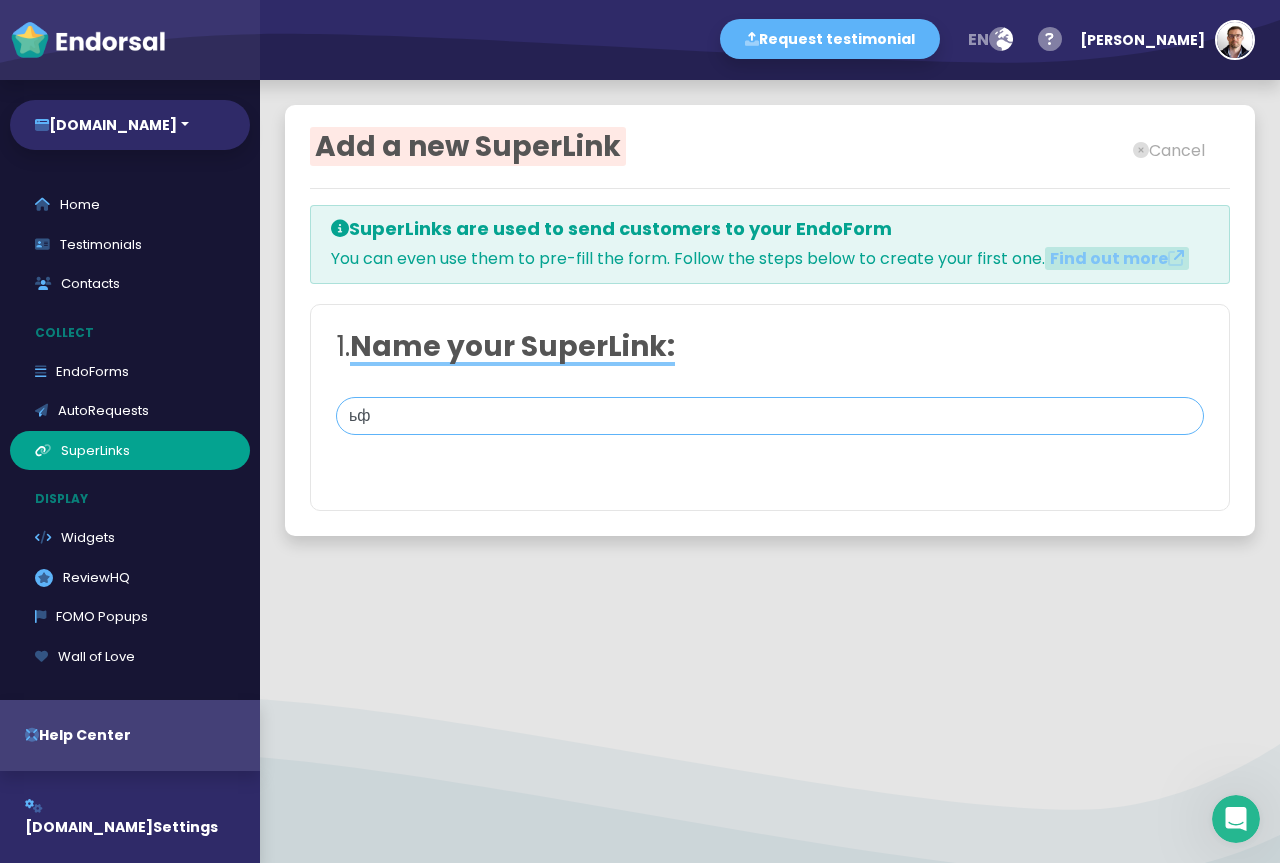 type on "ь" 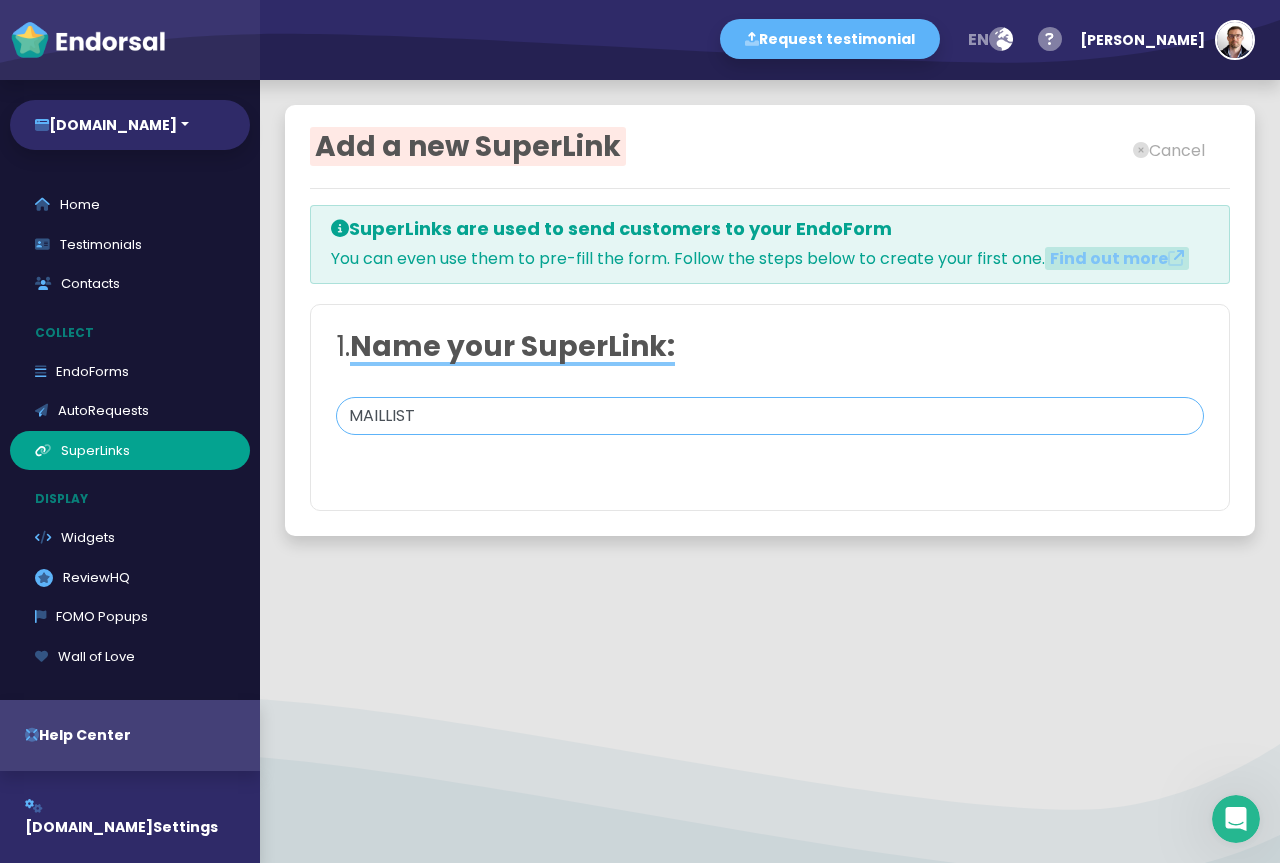 type on "MAILLIST" 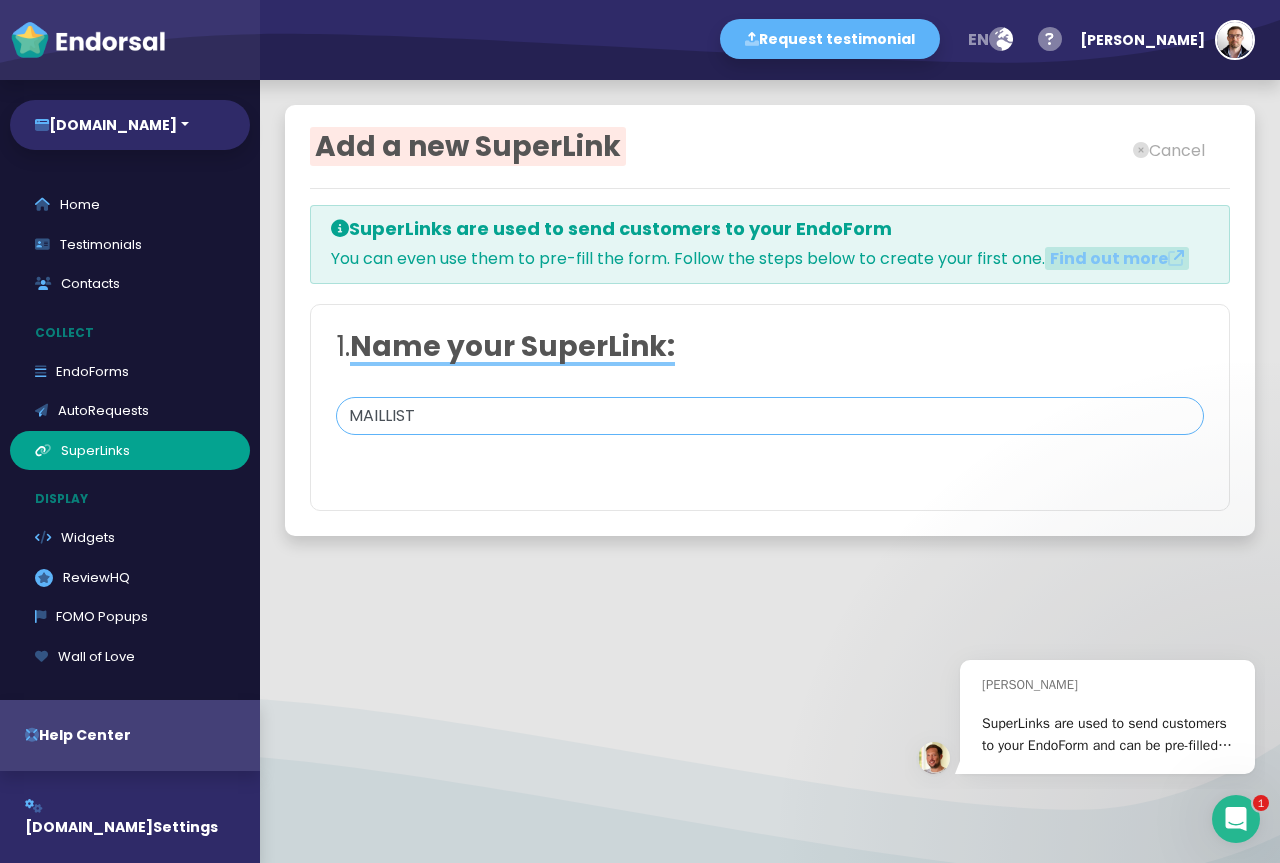 scroll, scrollTop: 0, scrollLeft: 0, axis: both 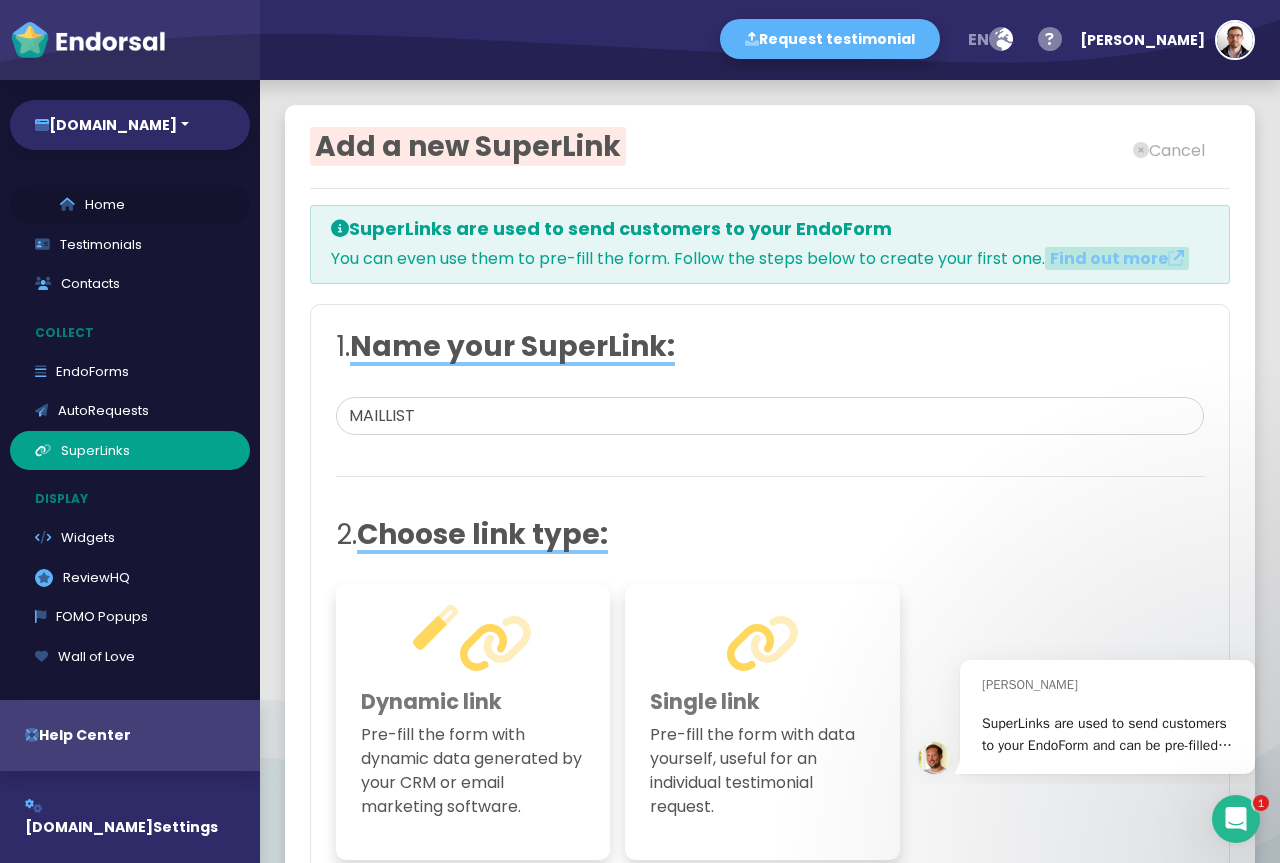 click on "Home" at bounding box center [130, 205] 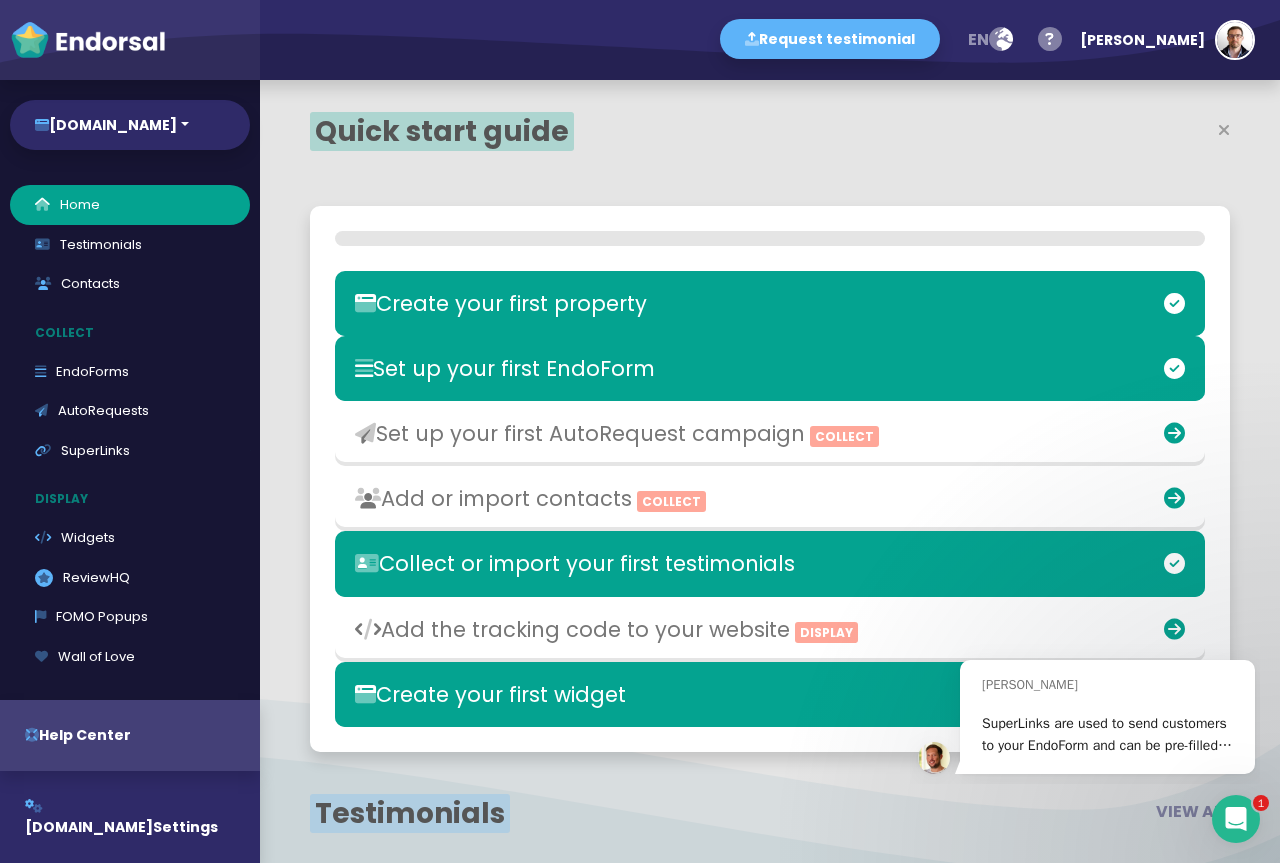 scroll, scrollTop: 999583, scrollLeft: 999413, axis: both 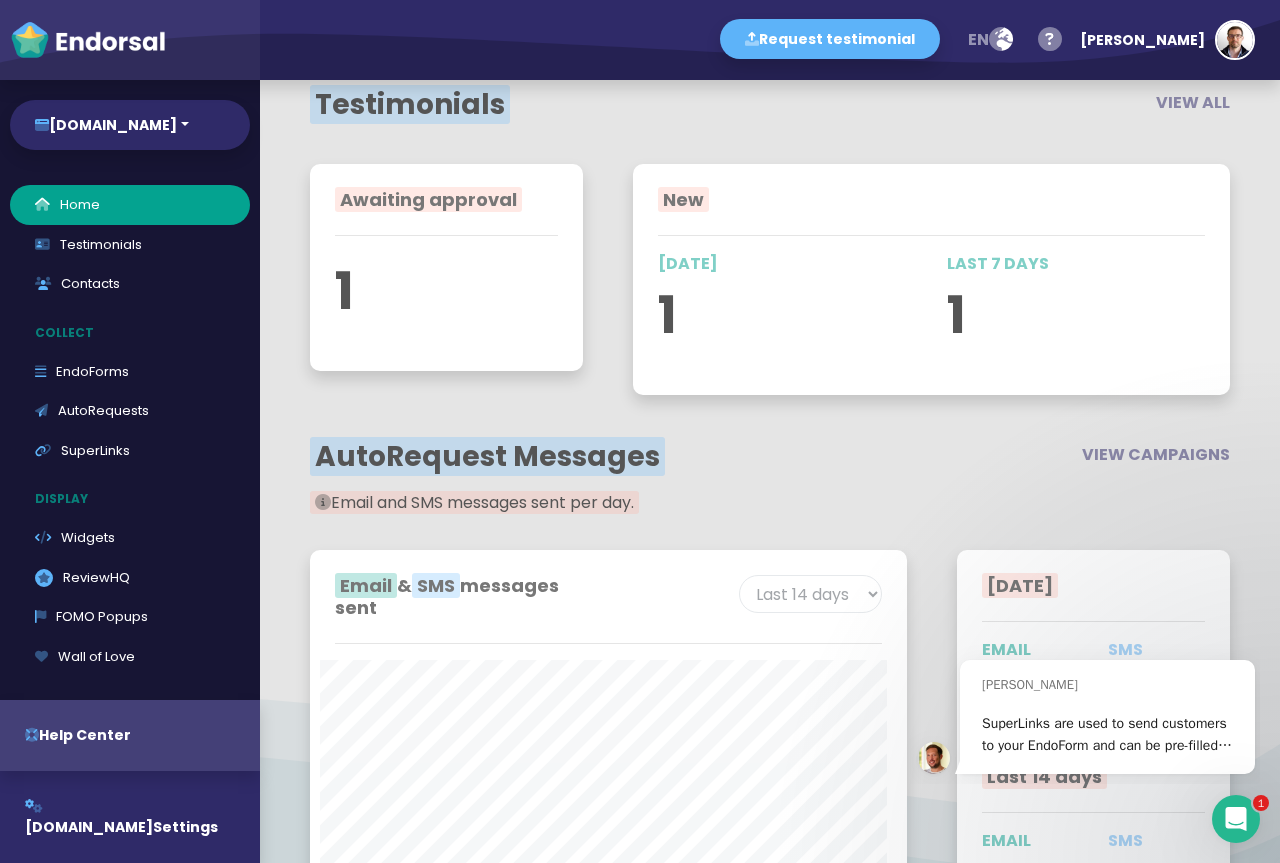 drag, startPoint x: 449, startPoint y: 197, endPoint x: 444, endPoint y: 165, distance: 32.38827 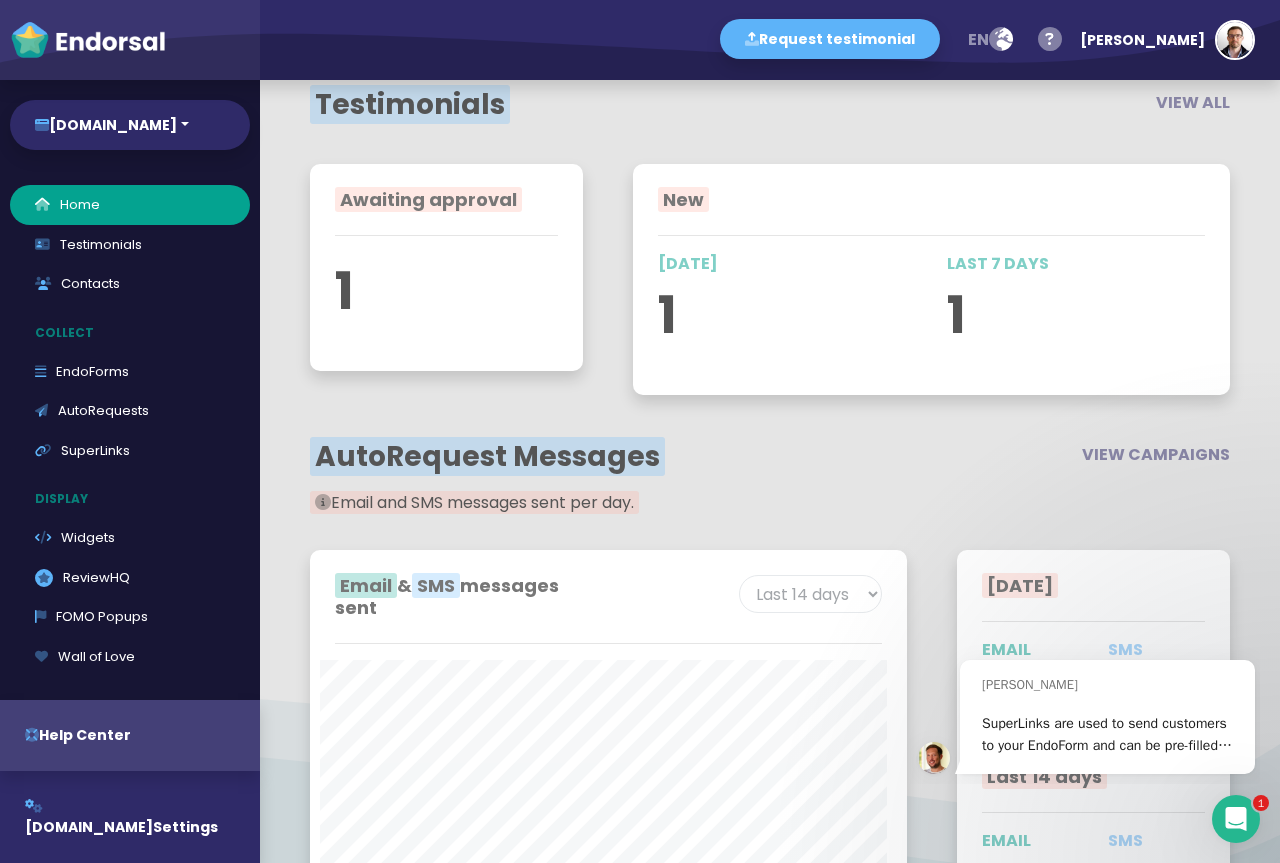 click on "1" 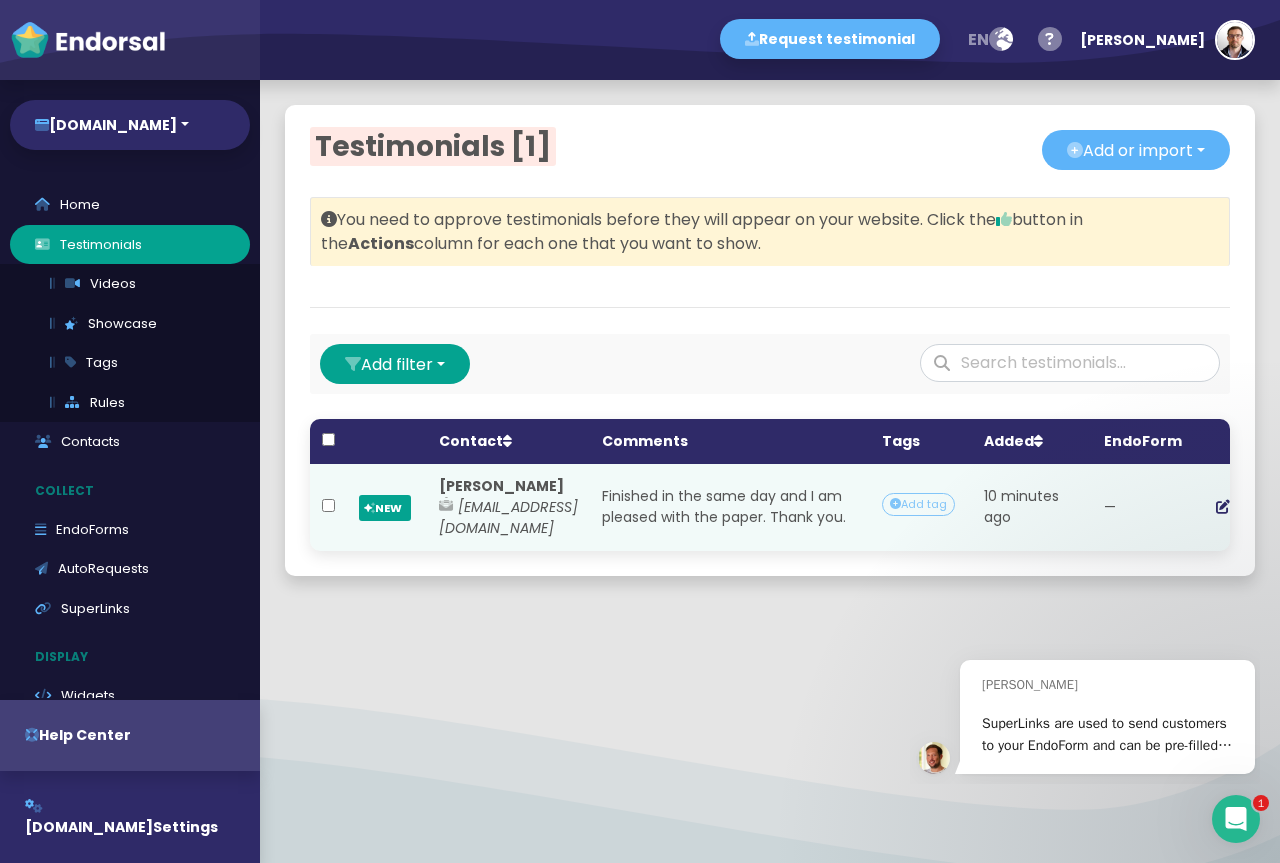 scroll, scrollTop: 0, scrollLeft: 0, axis: both 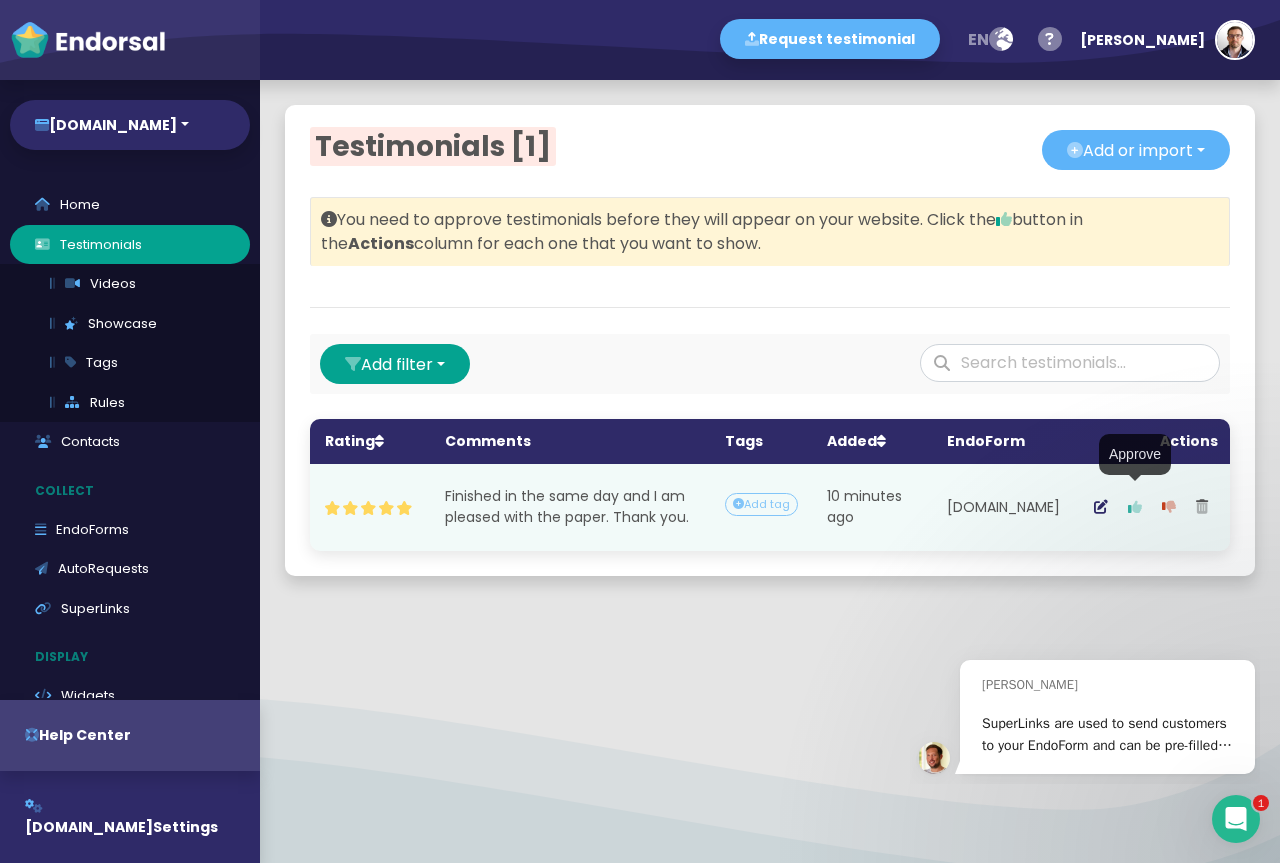 click 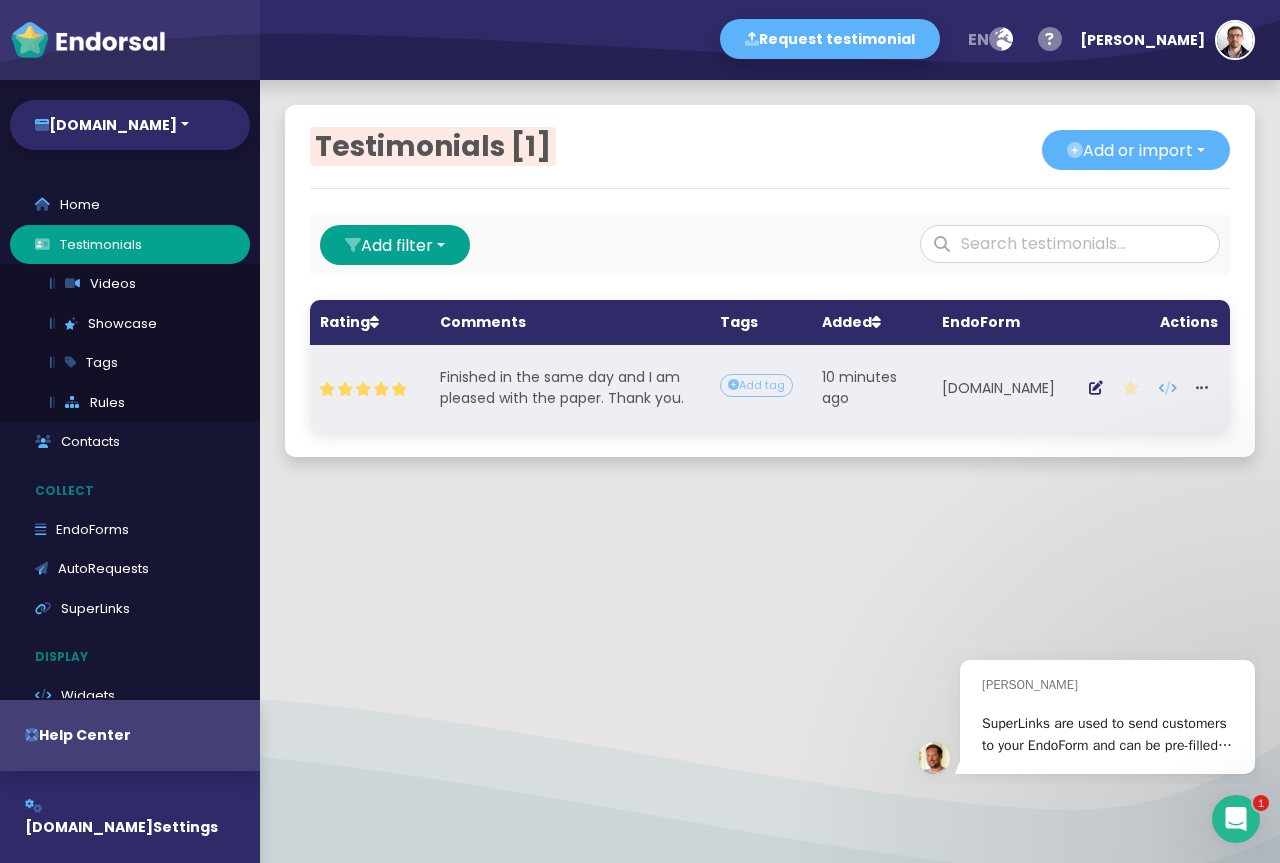 scroll, scrollTop: 0, scrollLeft: 364, axis: horizontal 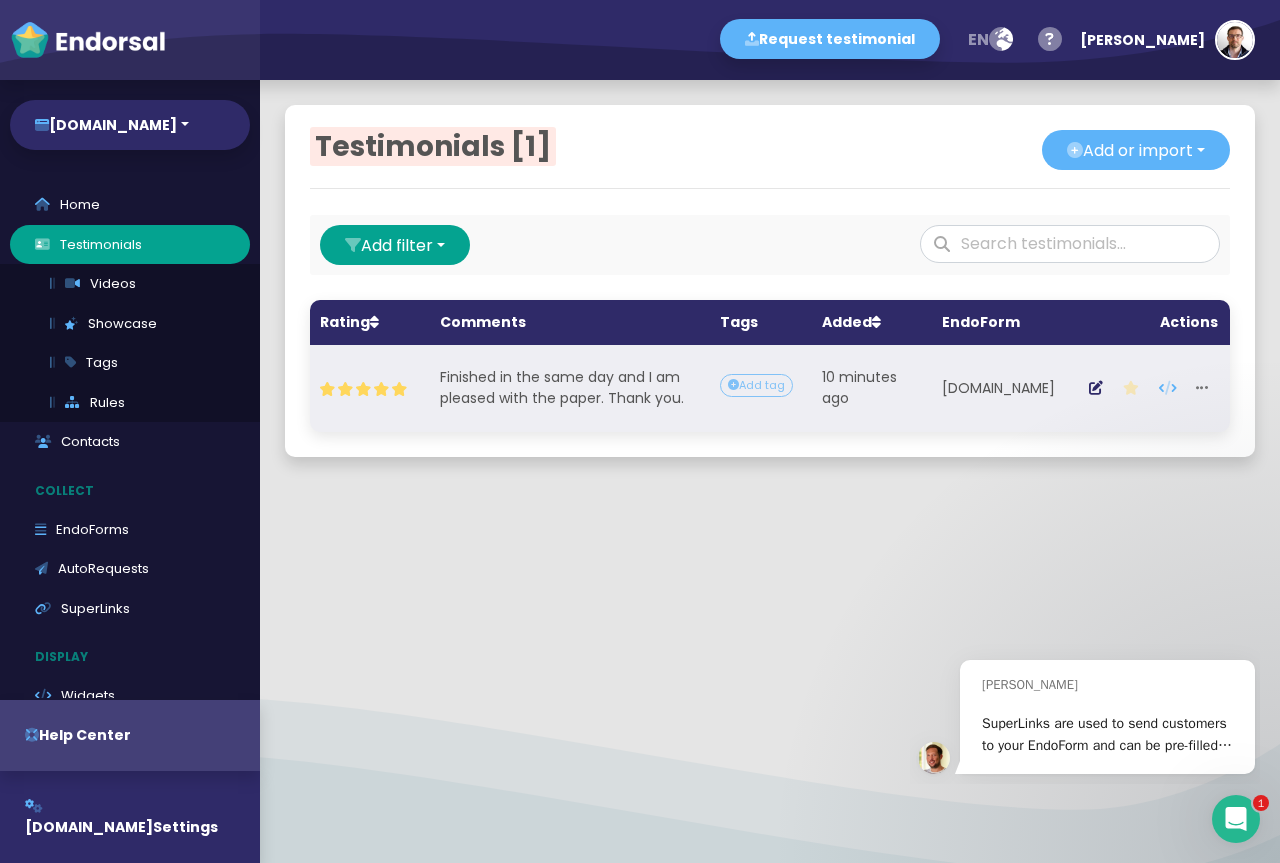 click 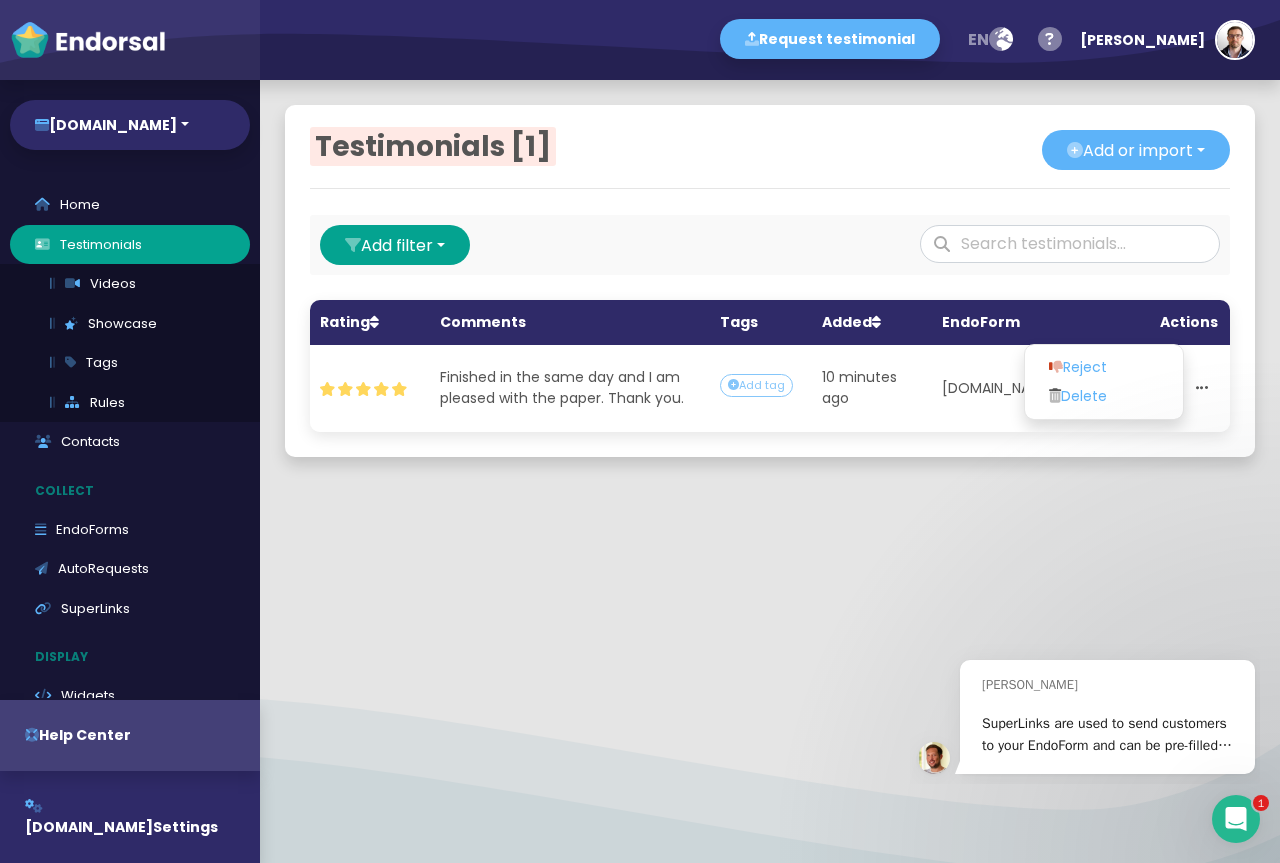 drag, startPoint x: 1146, startPoint y: 484, endPoint x: 922, endPoint y: 443, distance: 227.72131 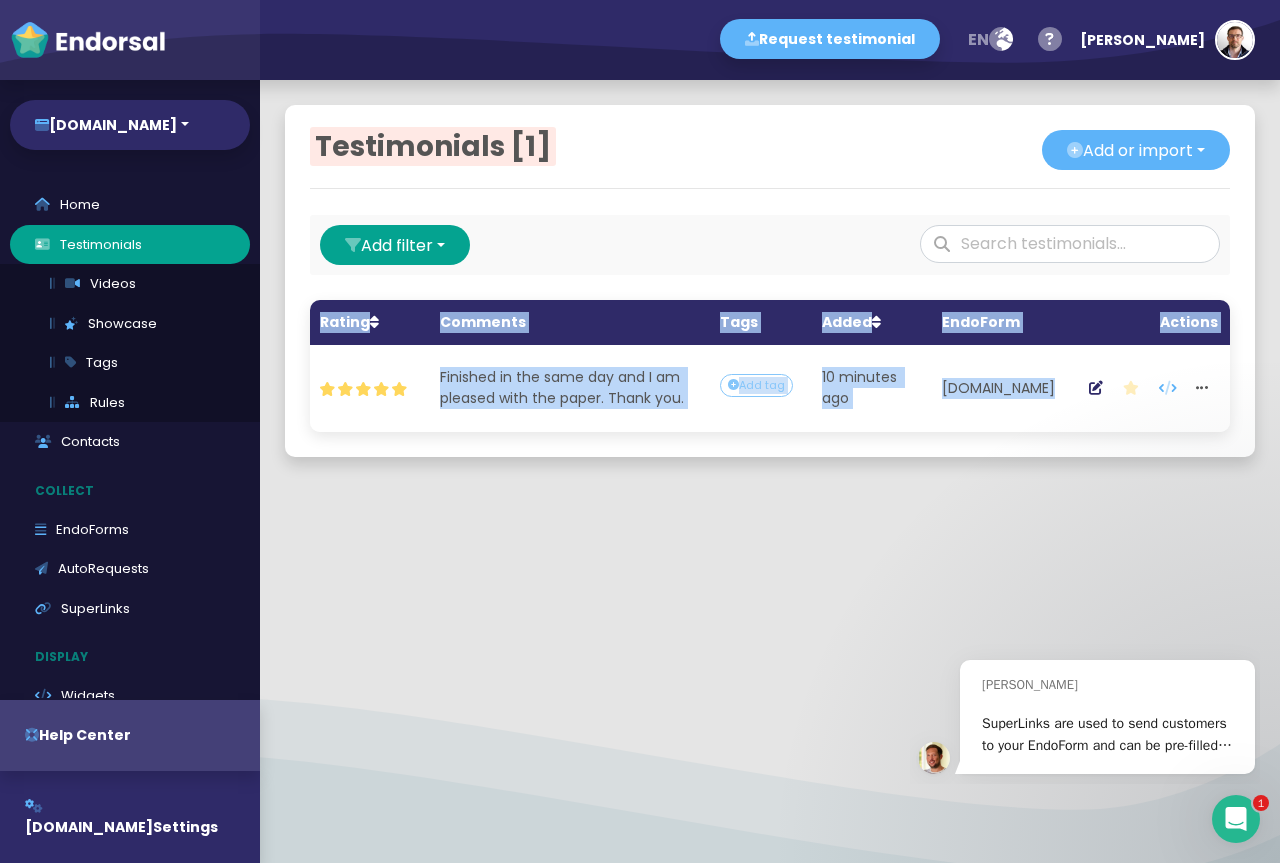scroll, scrollTop: 0, scrollLeft: 0, axis: both 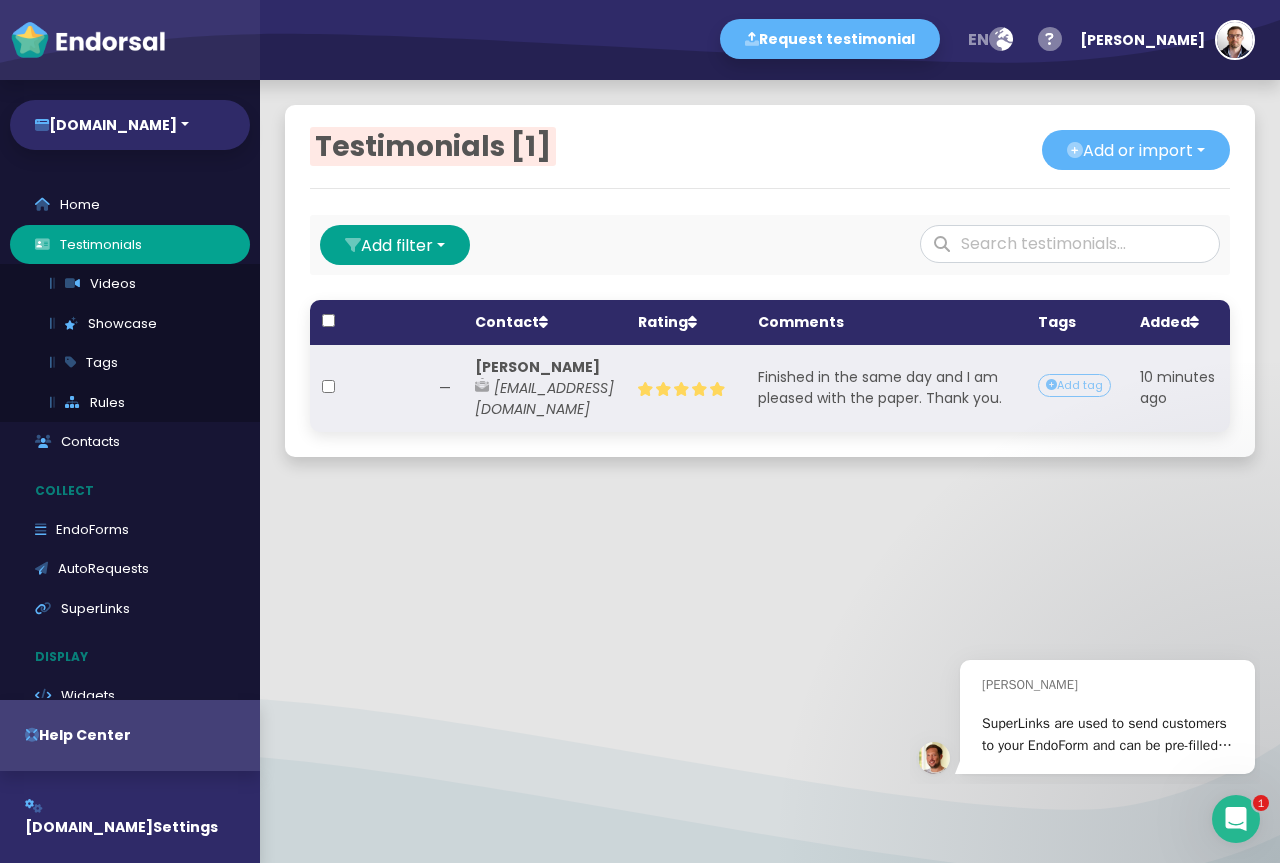 click on "[PERSON_NAME] [EMAIL_ADDRESS][DOMAIN_NAME]" 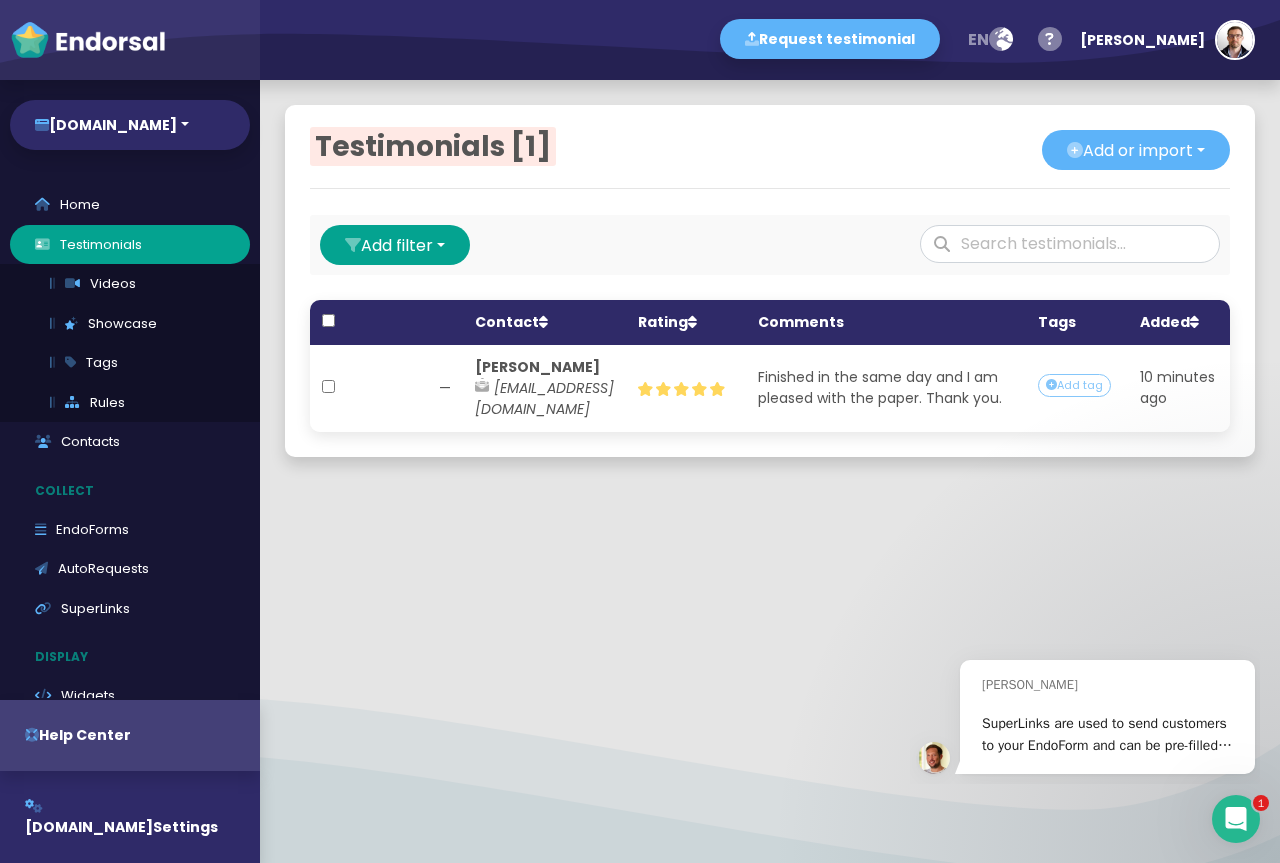 drag, startPoint x: 580, startPoint y: 400, endPoint x: 472, endPoint y: 286, distance: 157.03503 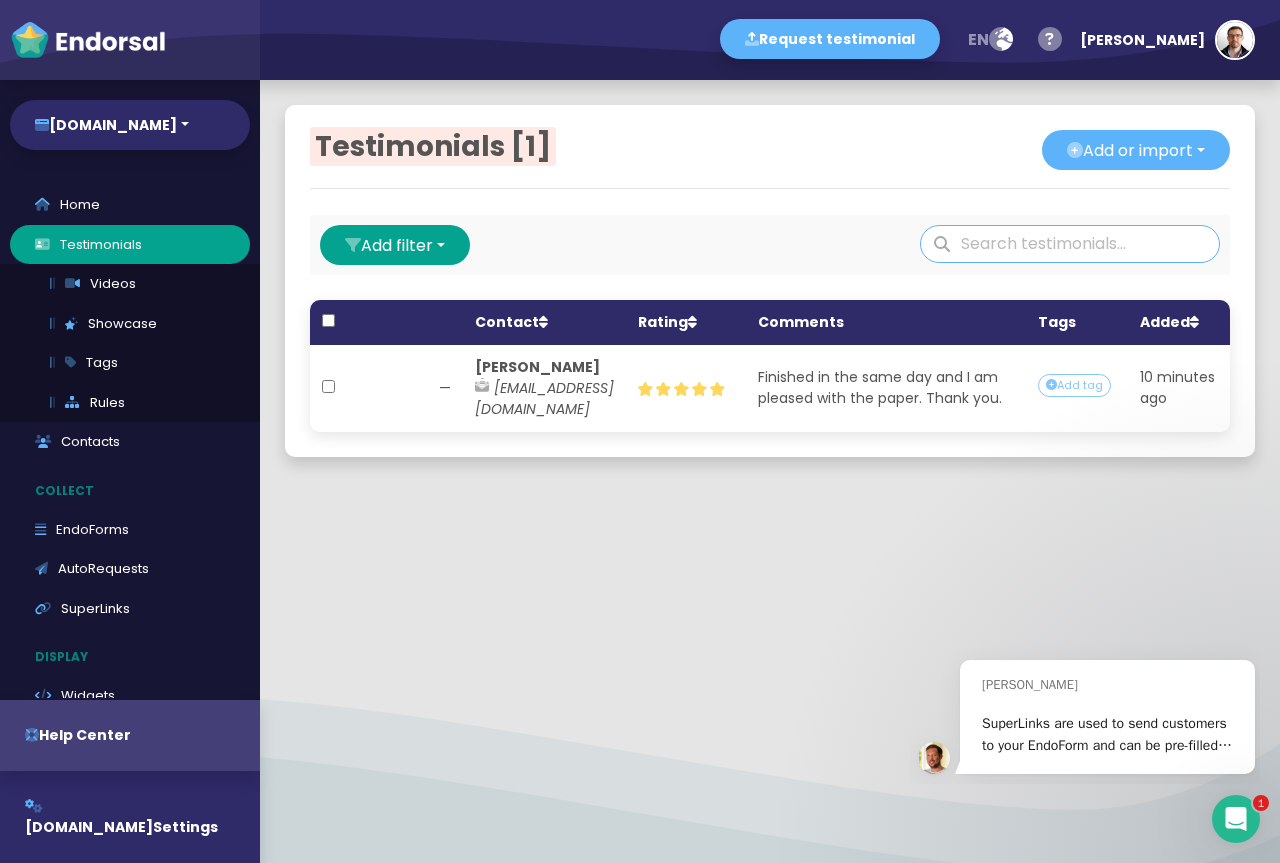 click 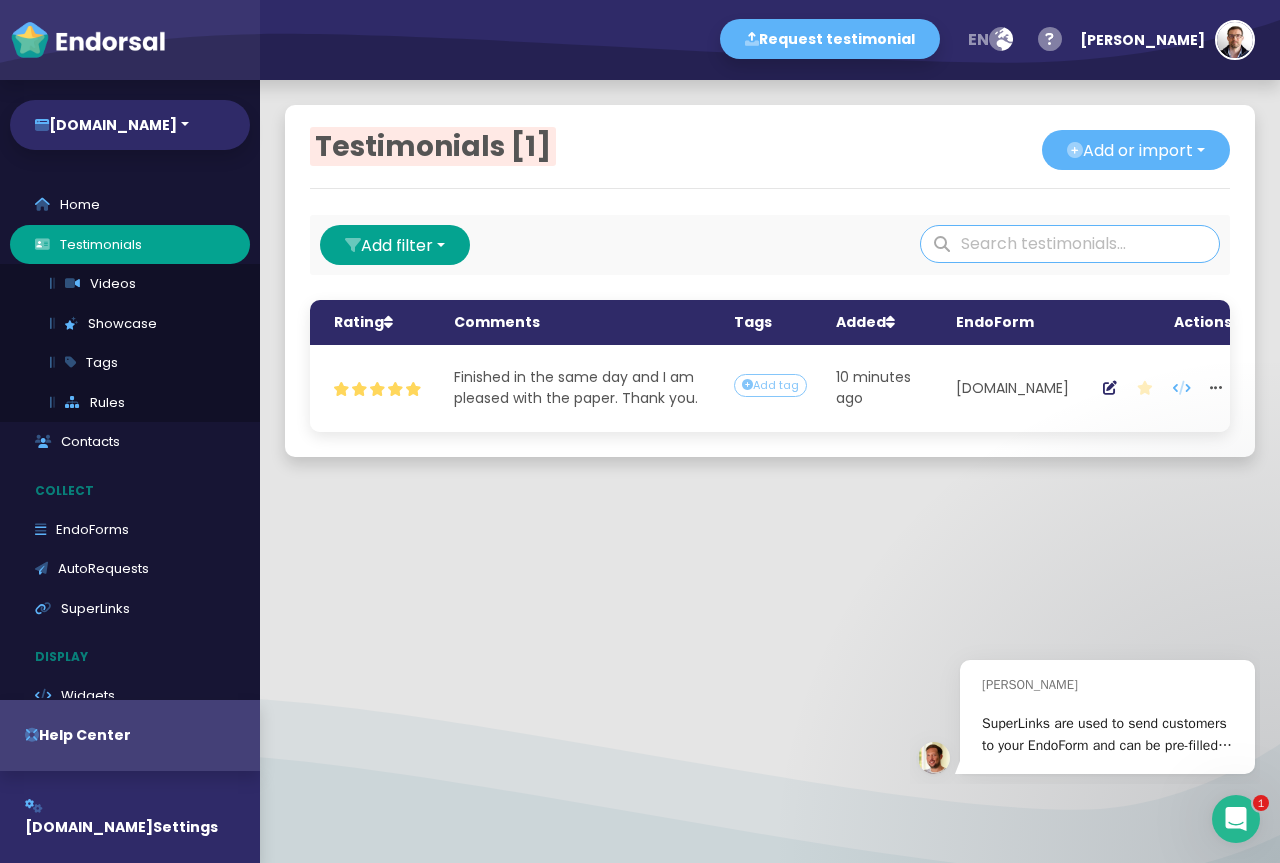 scroll, scrollTop: 0, scrollLeft: 364, axis: horizontal 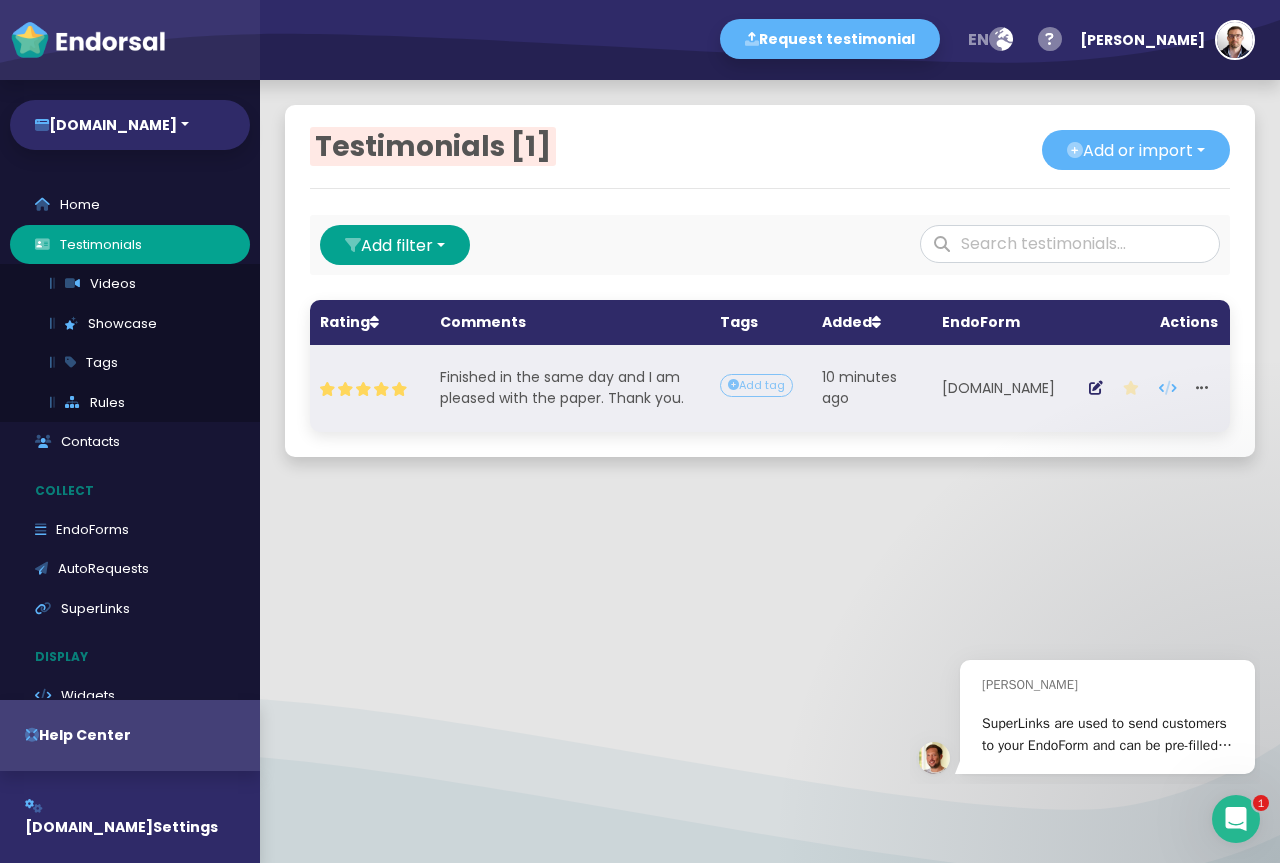 click on "[DOMAIN_NAME]" 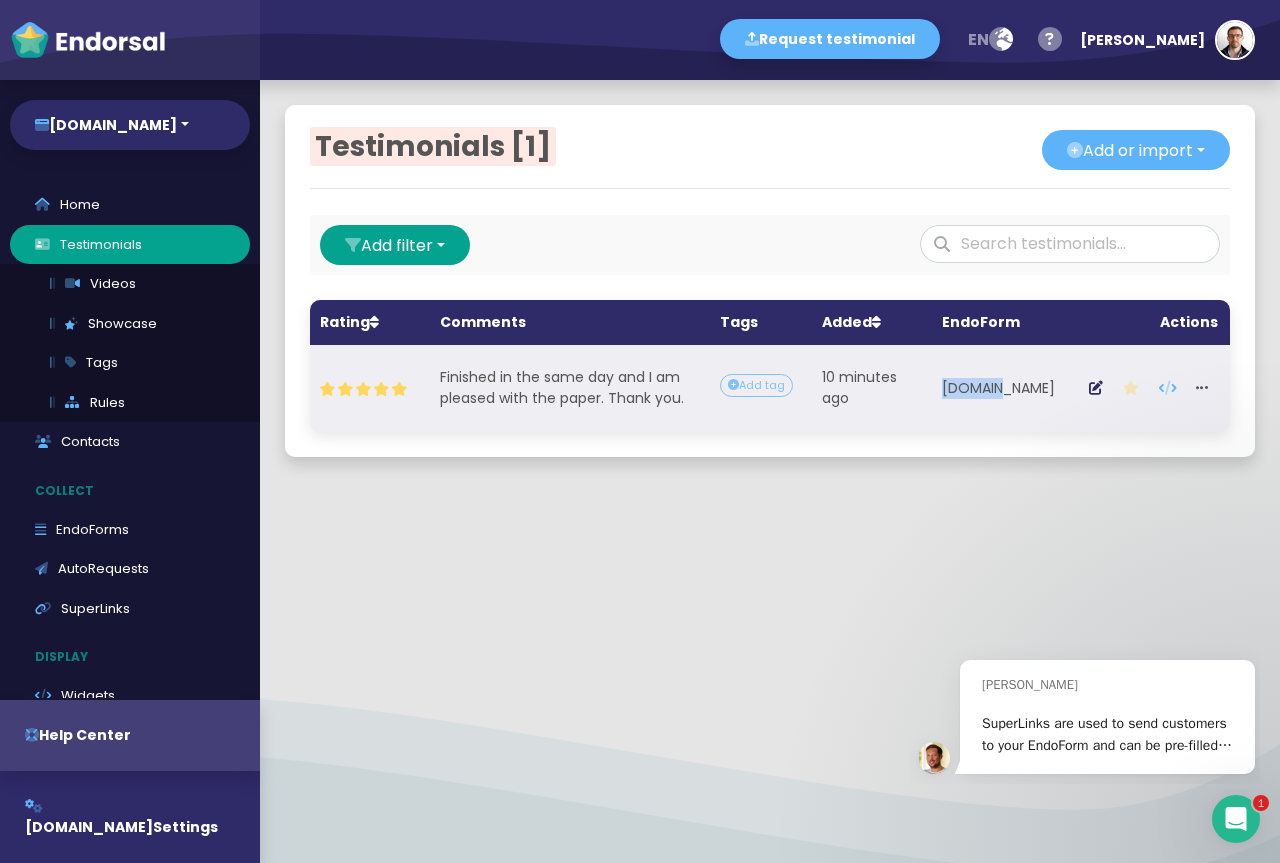 click on "[DOMAIN_NAME]" 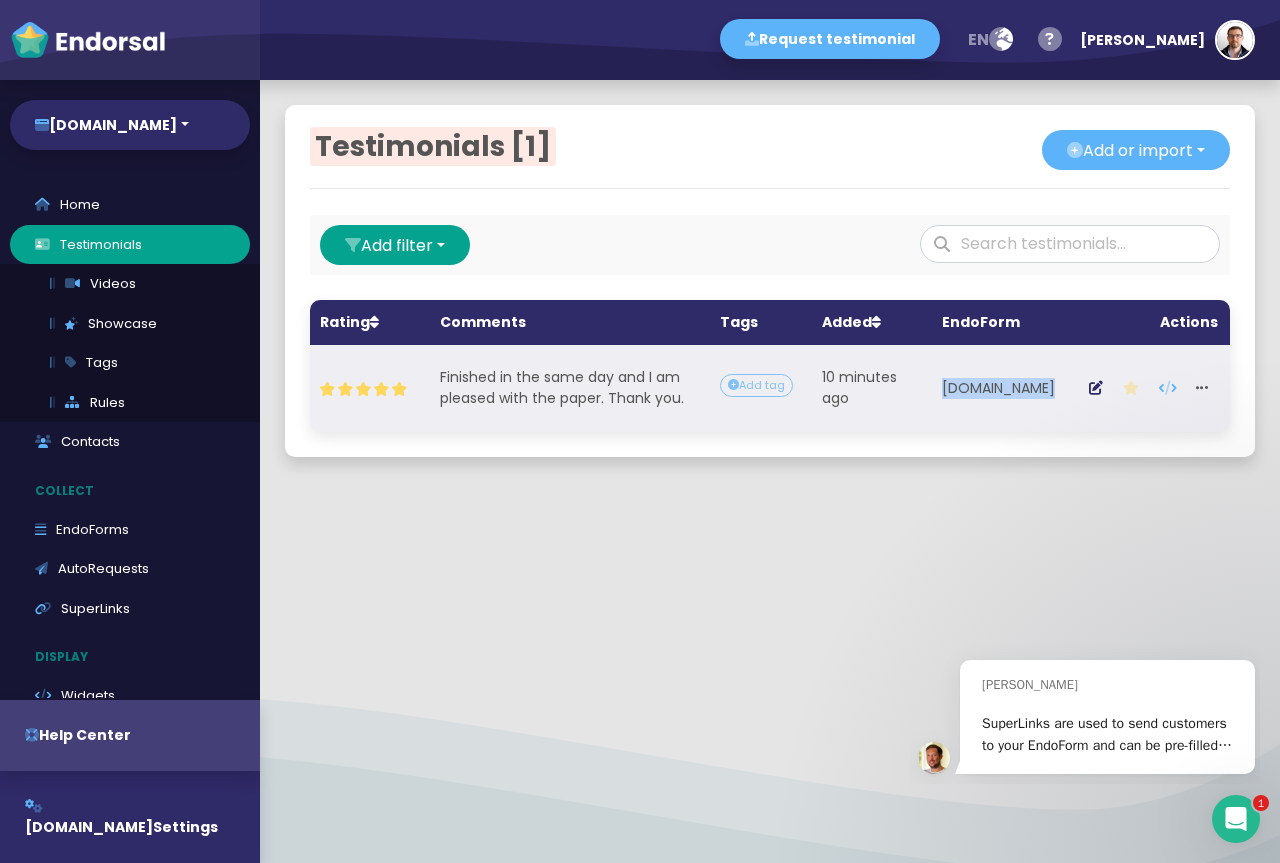 click on "[DOMAIN_NAME]" 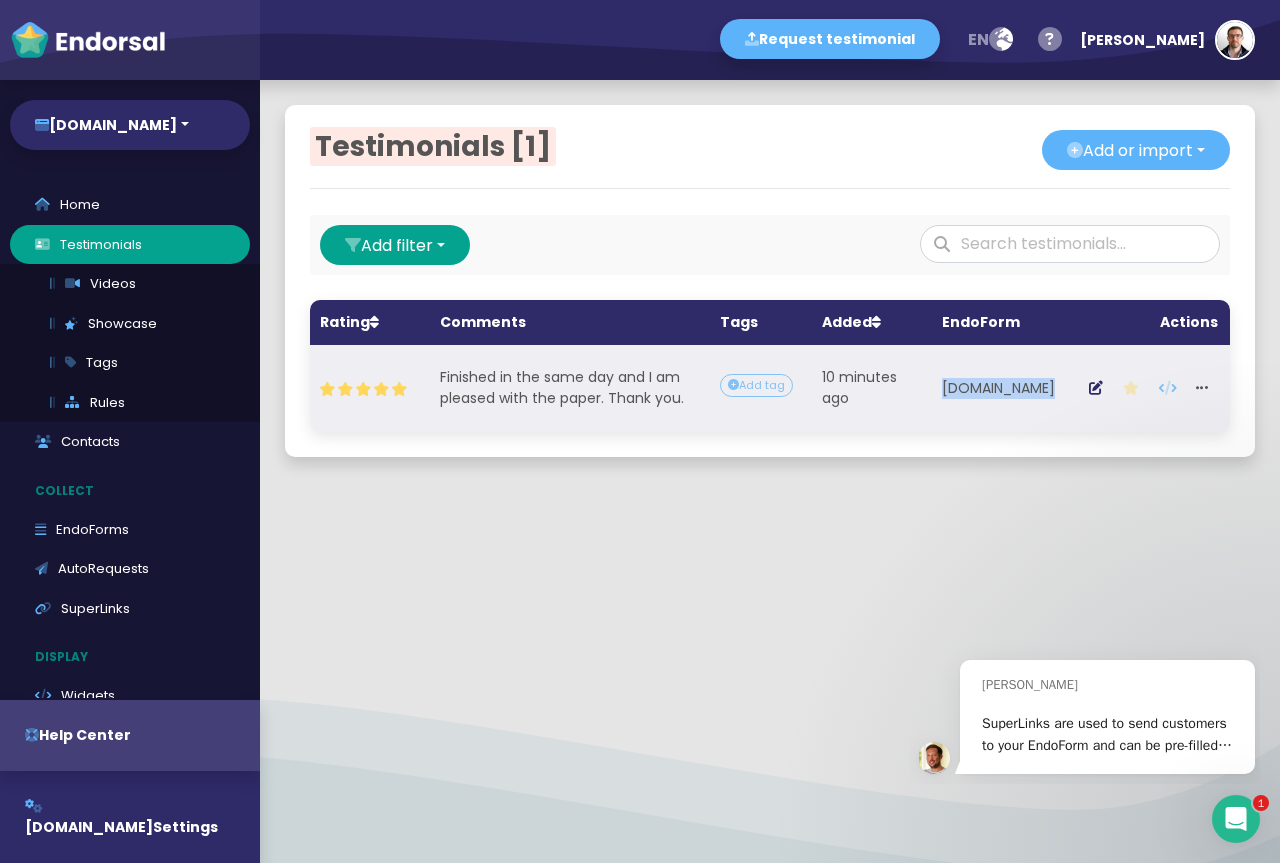 copy on "[DOMAIN_NAME]" 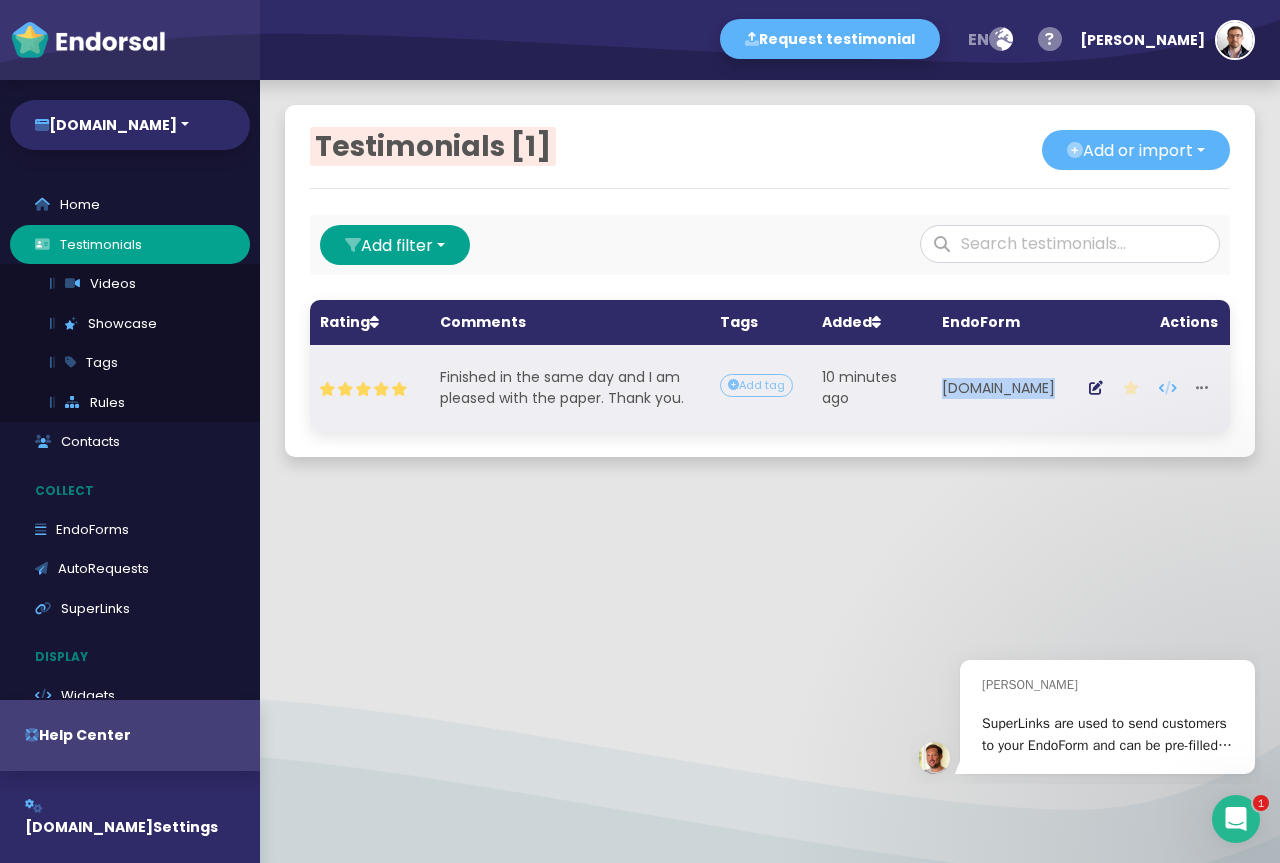 click 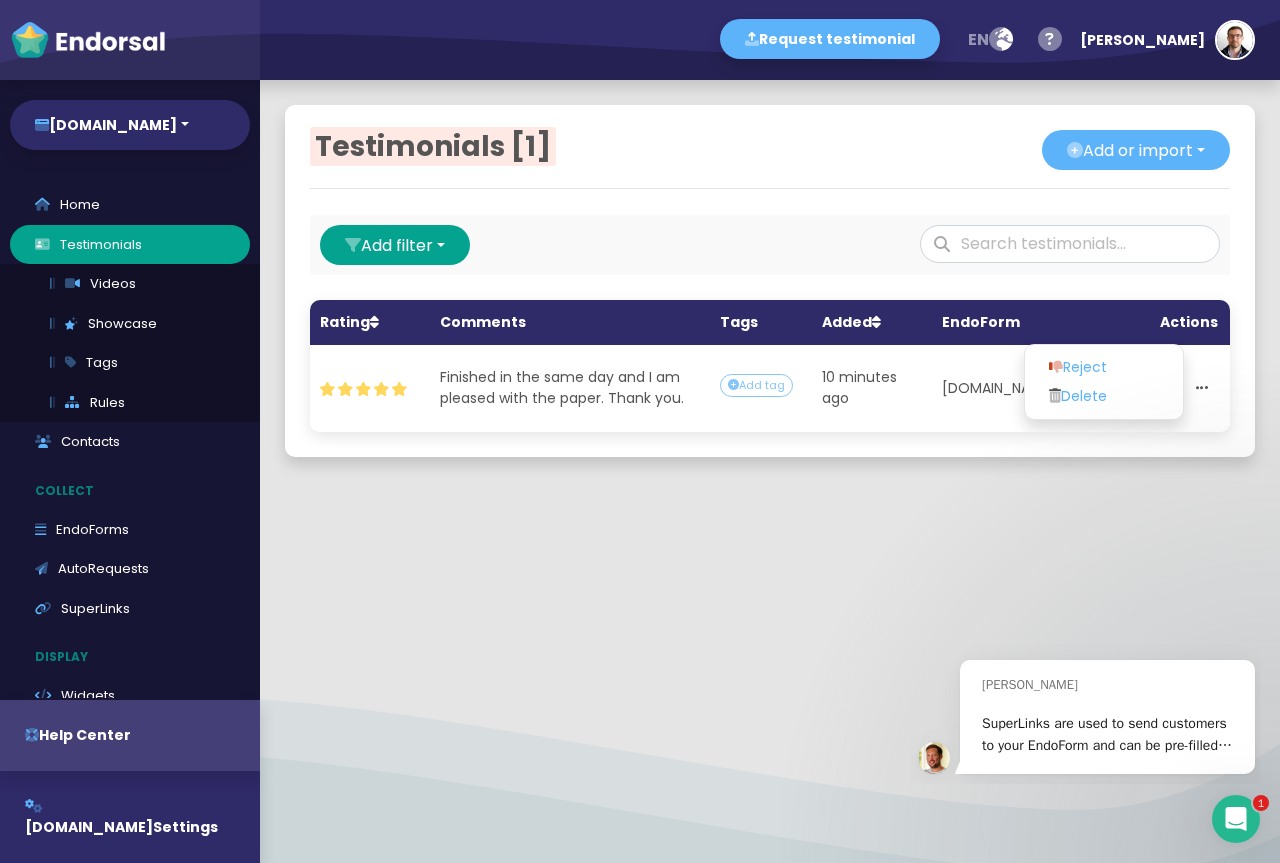 click on "Testimonials [1]   Add or import    Add single   Upload from CSV file   Import from external source    Export testimonials   Add filter    Platform   Tag   EndoForm       Contact   Rating   Comments Tags Added   EndoForm Actions        —  [PERSON_NAME] [EMAIL_ADDRESS][DOMAIN_NAME] .cls-1{fill:#fff;} star-alt .cls-1{fill:#fff;} star-alt .cls-1{fill:#fff;} star-alt .cls-1{fill:#fff;} star-alt .cls-1{fill:#fff;} star-alt Finished in the same day and I am pleased with the paper. Thank you.   Add tag 10 minutes ago [DOMAIN_NAME]   Reject   Delete" at bounding box center [770, 471] 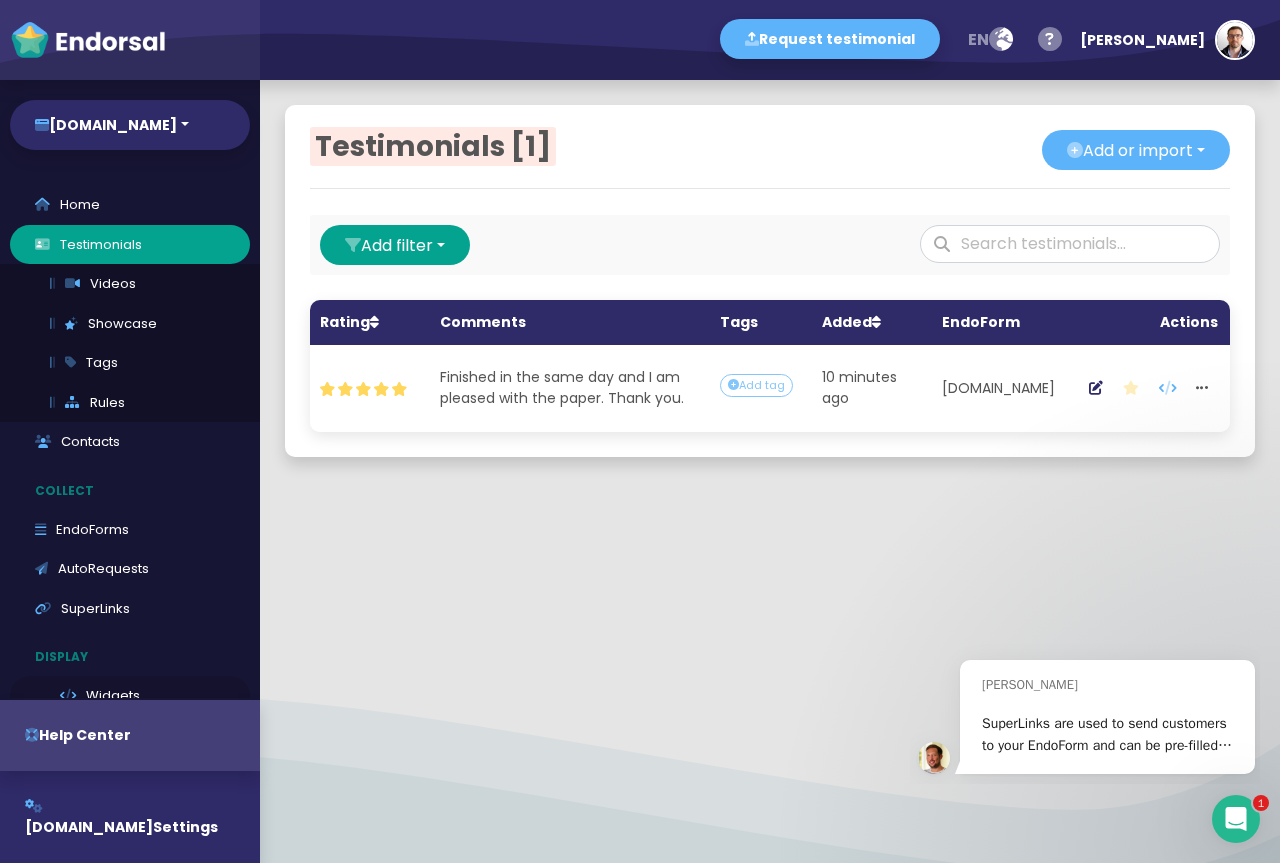 click on "EndoForms" at bounding box center (130, 530) 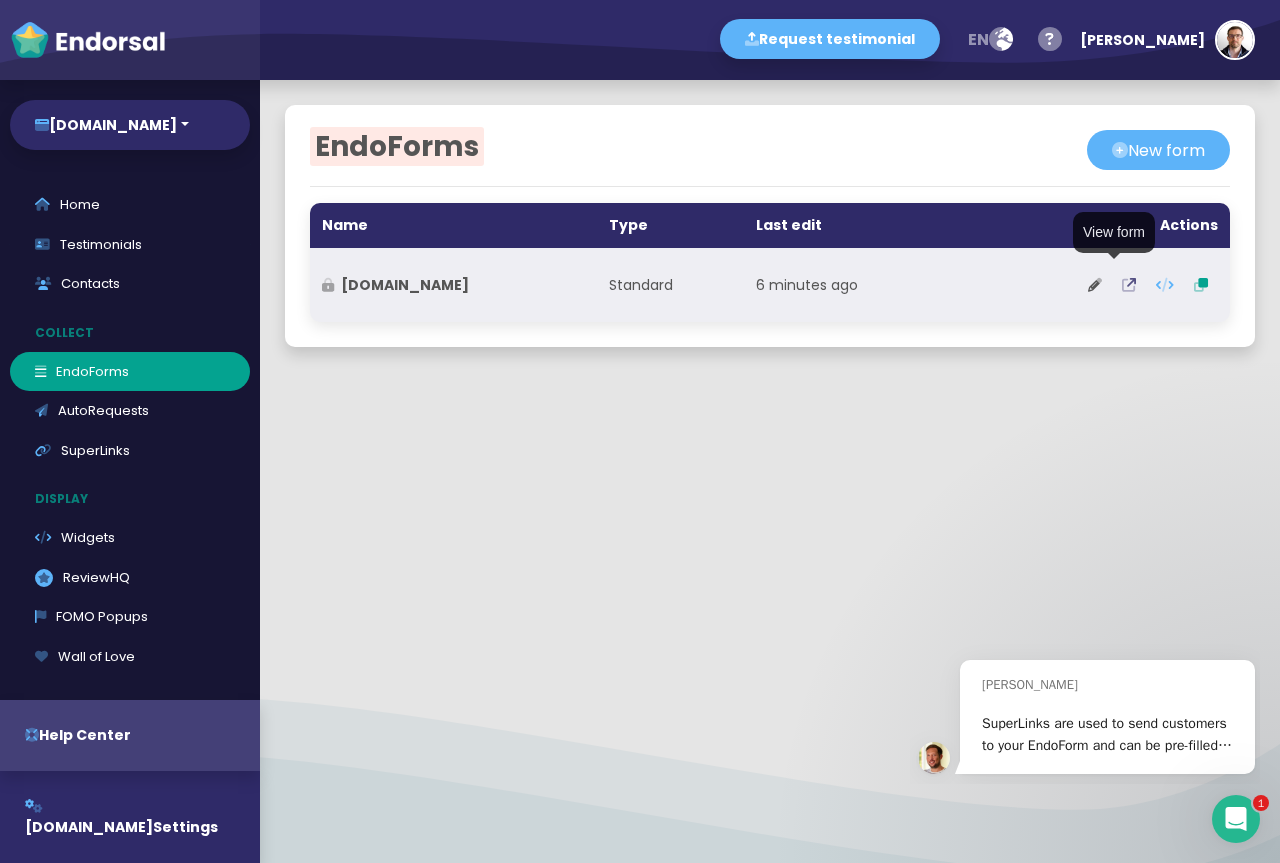 click 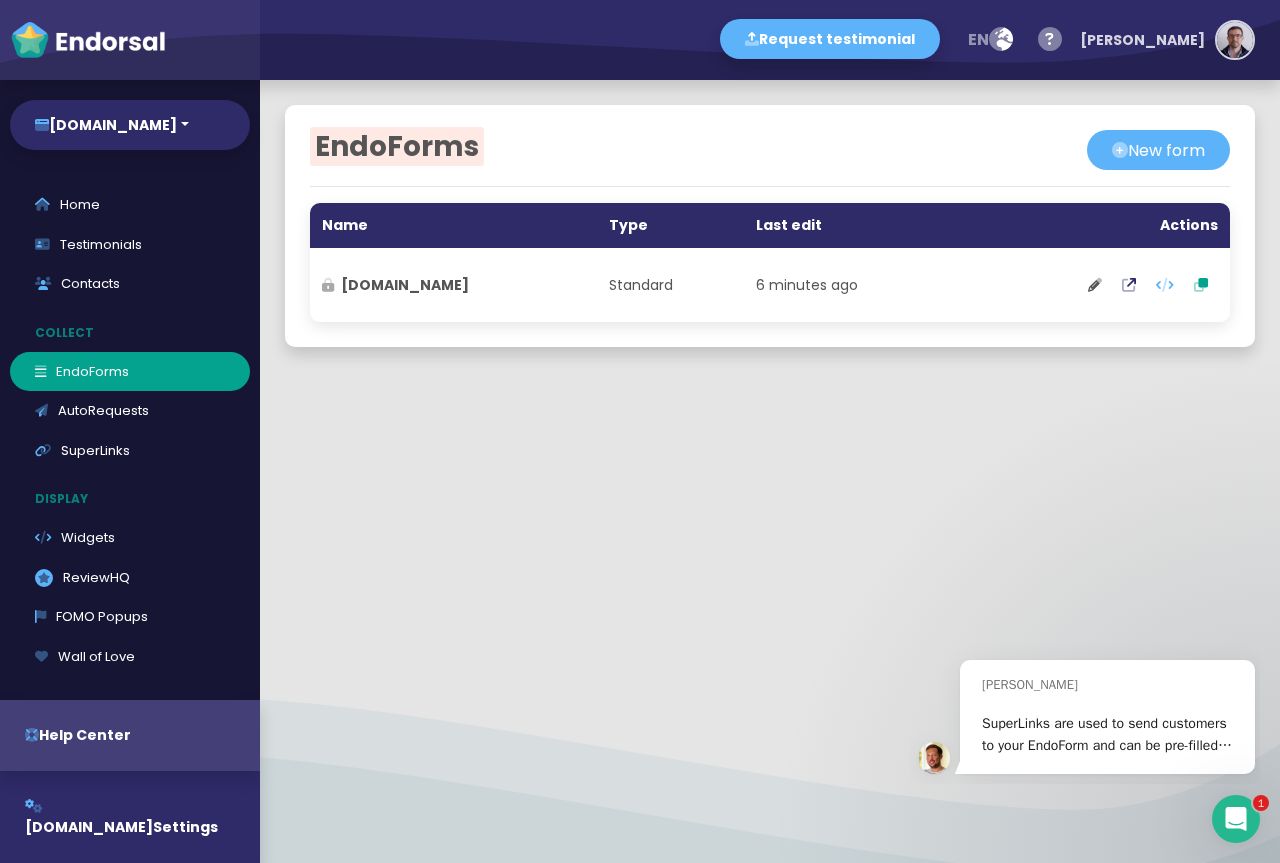 click at bounding box center (1235, 40) 